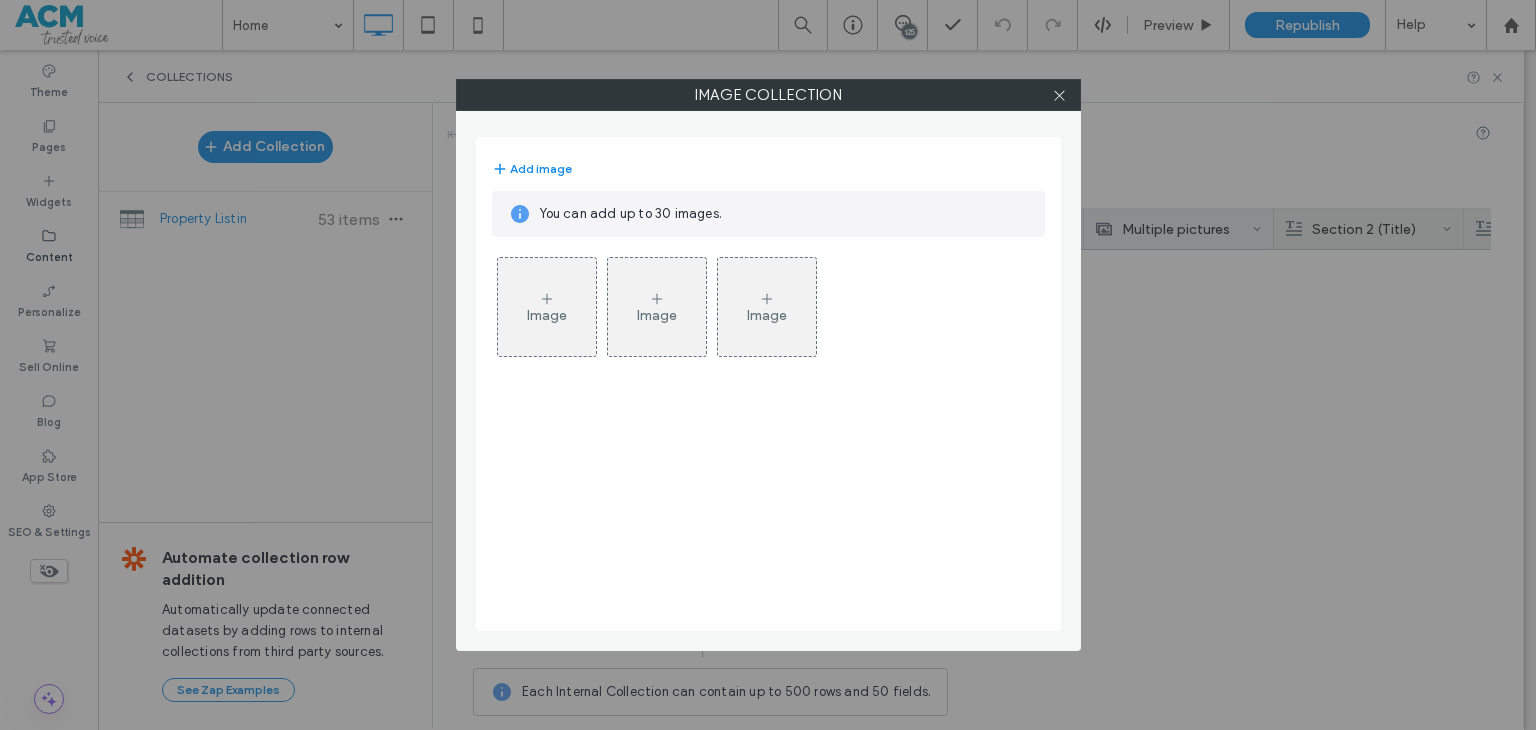 scroll, scrollTop: 0, scrollLeft: 0, axis: both 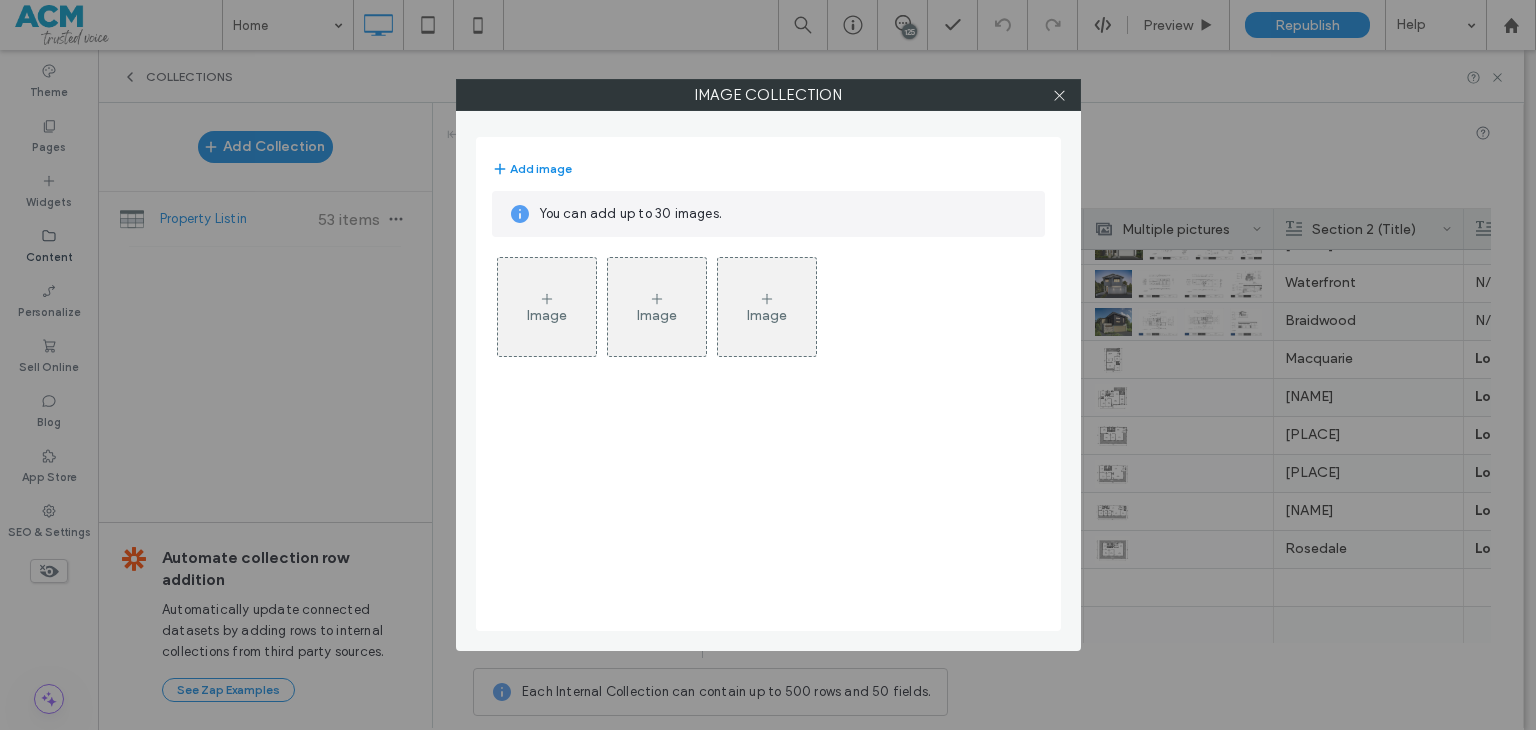 click on "Image" at bounding box center (547, 307) 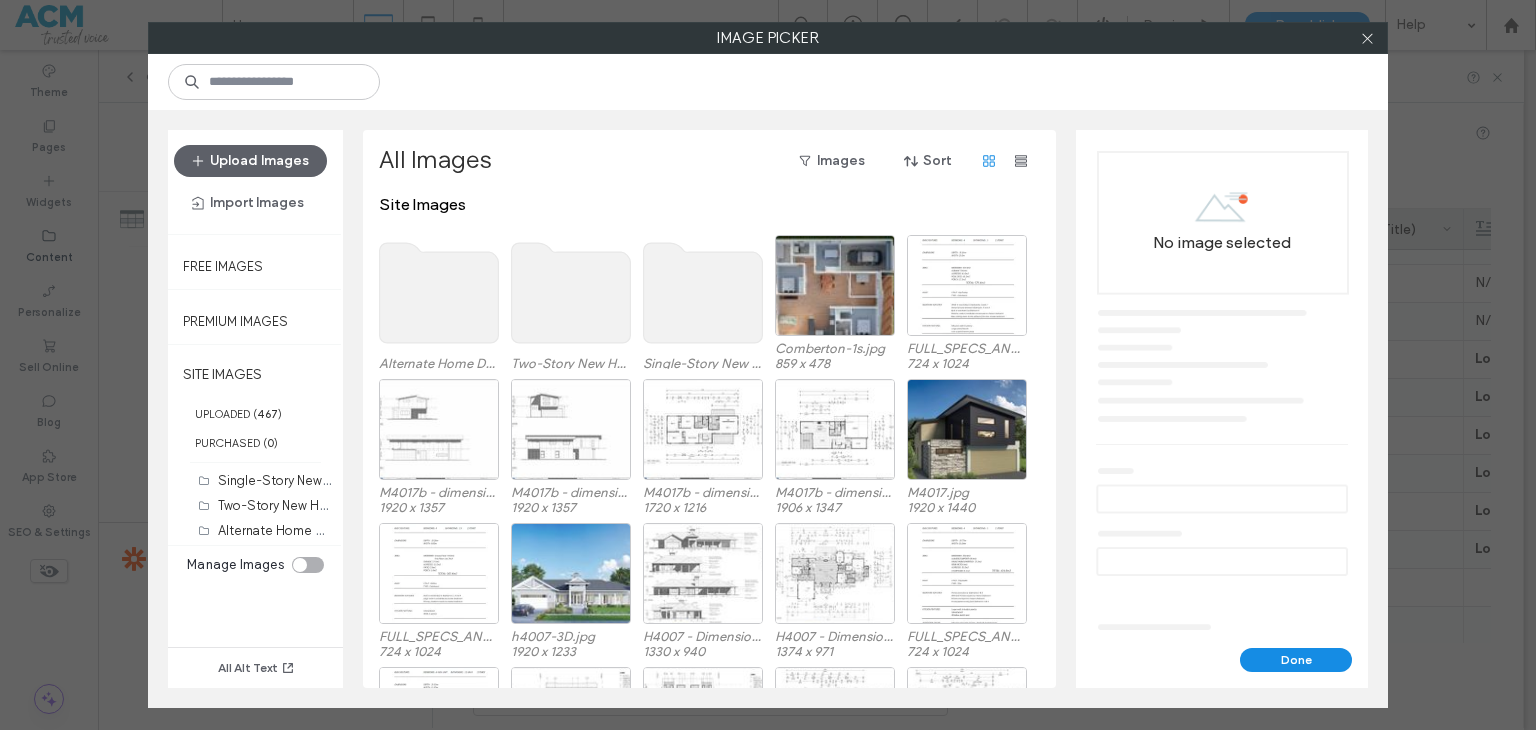 click 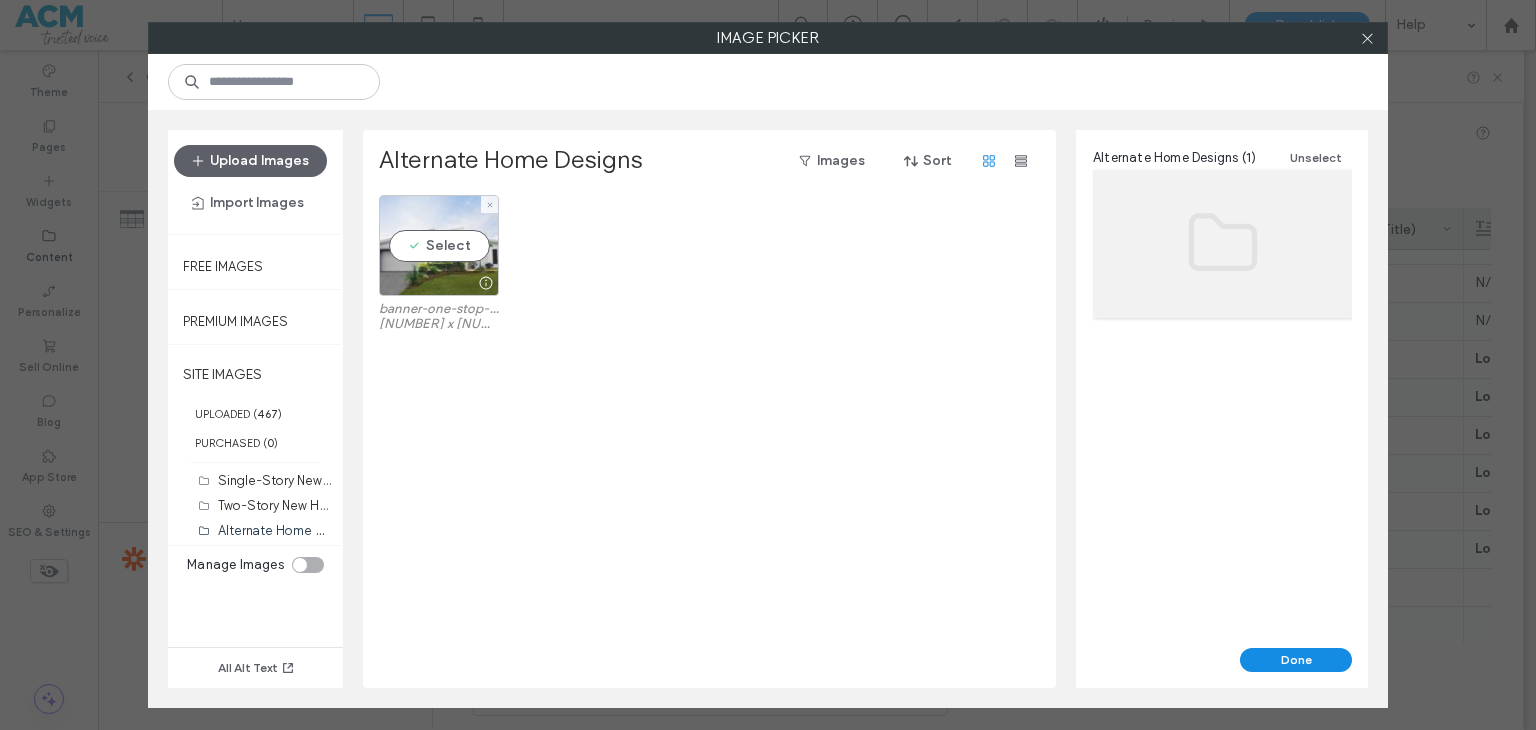 click on "Select" at bounding box center [439, 245] 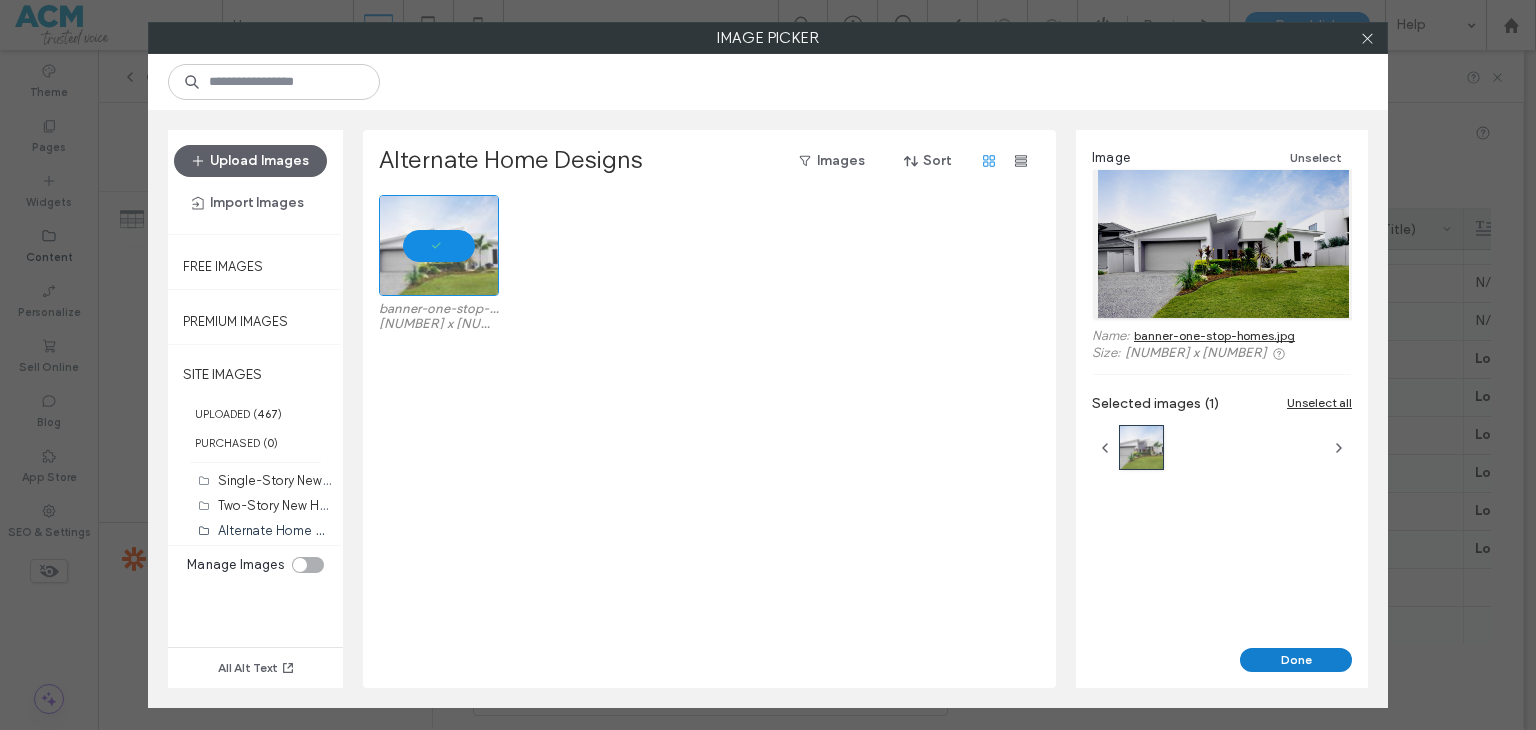 click on "Done" at bounding box center (1296, 660) 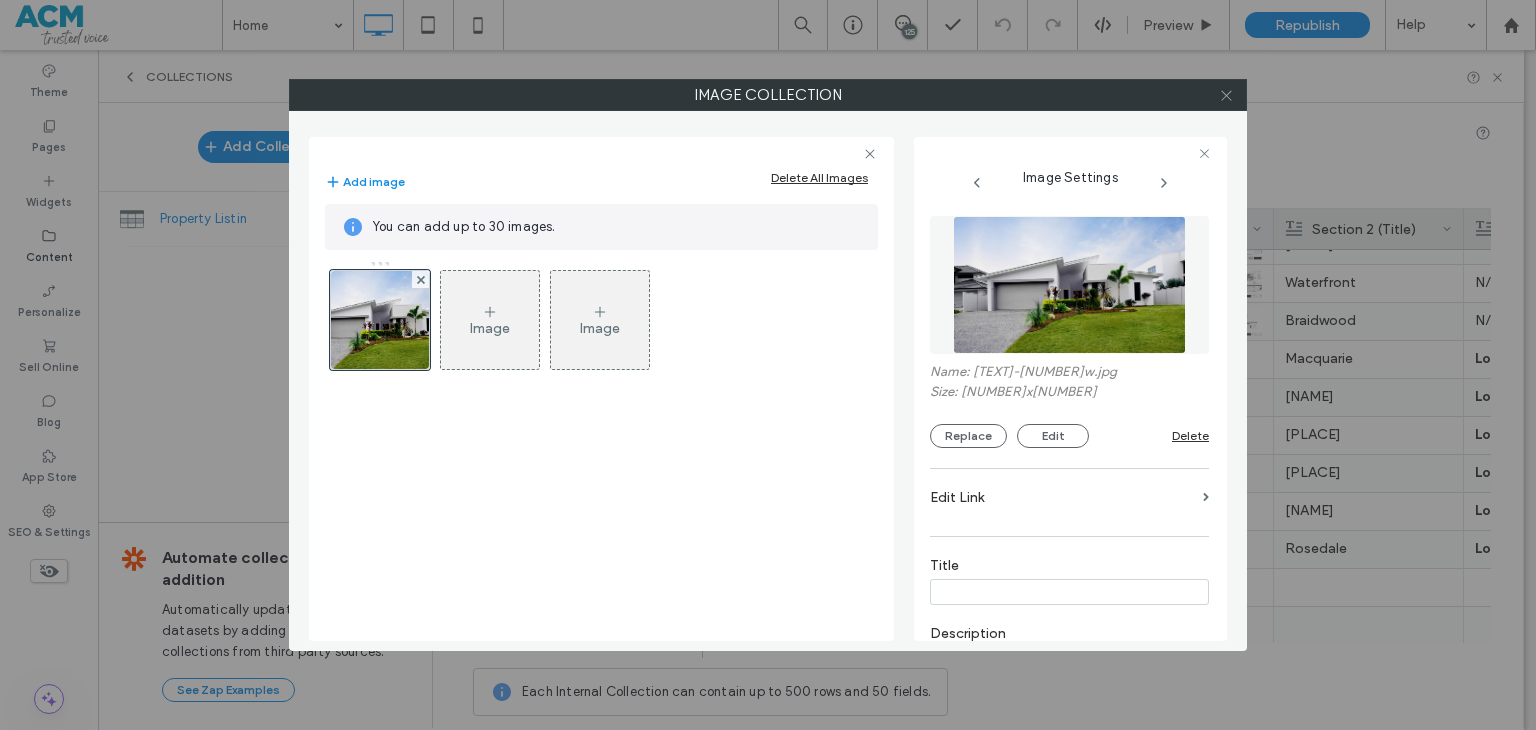 click 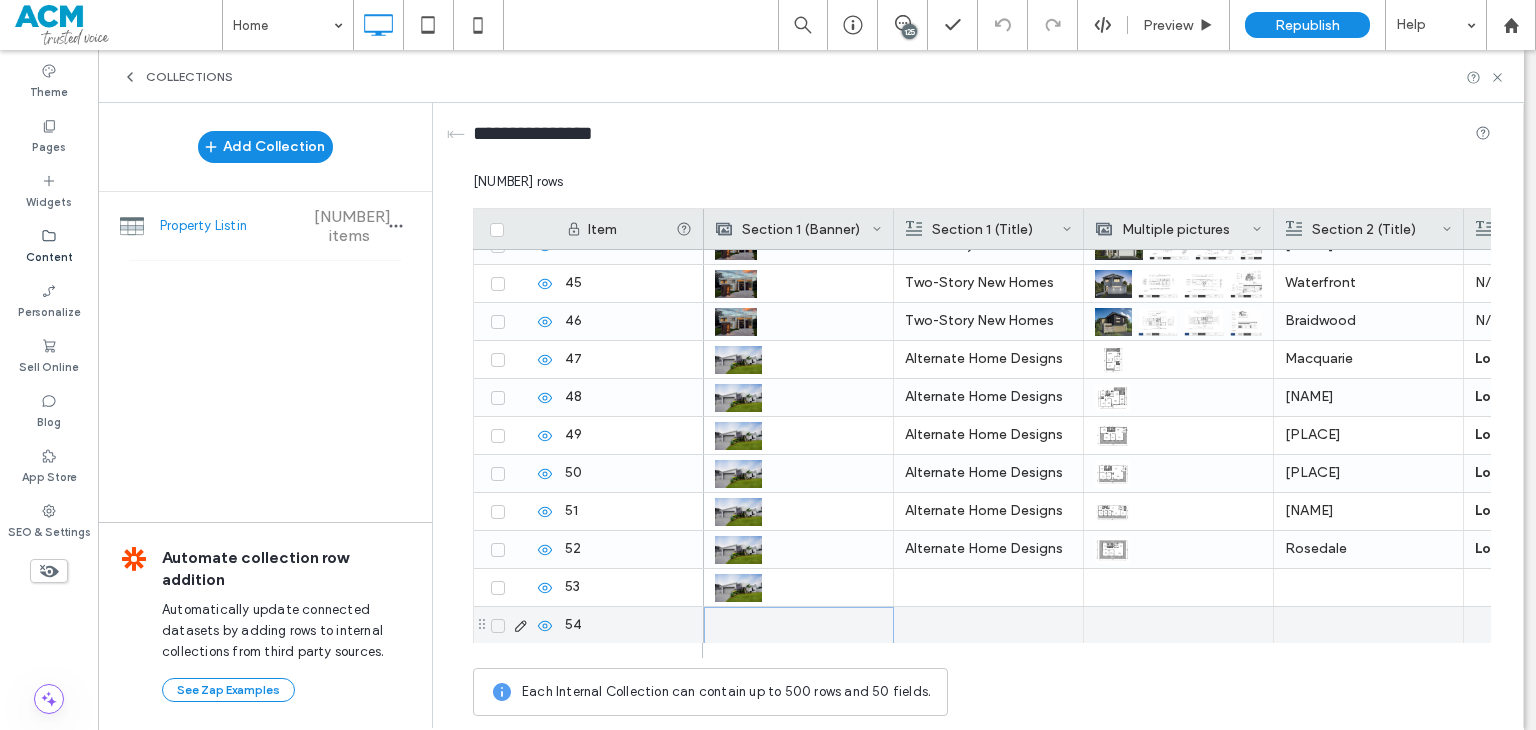 click at bounding box center (799, 625) 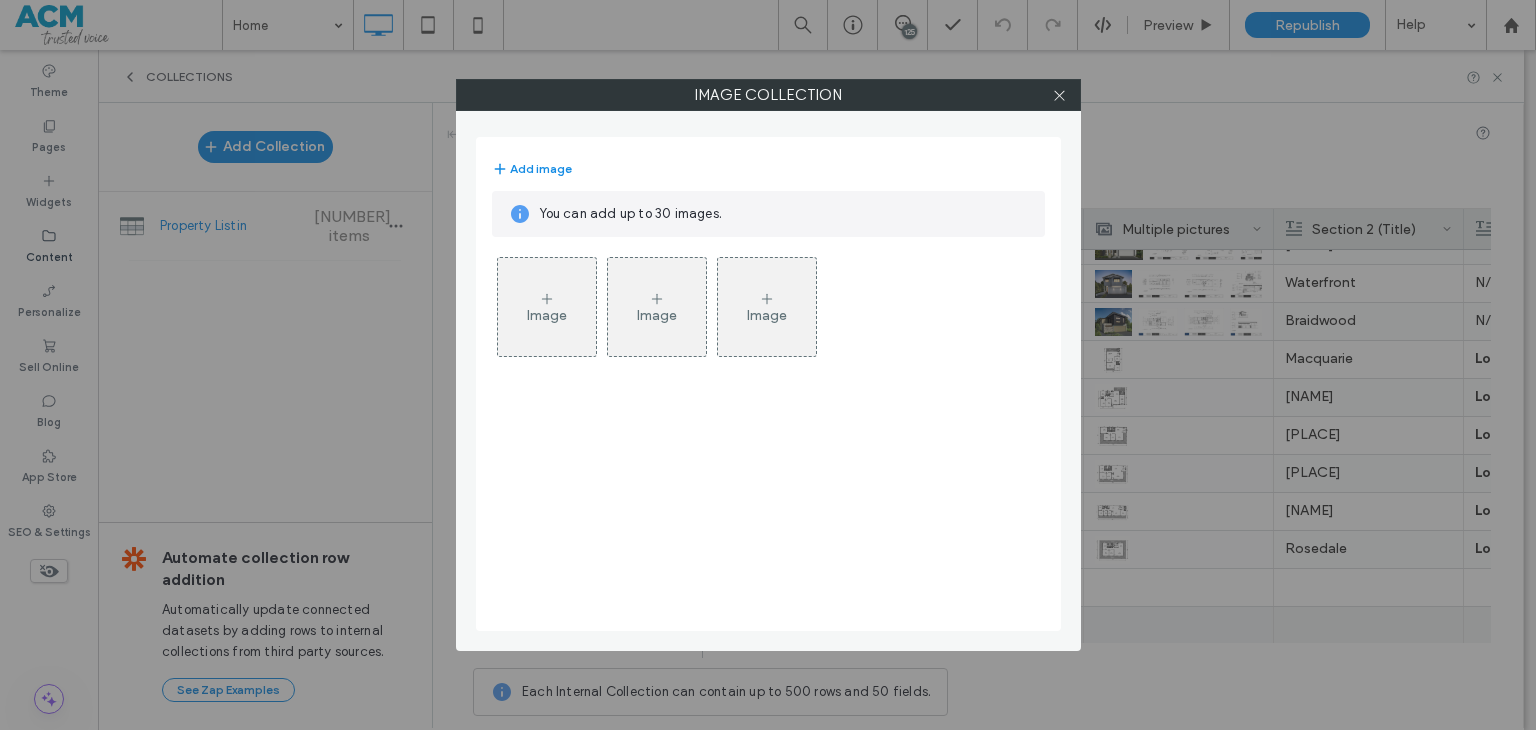click on "Image" at bounding box center [547, 307] 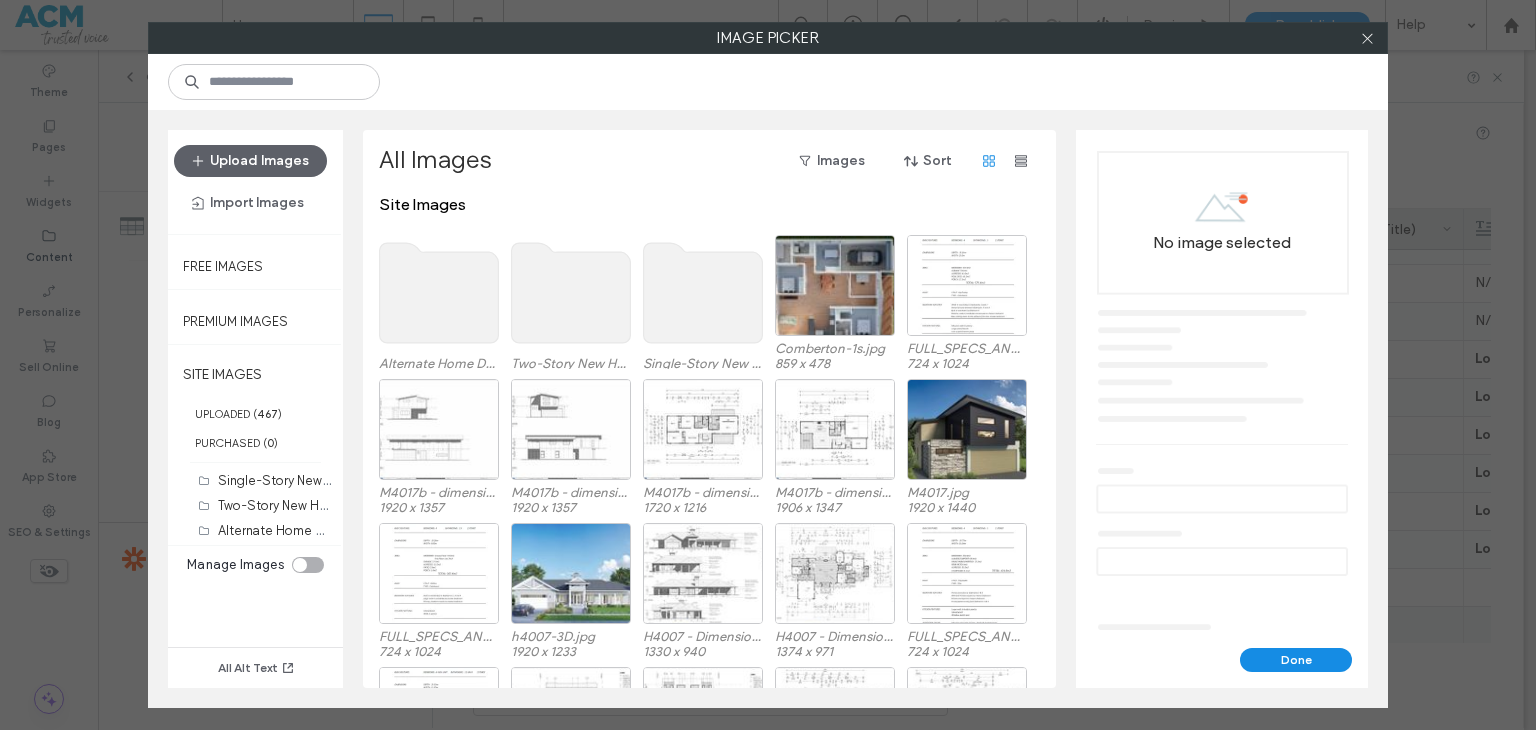click 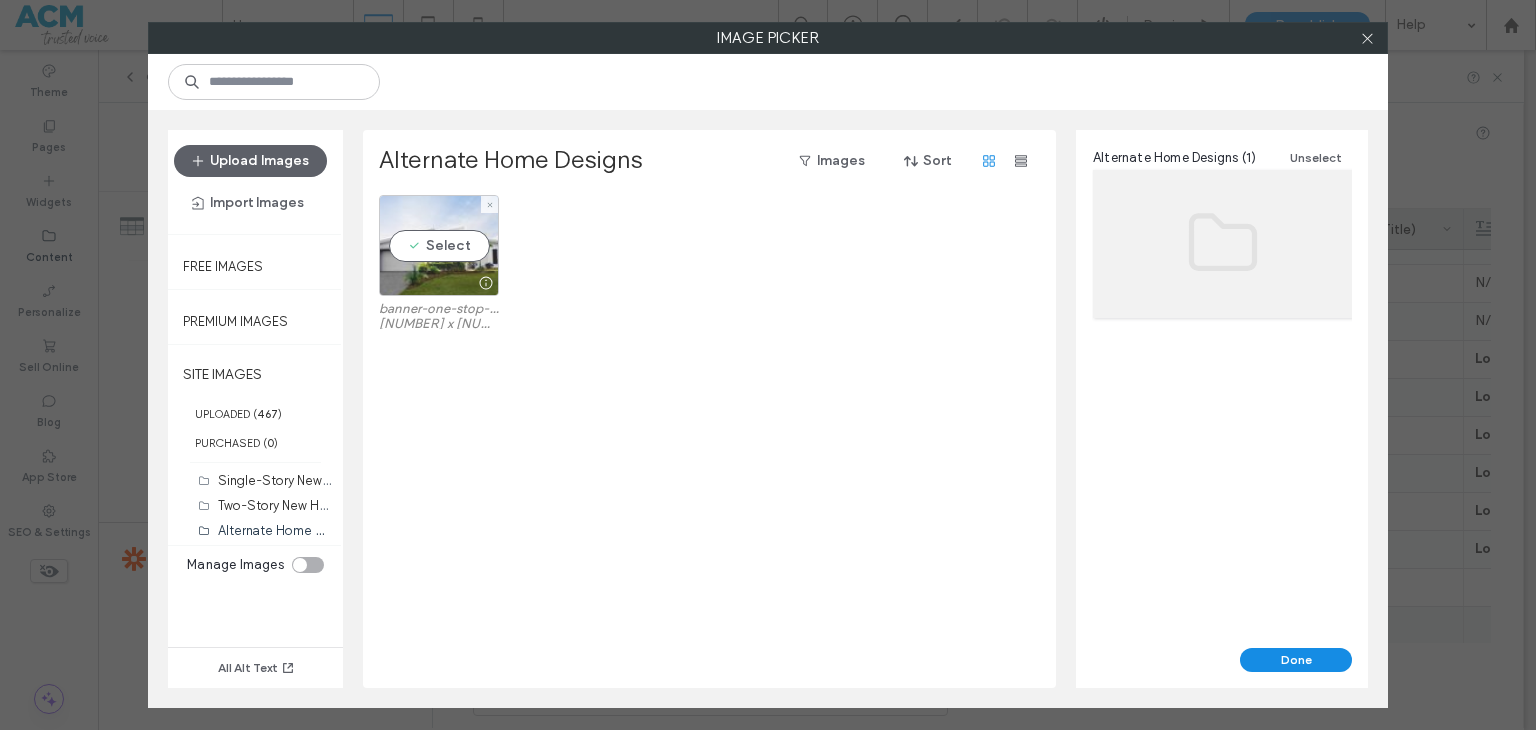 click at bounding box center (439, 283) 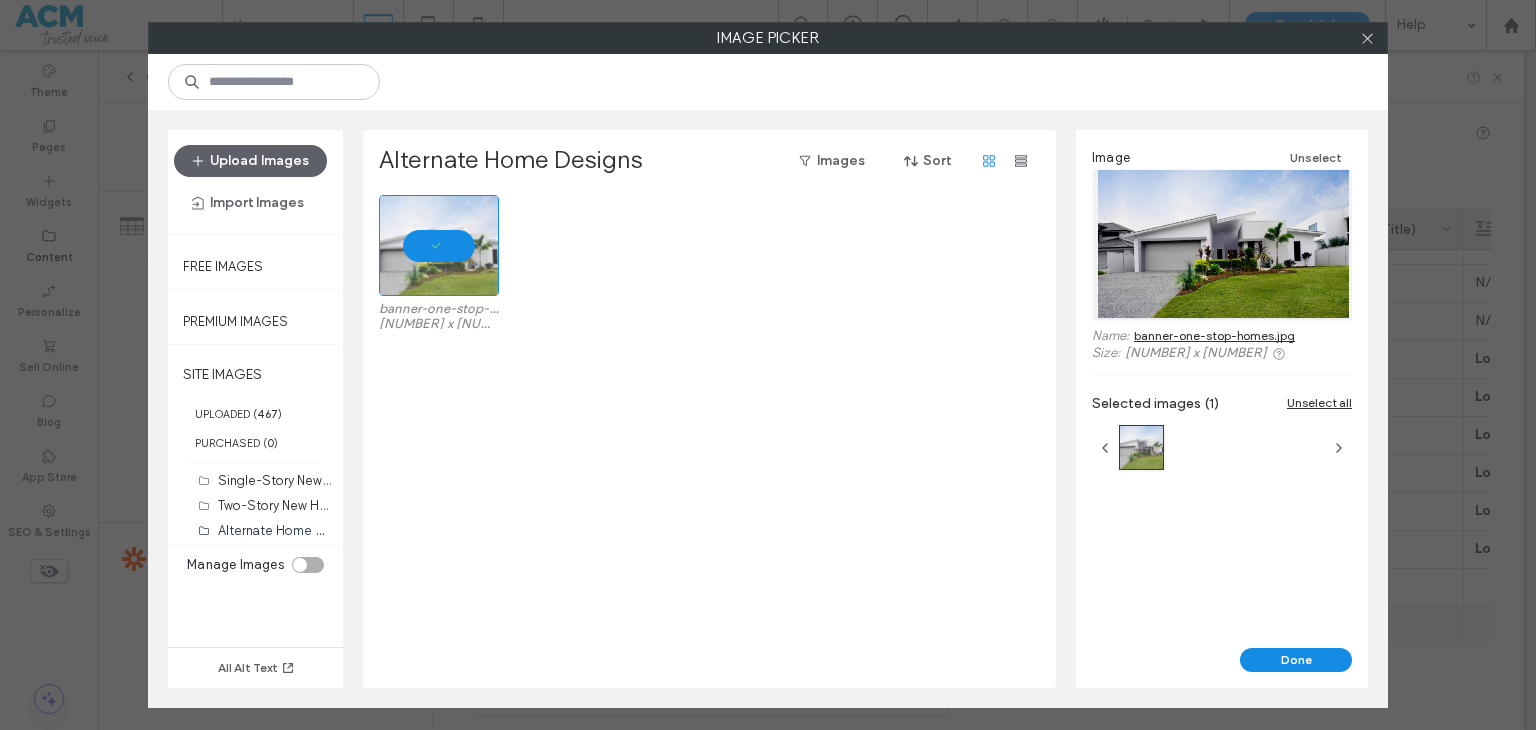 click on "Image Unselect Name: [TEXT]-[NUMBER]w.jpg Size: [NUMBER] x [NUMBER] Selected images (1) Unselect all" at bounding box center [1222, 389] 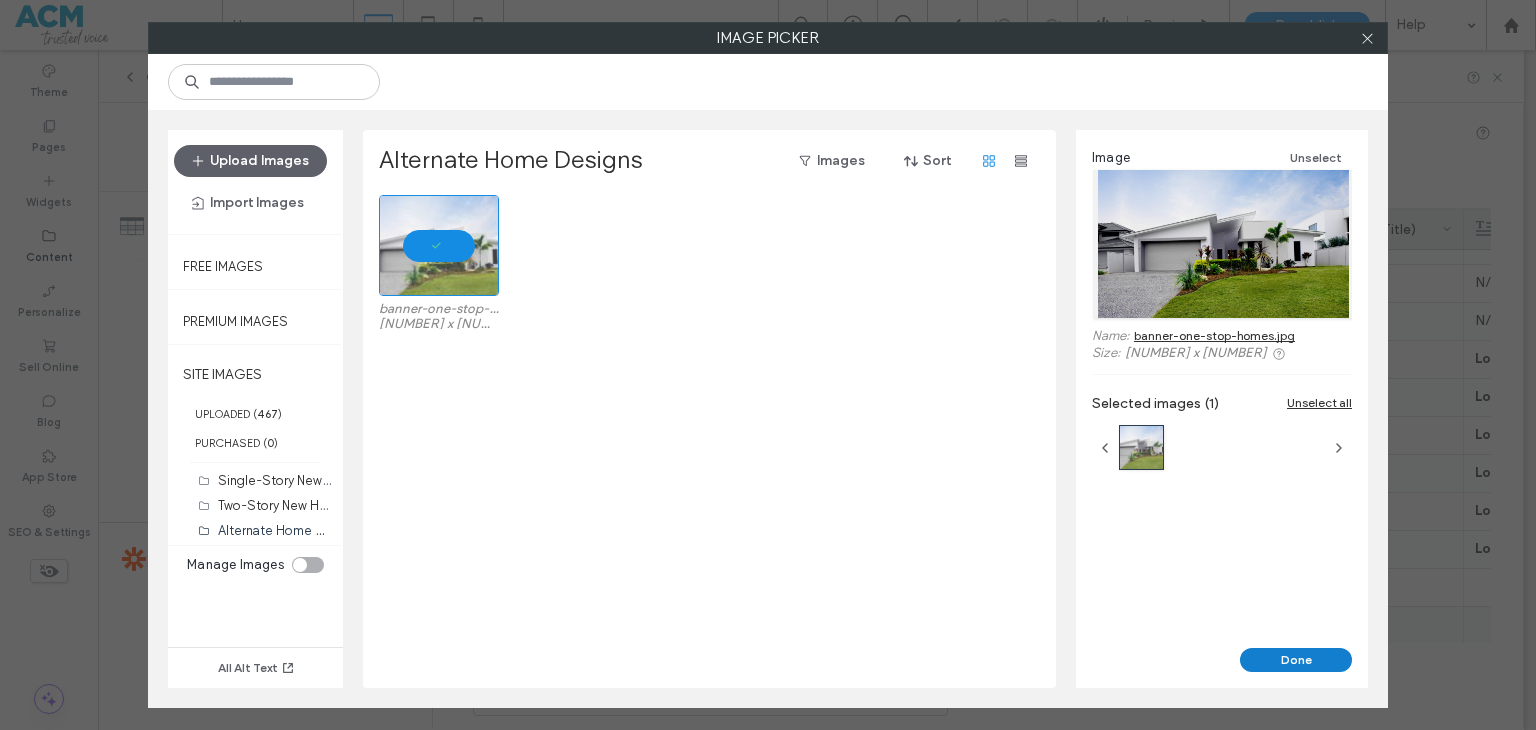 click on "Done" at bounding box center (1296, 660) 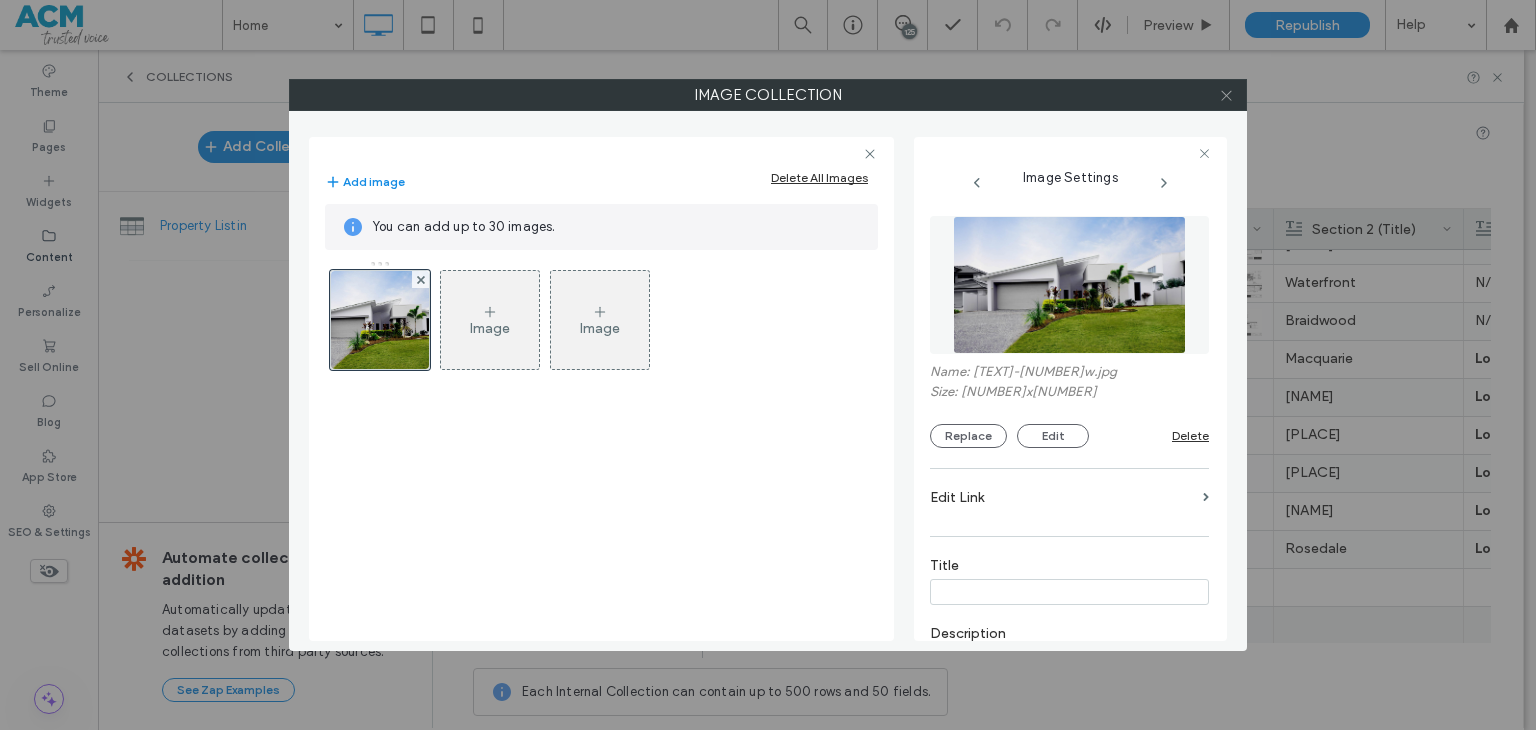 click 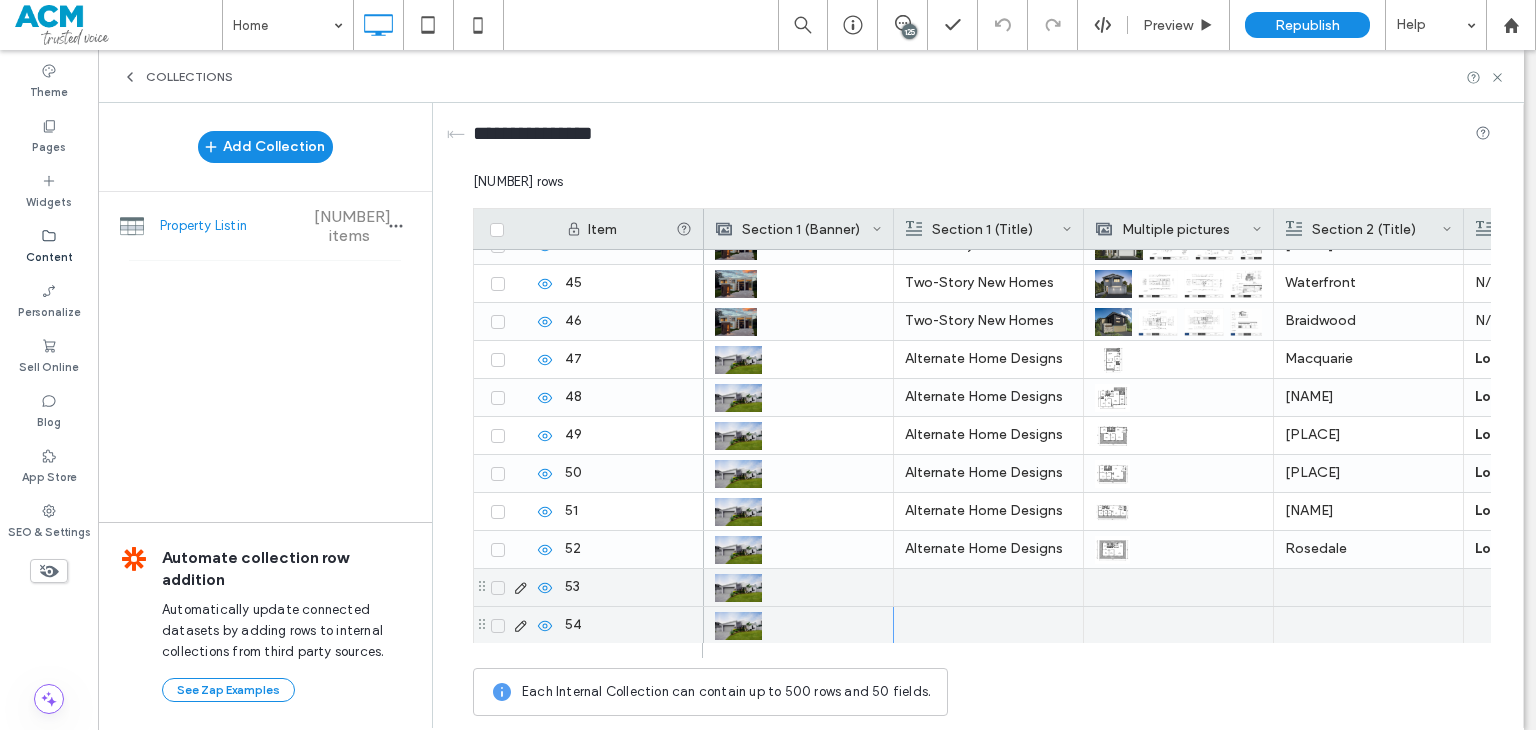 scroll, scrollTop: 1696, scrollLeft: 0, axis: vertical 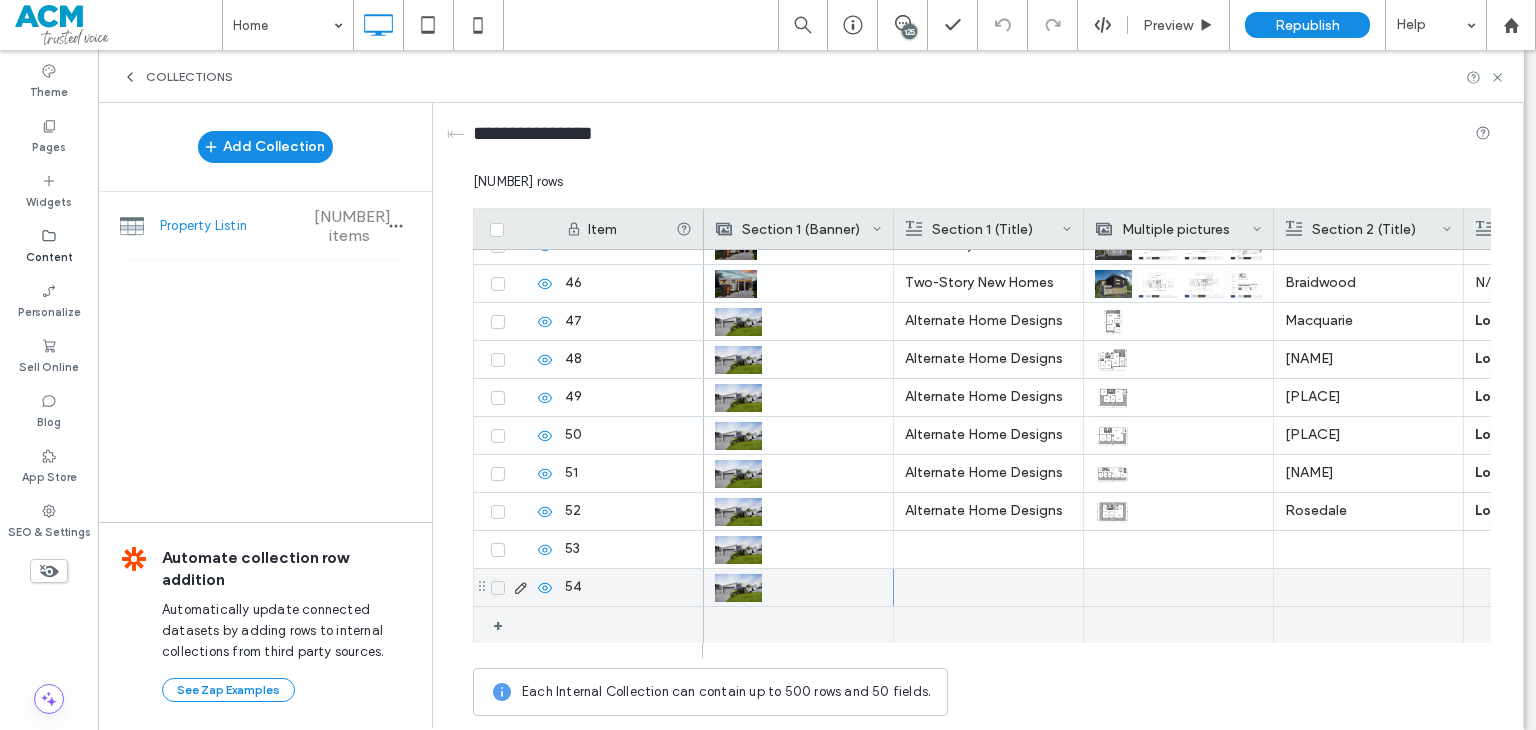 click at bounding box center (798, 625) 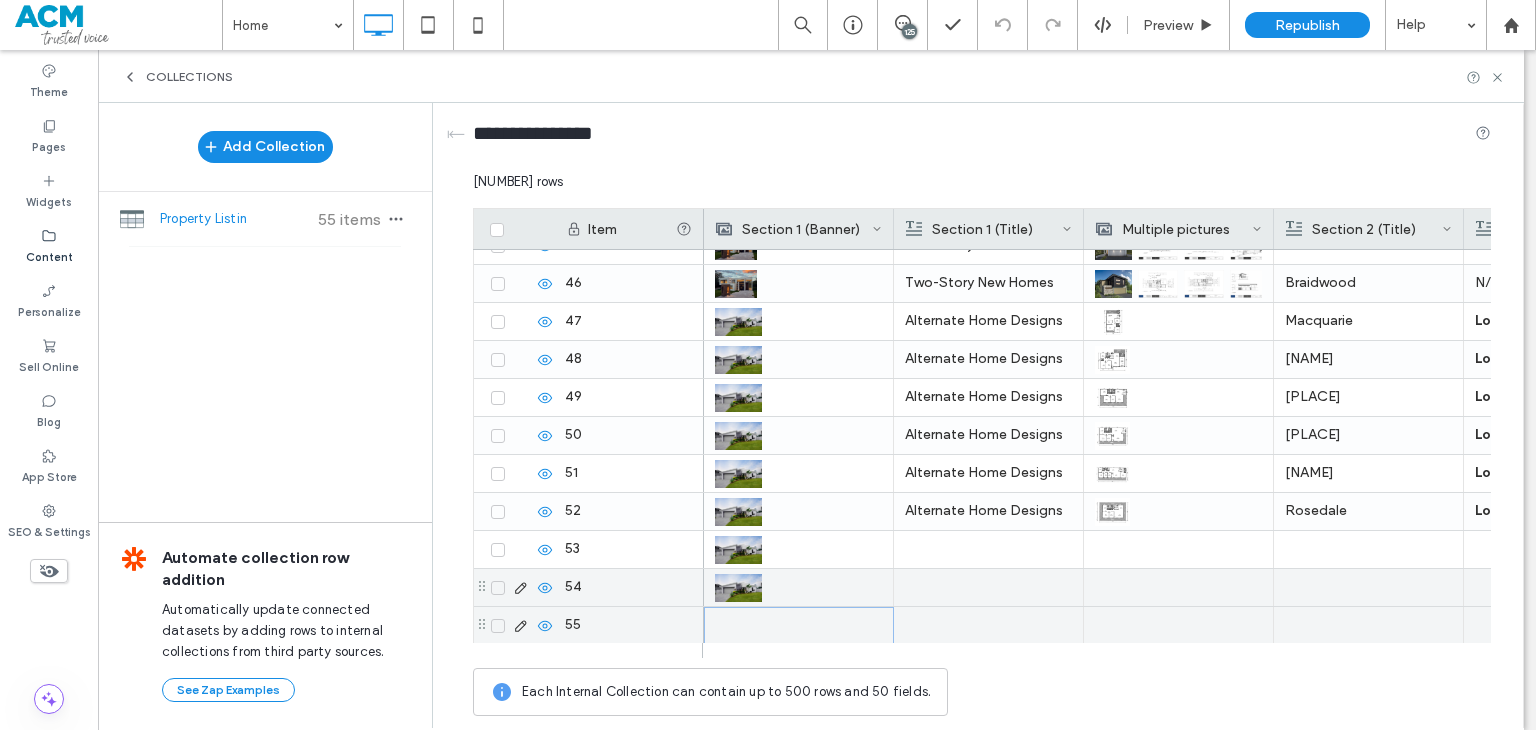 scroll, scrollTop: 1696, scrollLeft: 0, axis: vertical 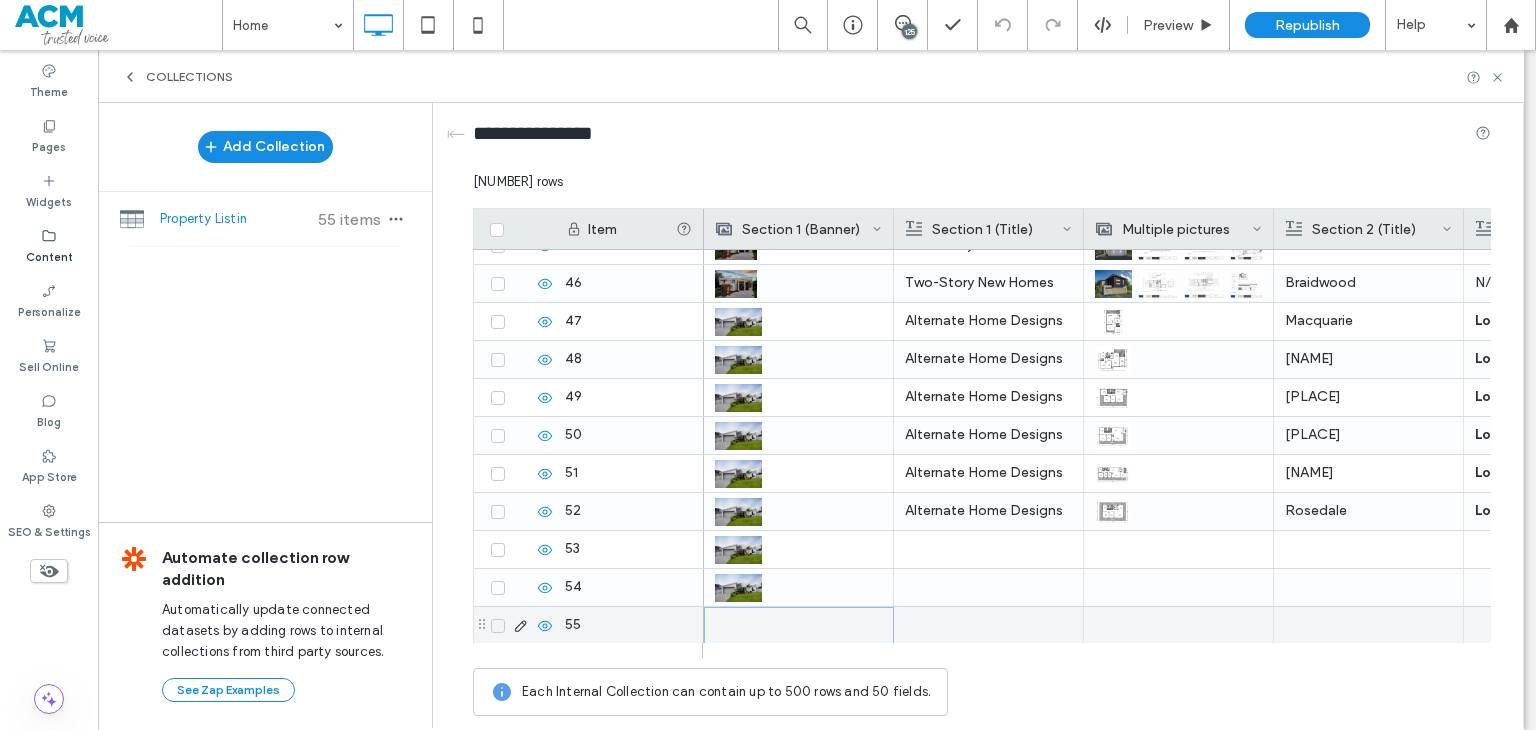 click at bounding box center [799, 625] 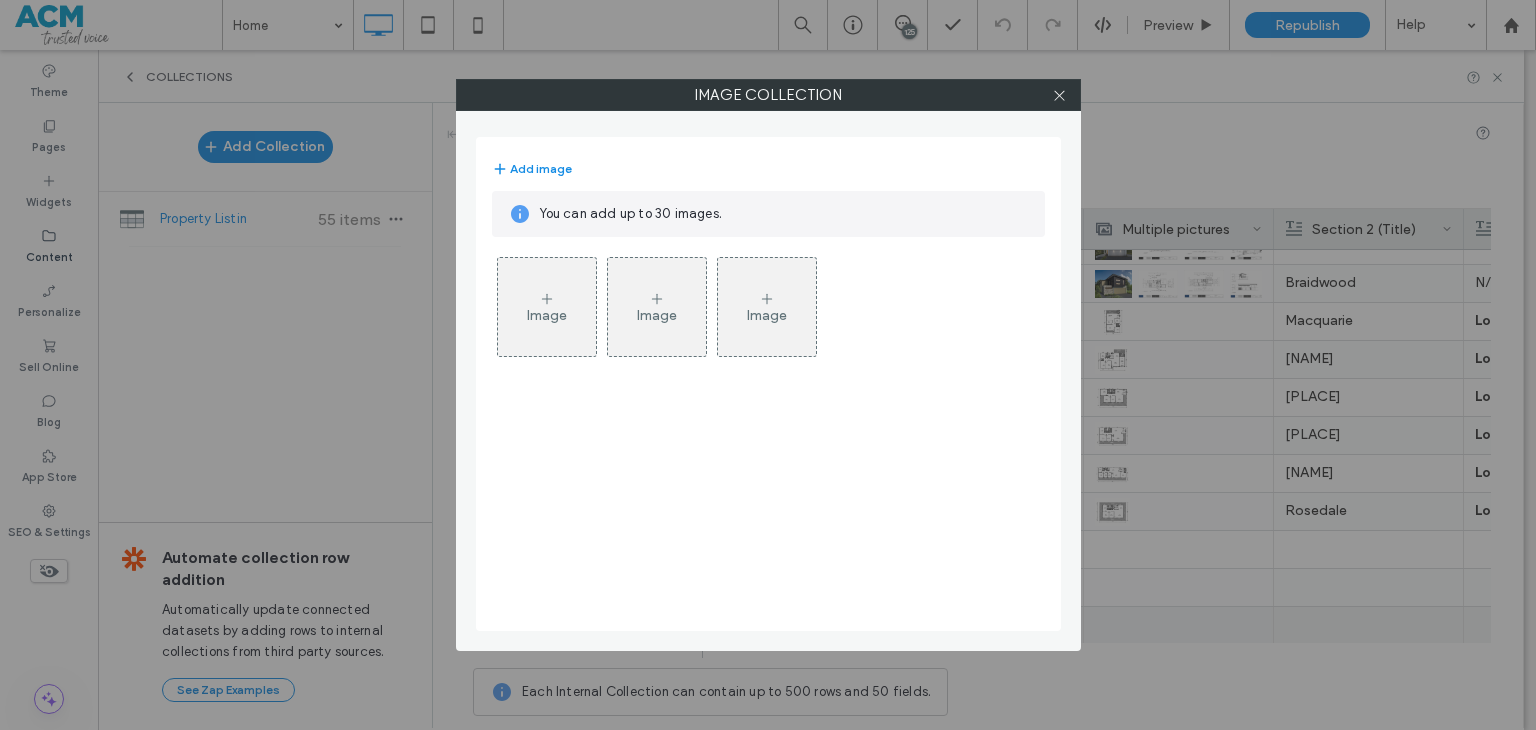 click on "Image" at bounding box center (547, 307) 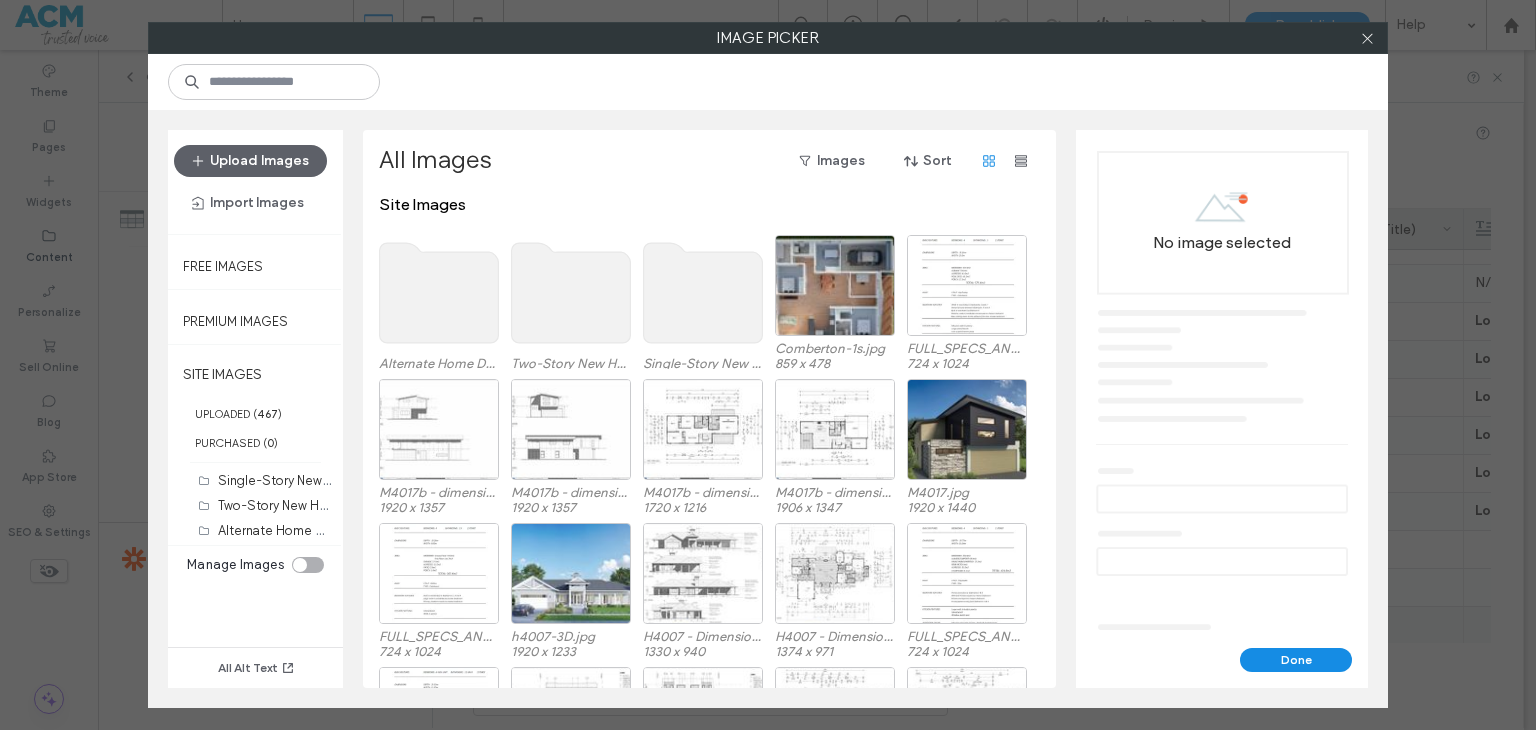 click 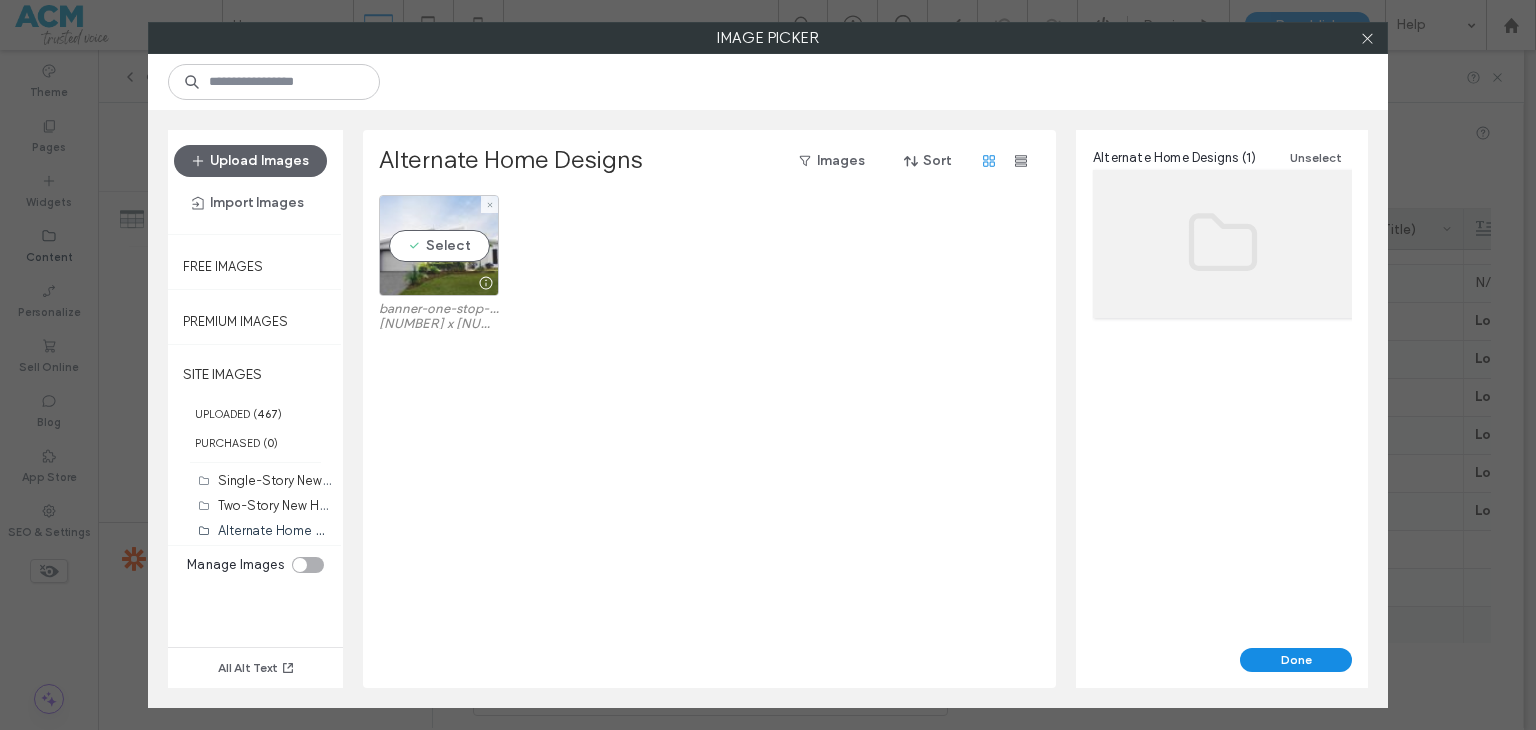 click on "Select" at bounding box center (439, 245) 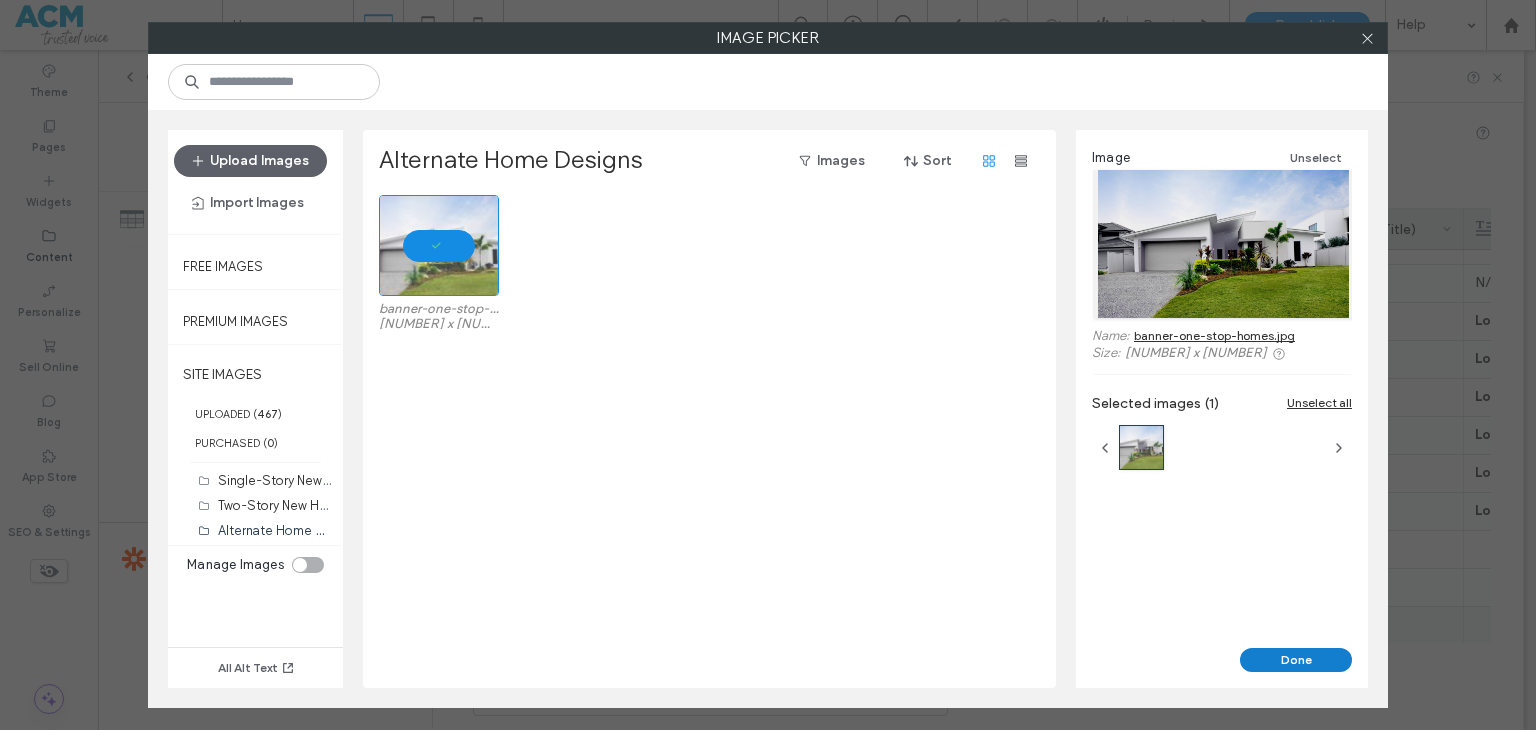 click on "Done" at bounding box center (1296, 660) 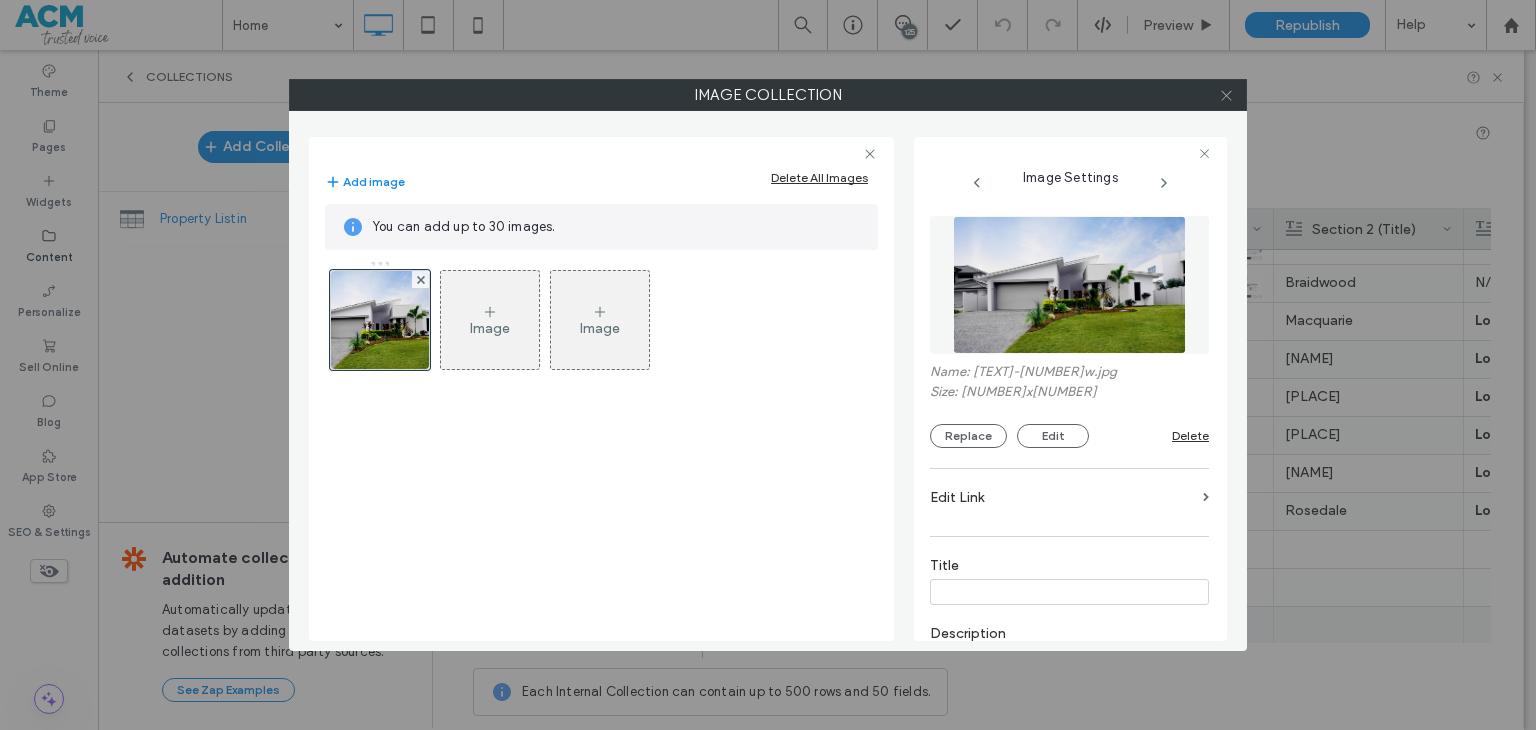 click 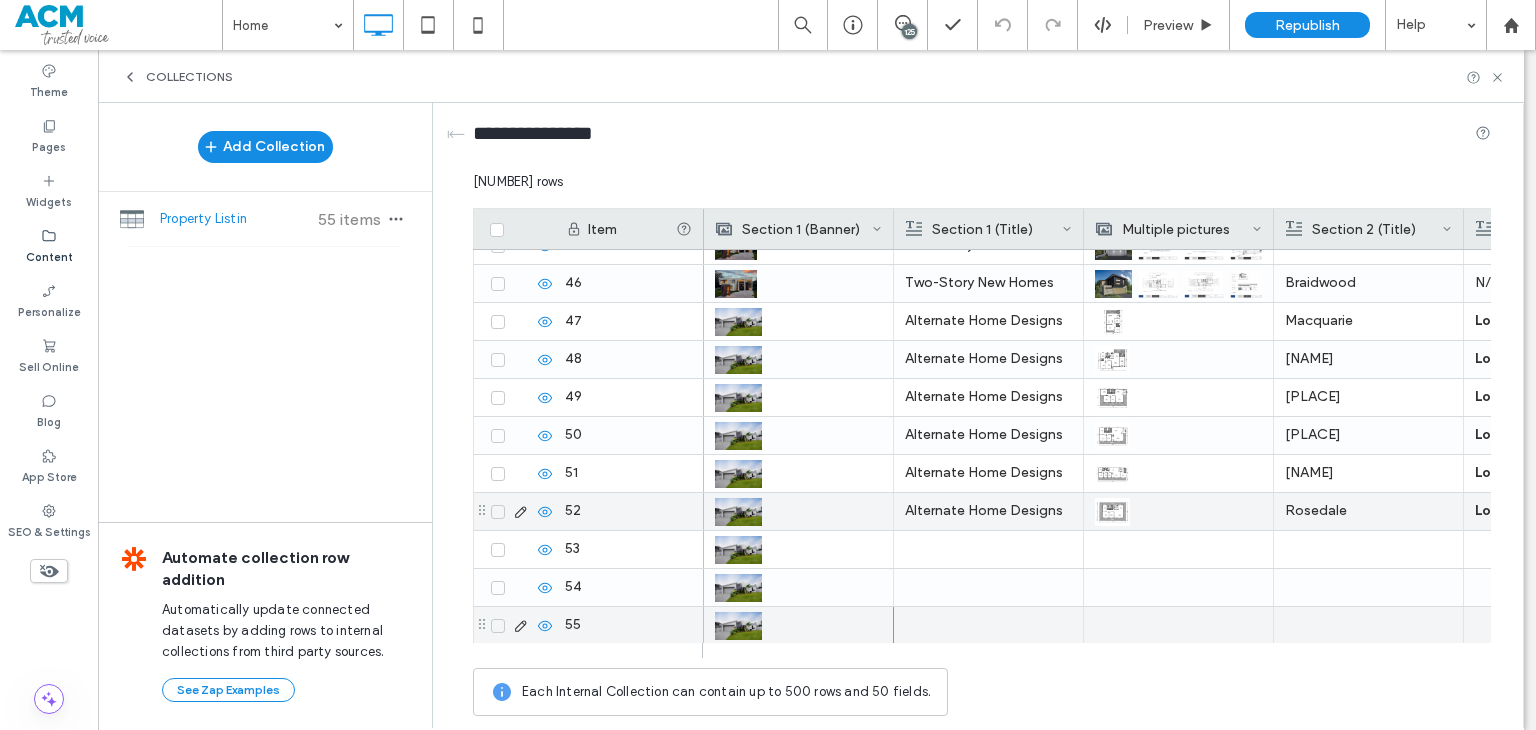 scroll, scrollTop: 1734, scrollLeft: 0, axis: vertical 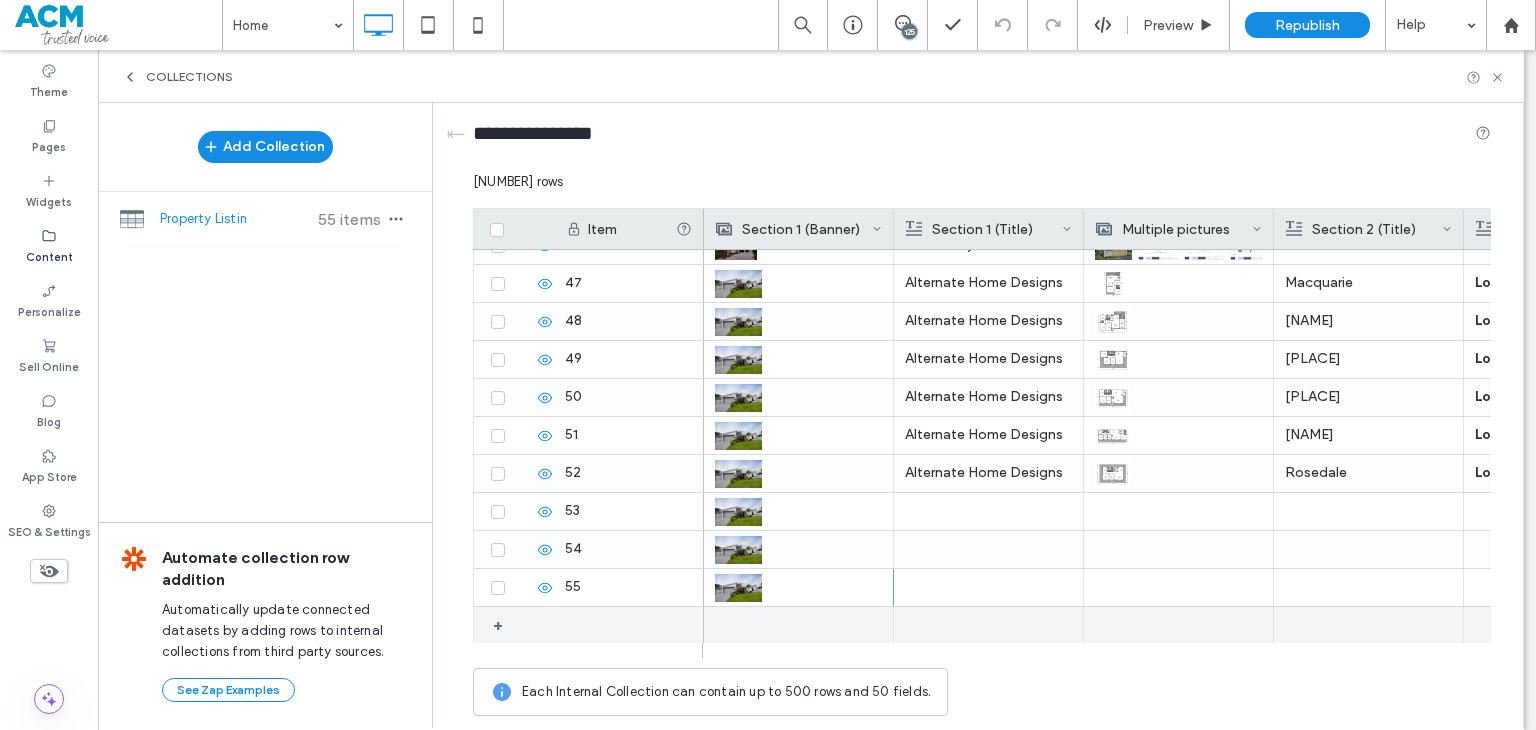 click at bounding box center (798, 625) 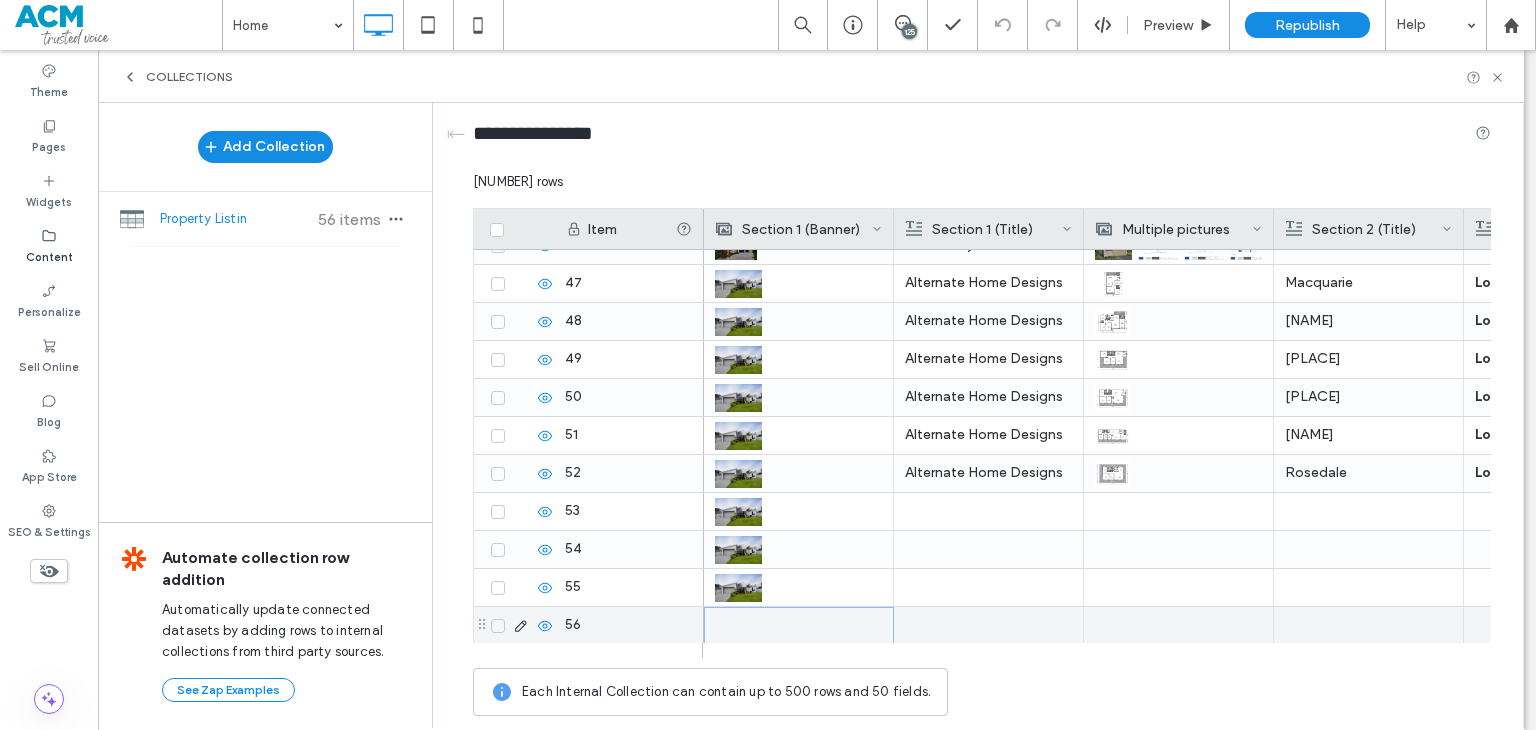 click at bounding box center (799, 625) 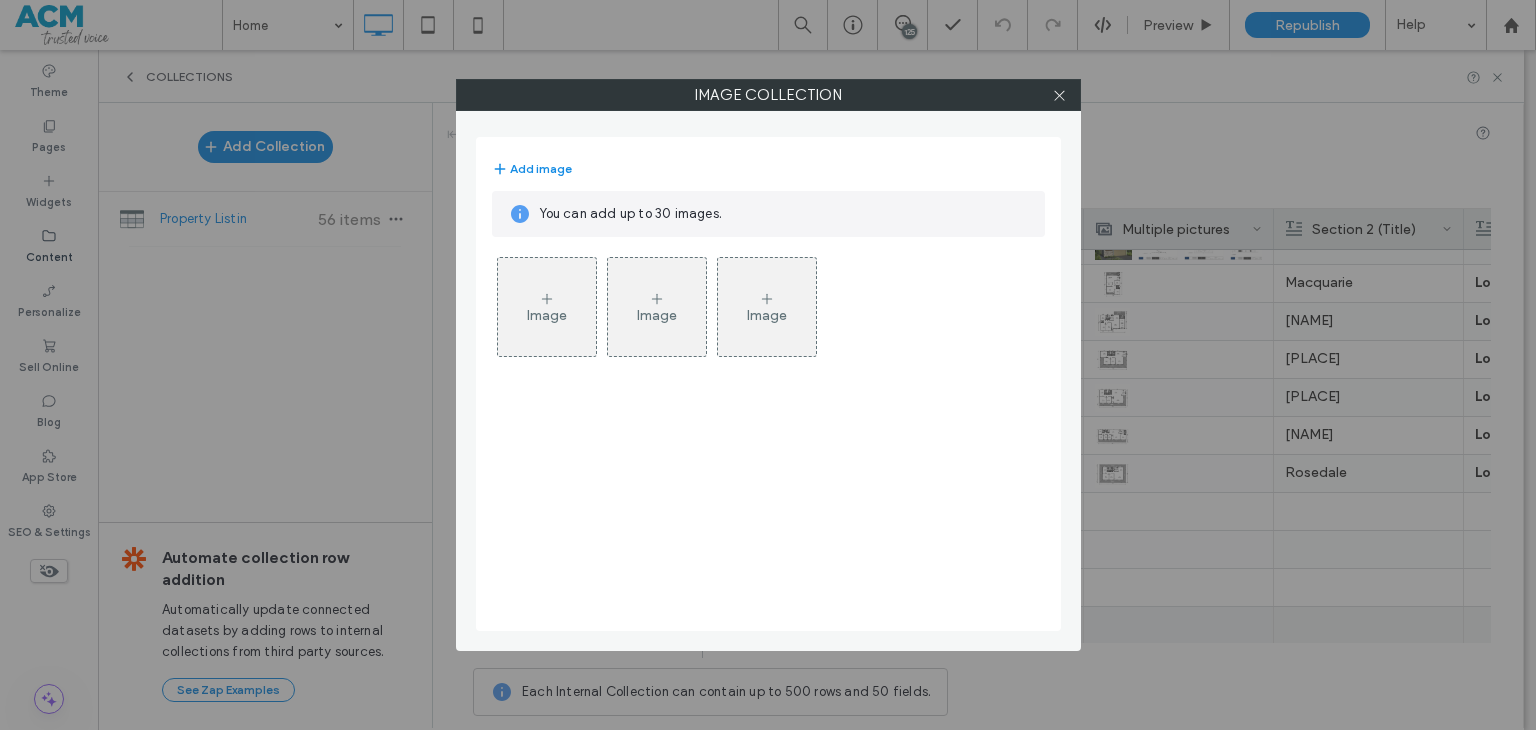 click on "Image" at bounding box center [547, 307] 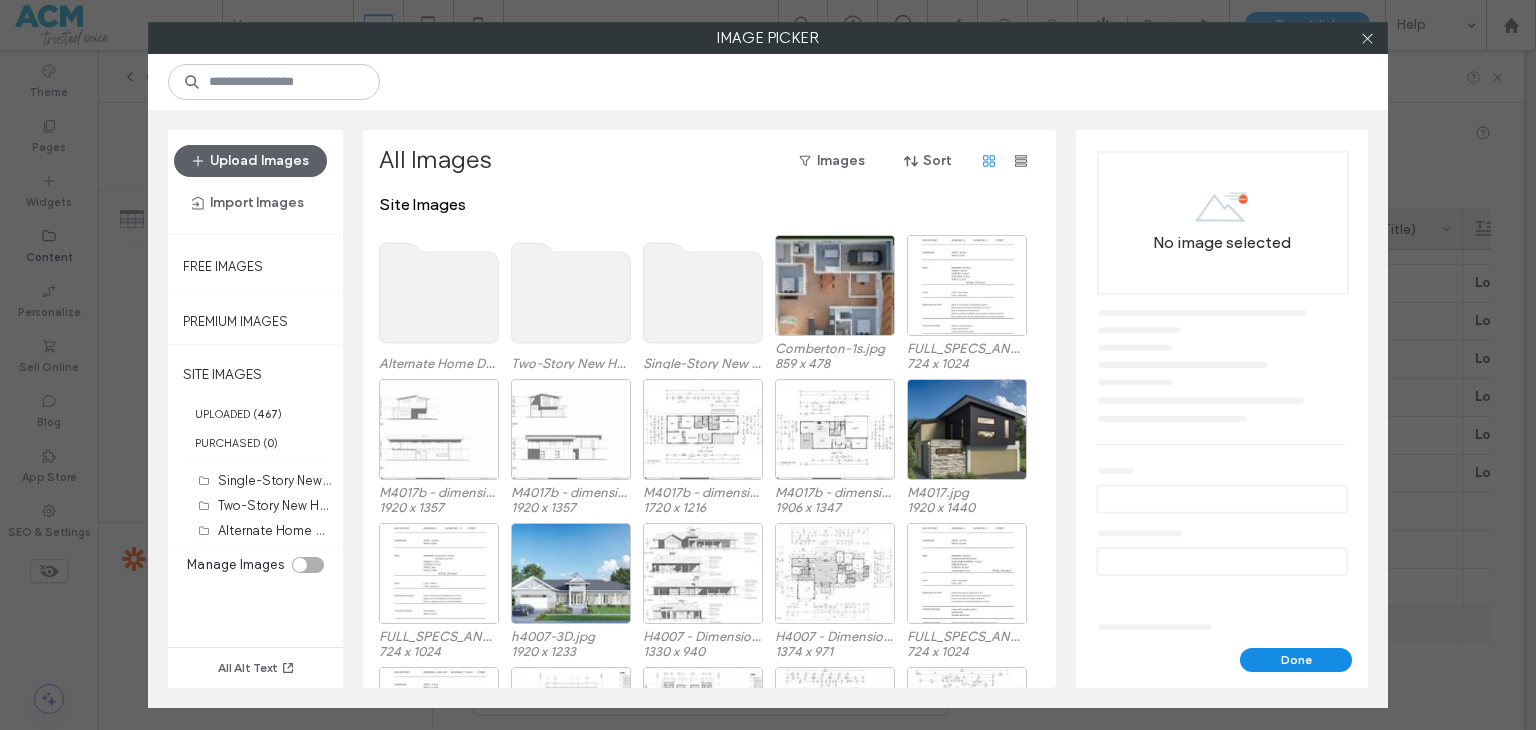 click 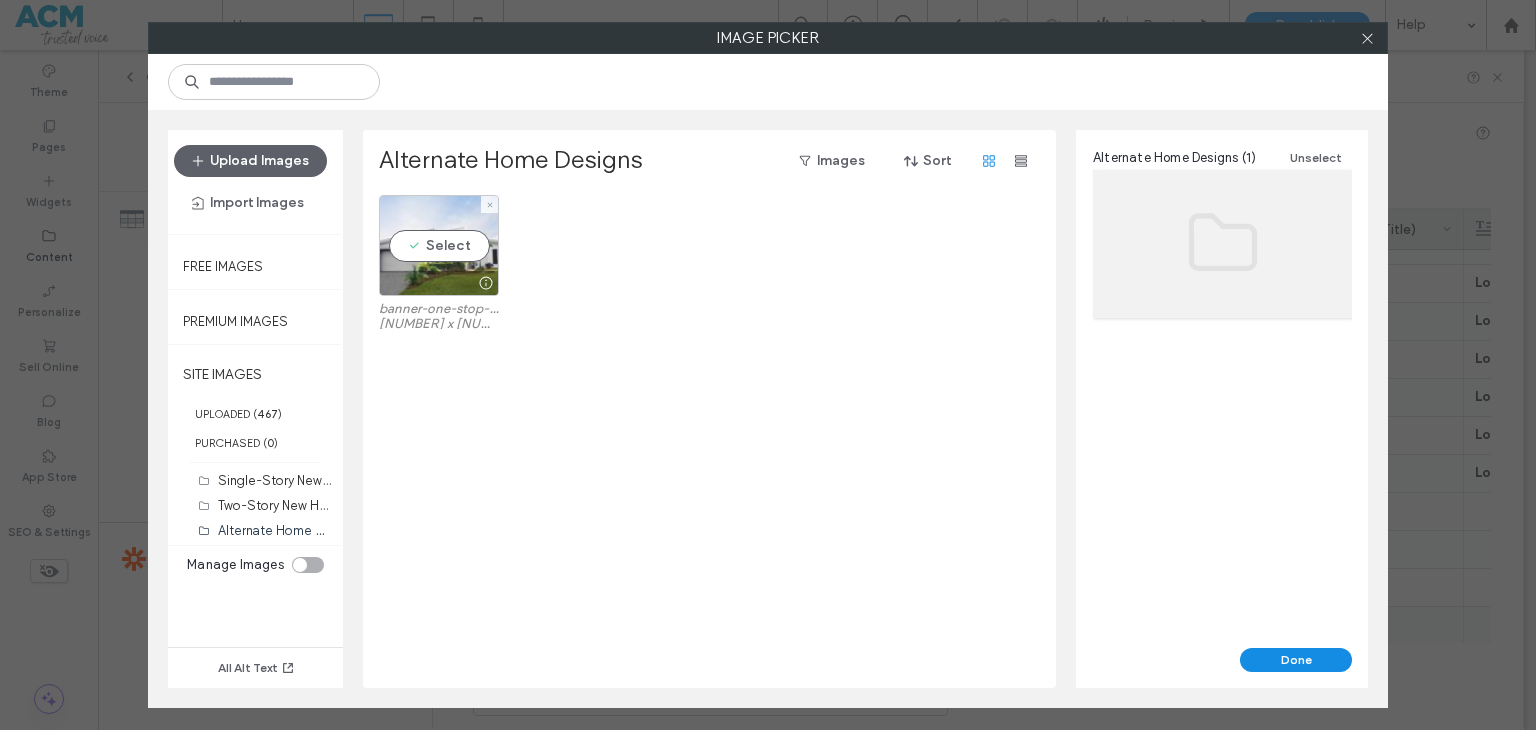 click on "Select" at bounding box center [439, 245] 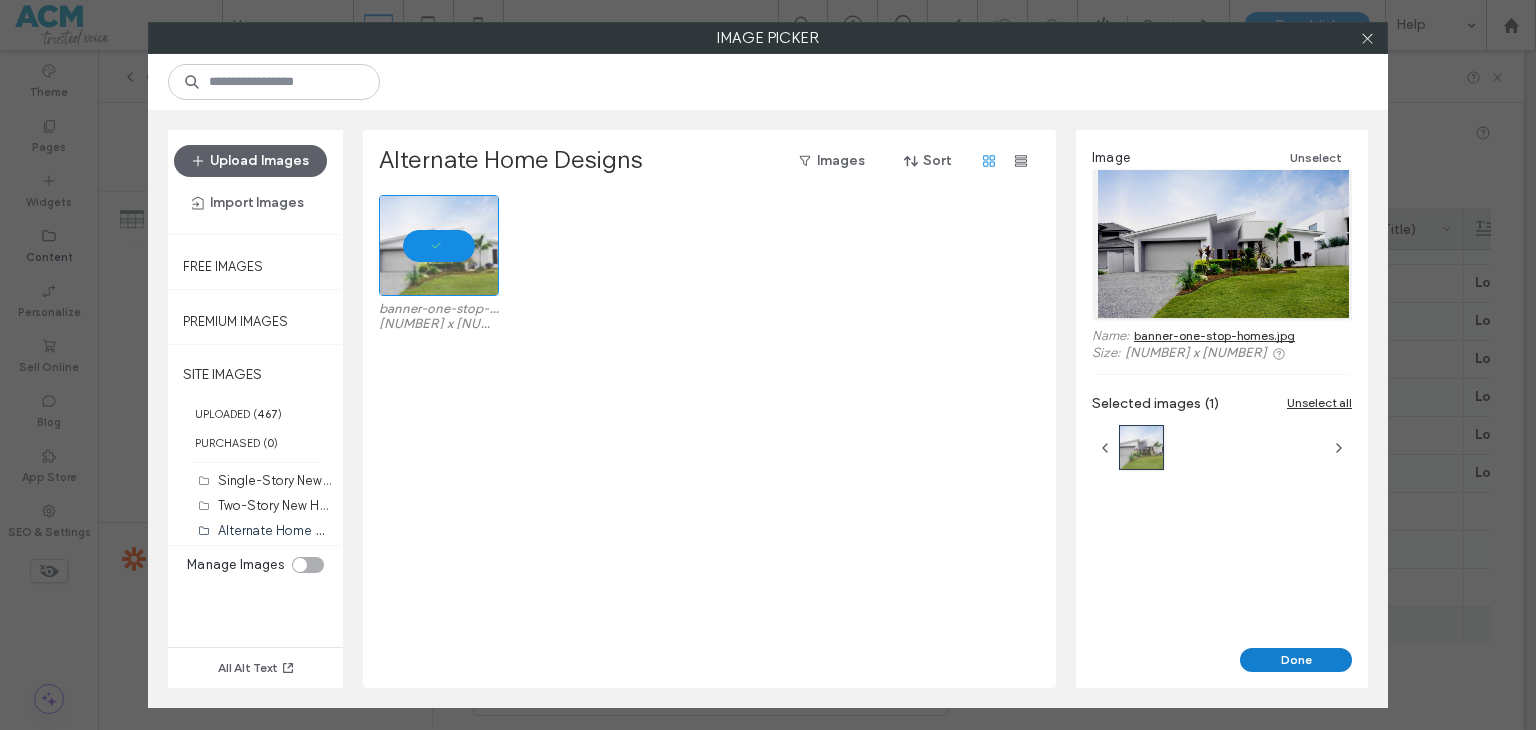 click on "Done" at bounding box center [1296, 660] 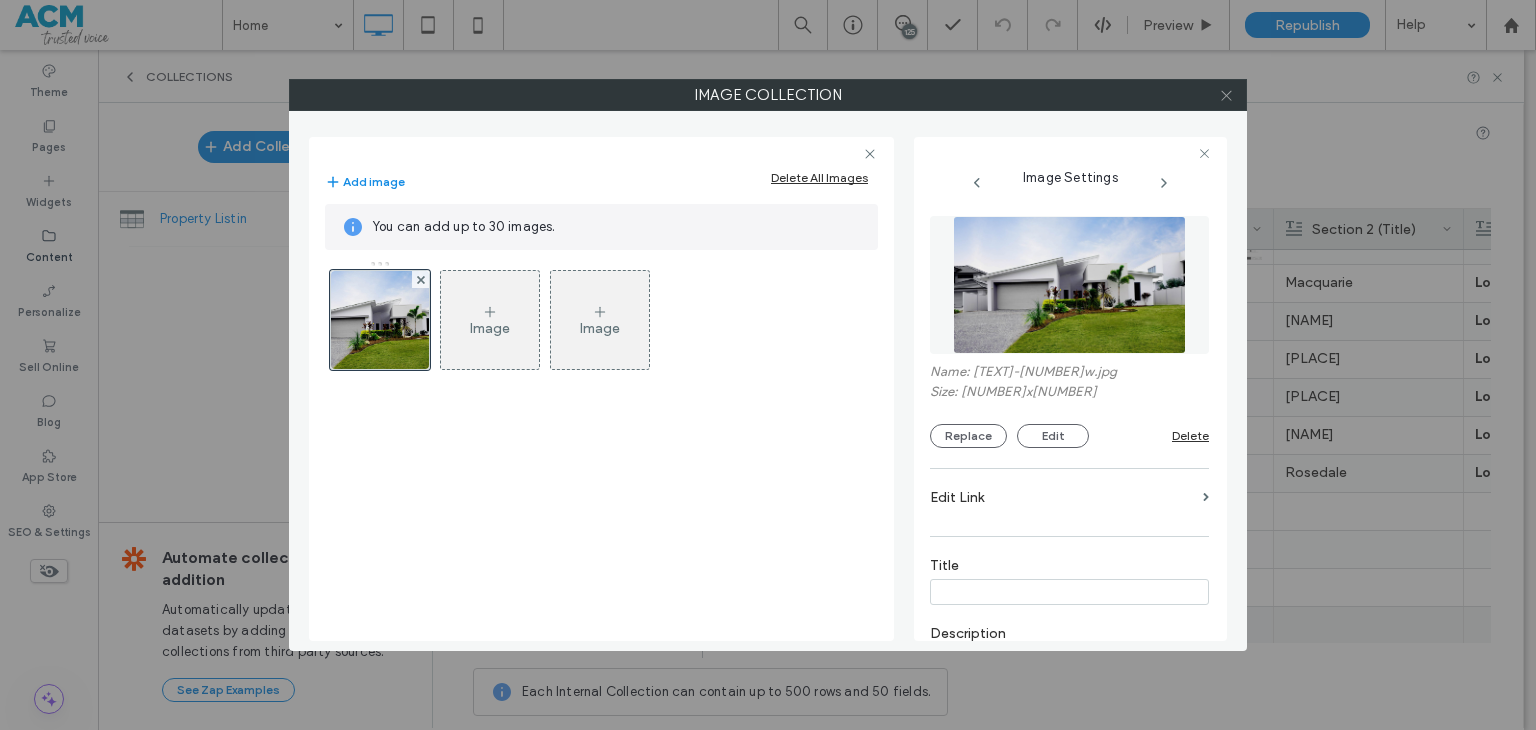 click 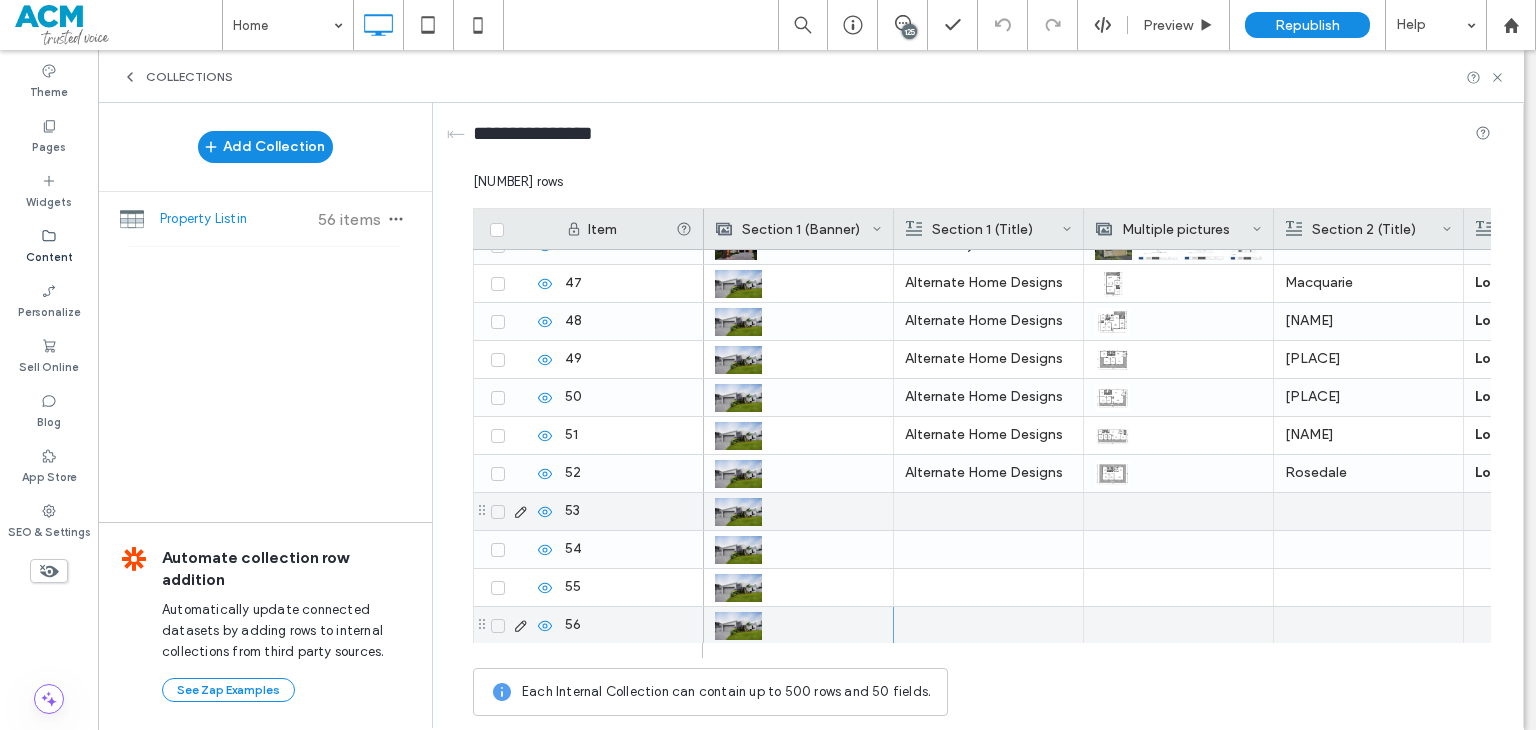 scroll, scrollTop: 1772, scrollLeft: 0, axis: vertical 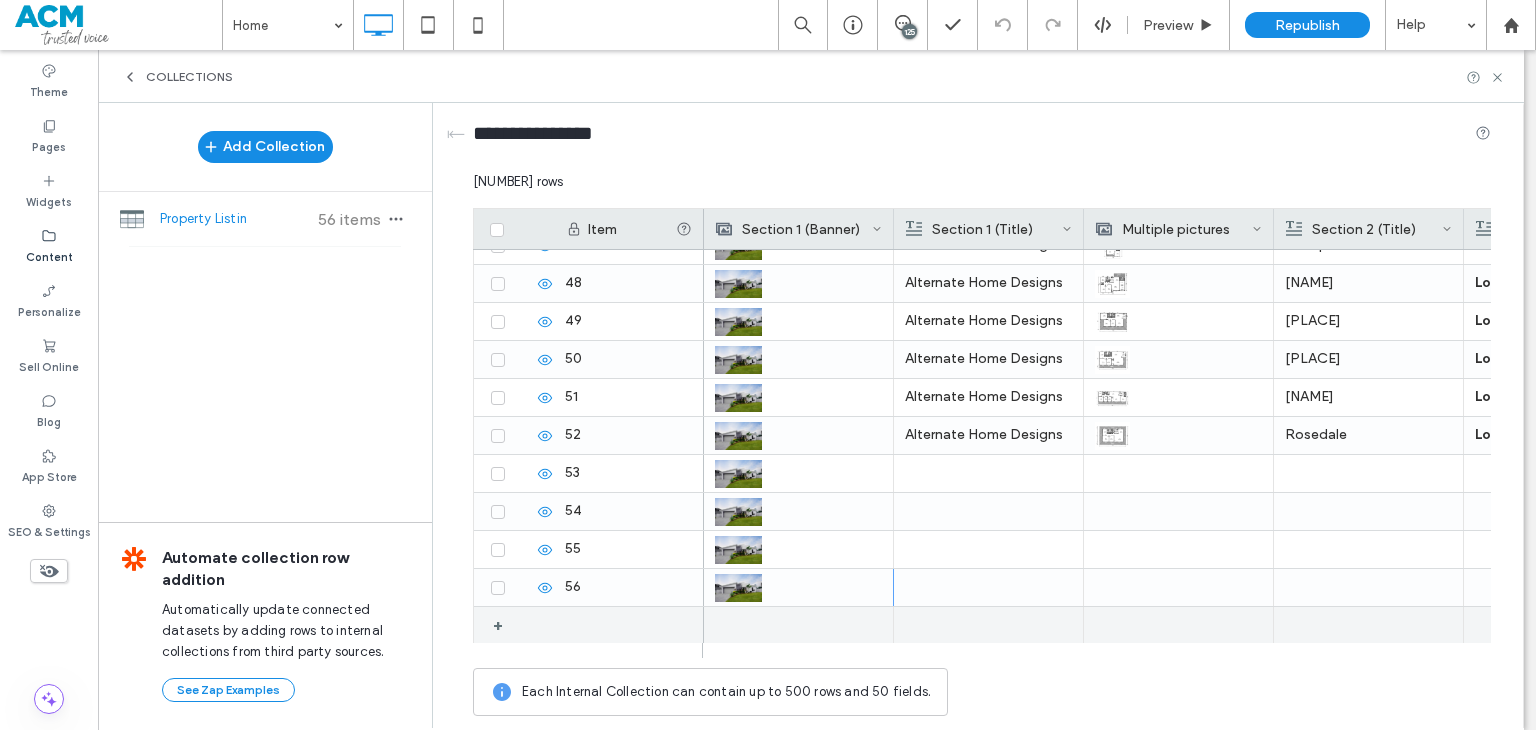 click at bounding box center (798, 625) 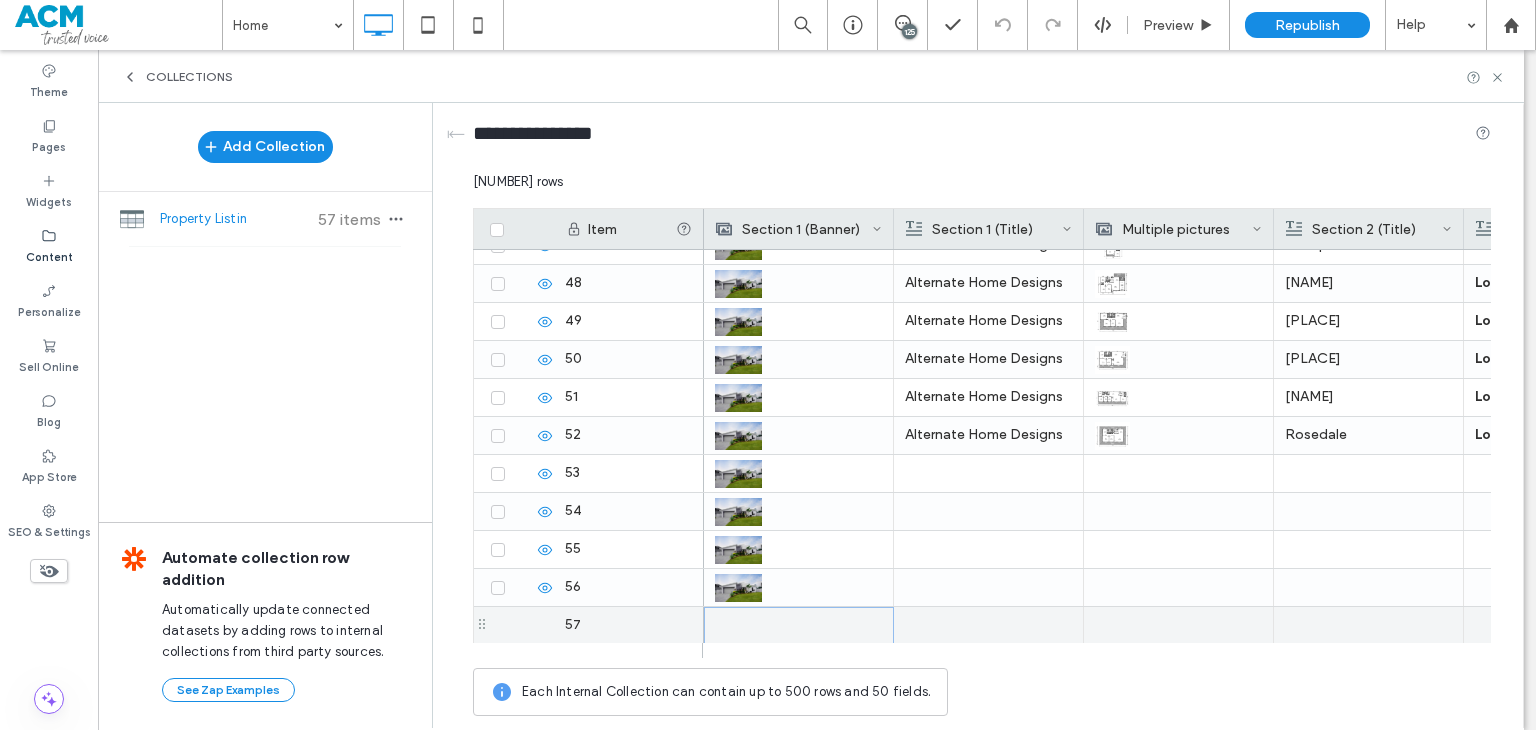 scroll, scrollTop: 1772, scrollLeft: 0, axis: vertical 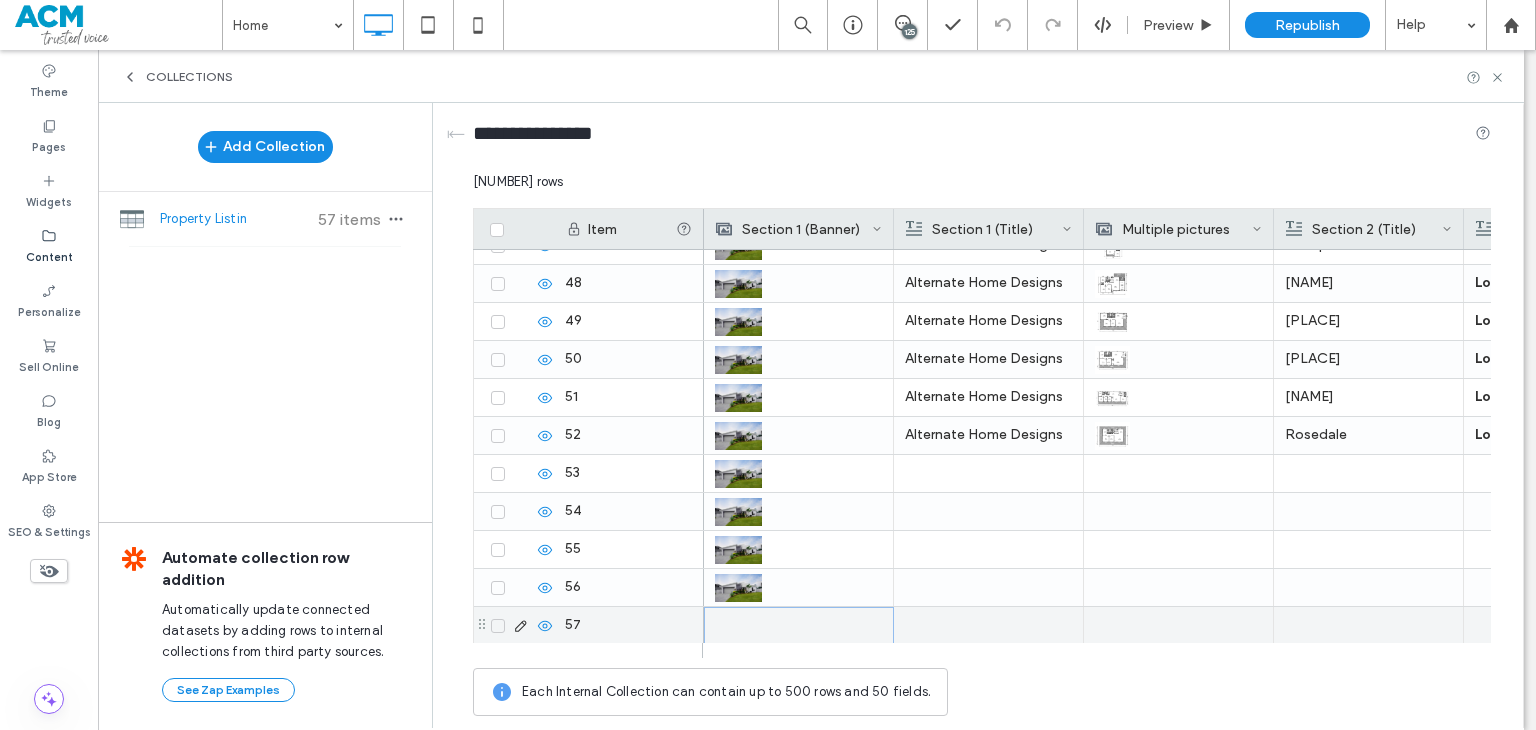 click at bounding box center [799, 625] 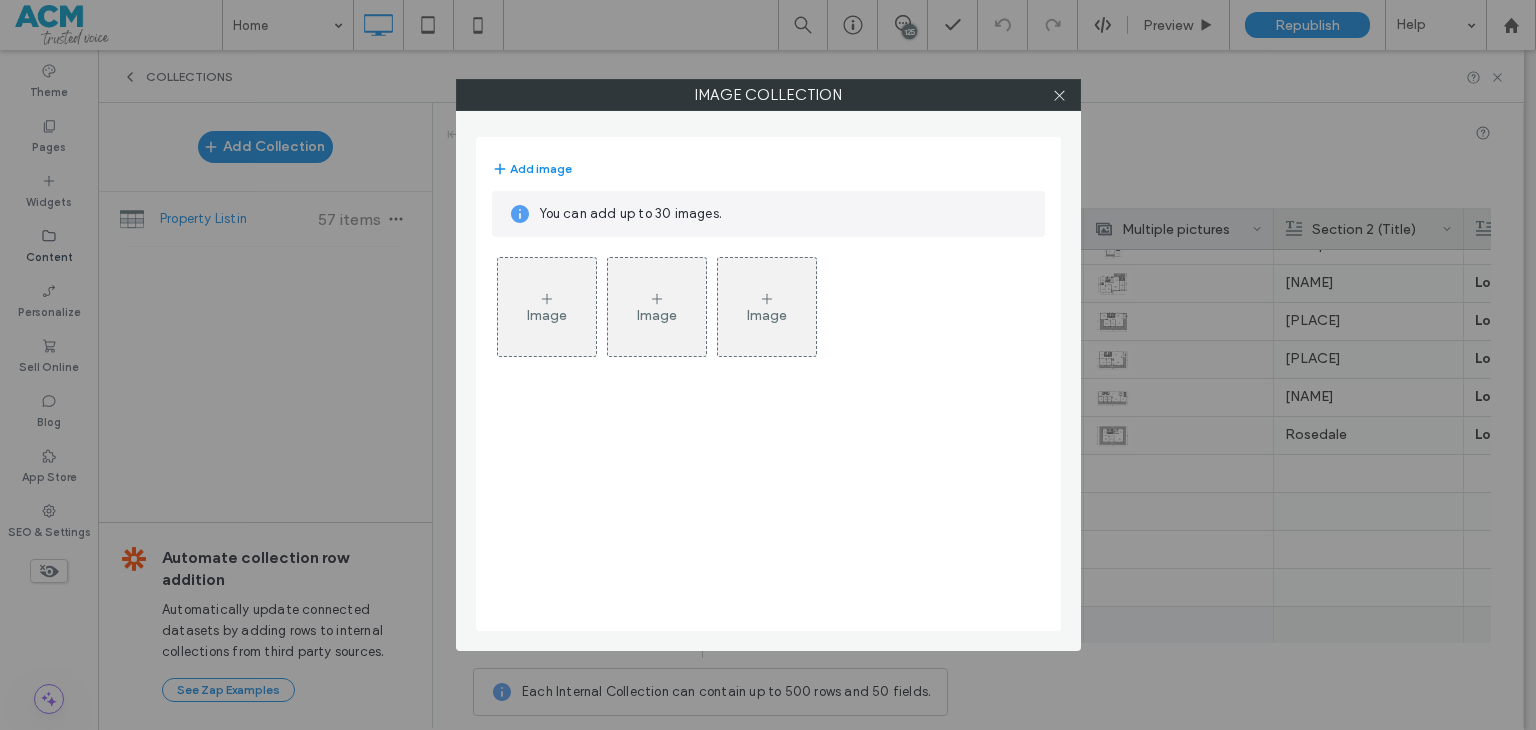 click on "Image" at bounding box center (547, 307) 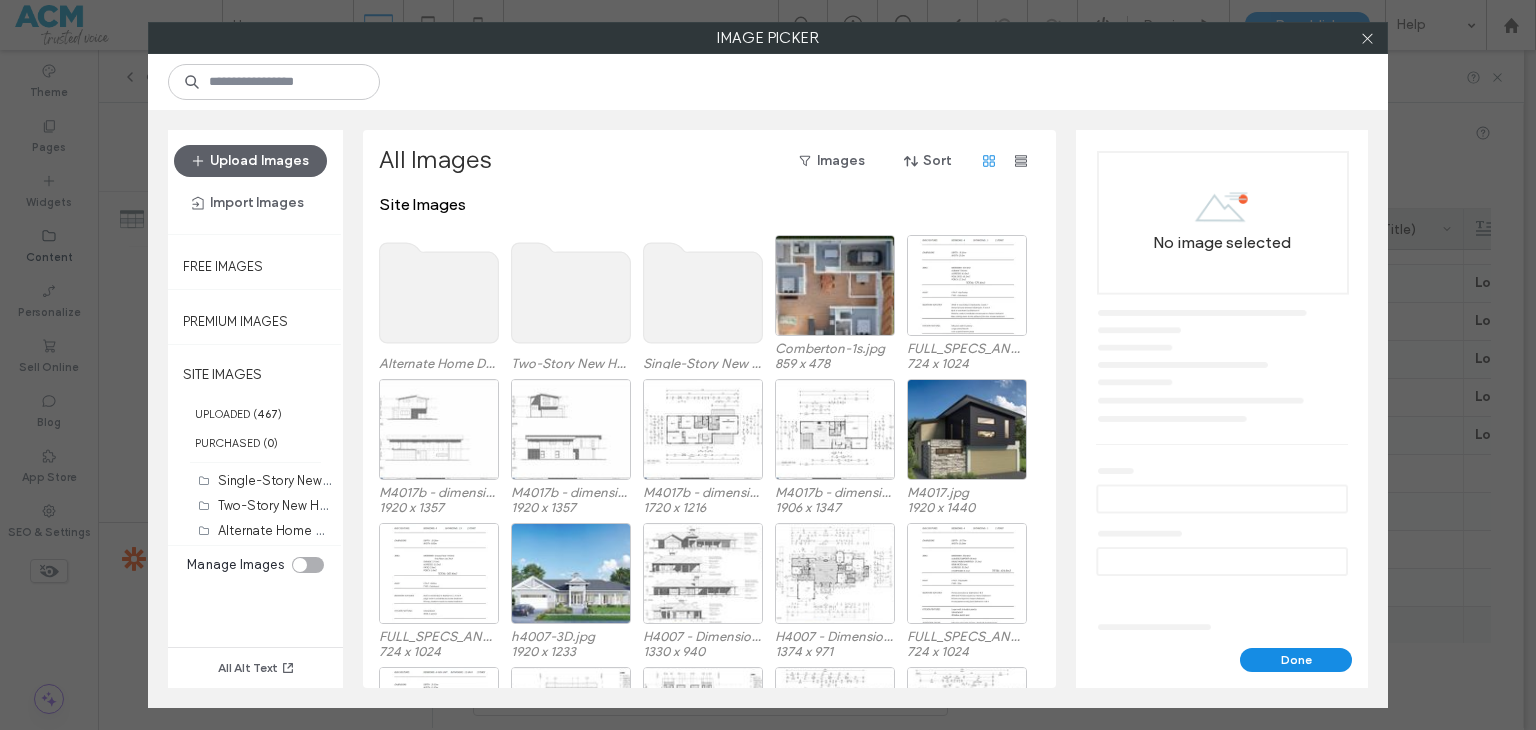 click 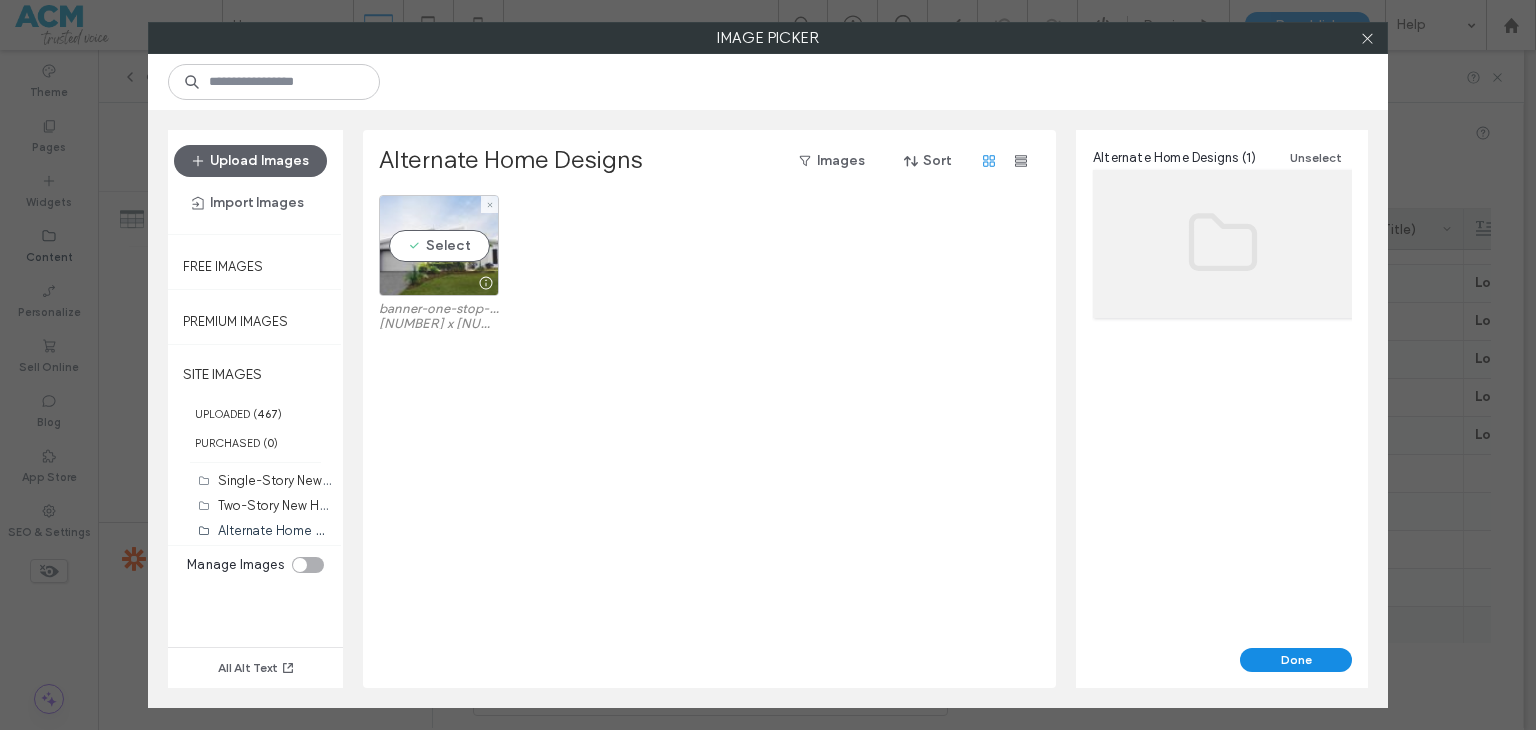 click on "Select" at bounding box center [439, 245] 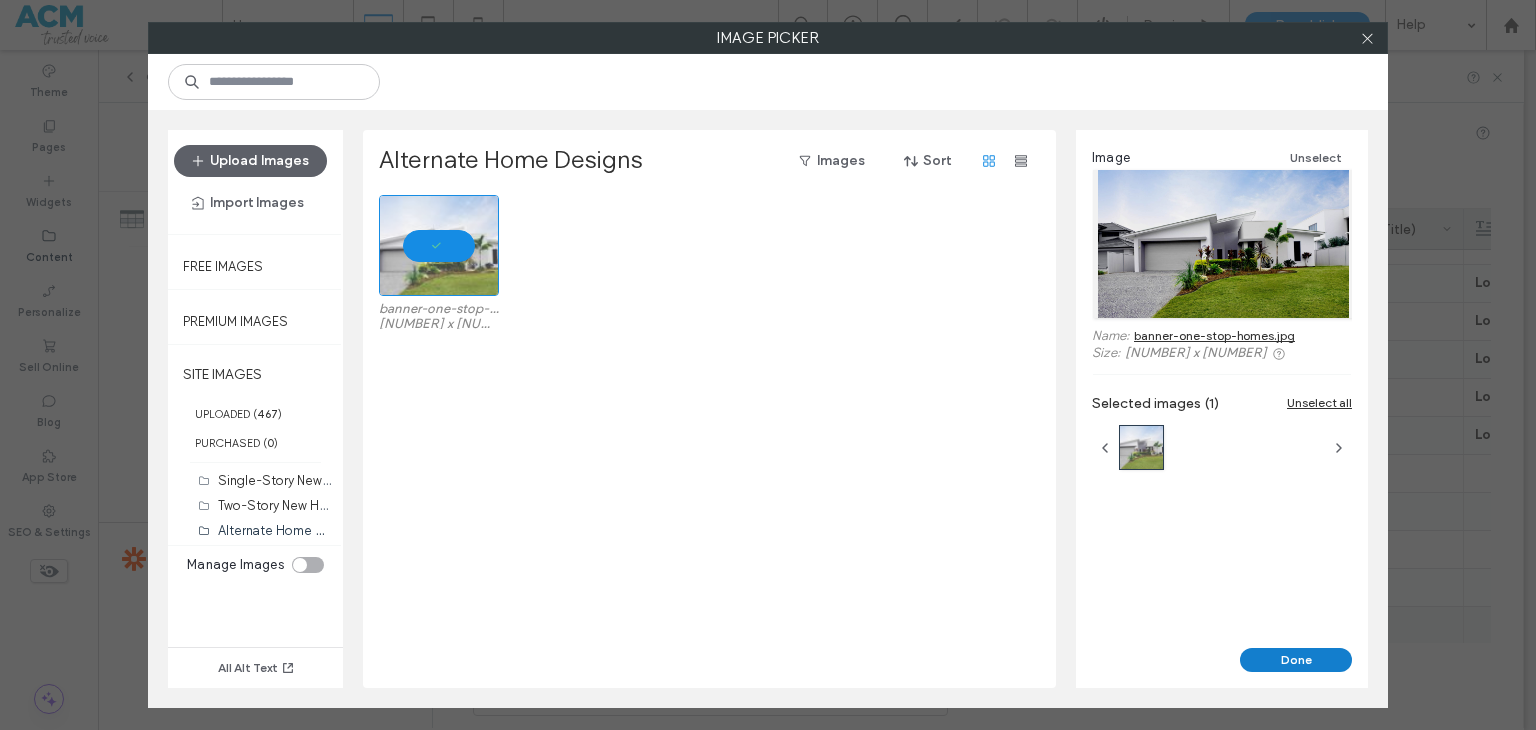 click on "Done" at bounding box center (1296, 660) 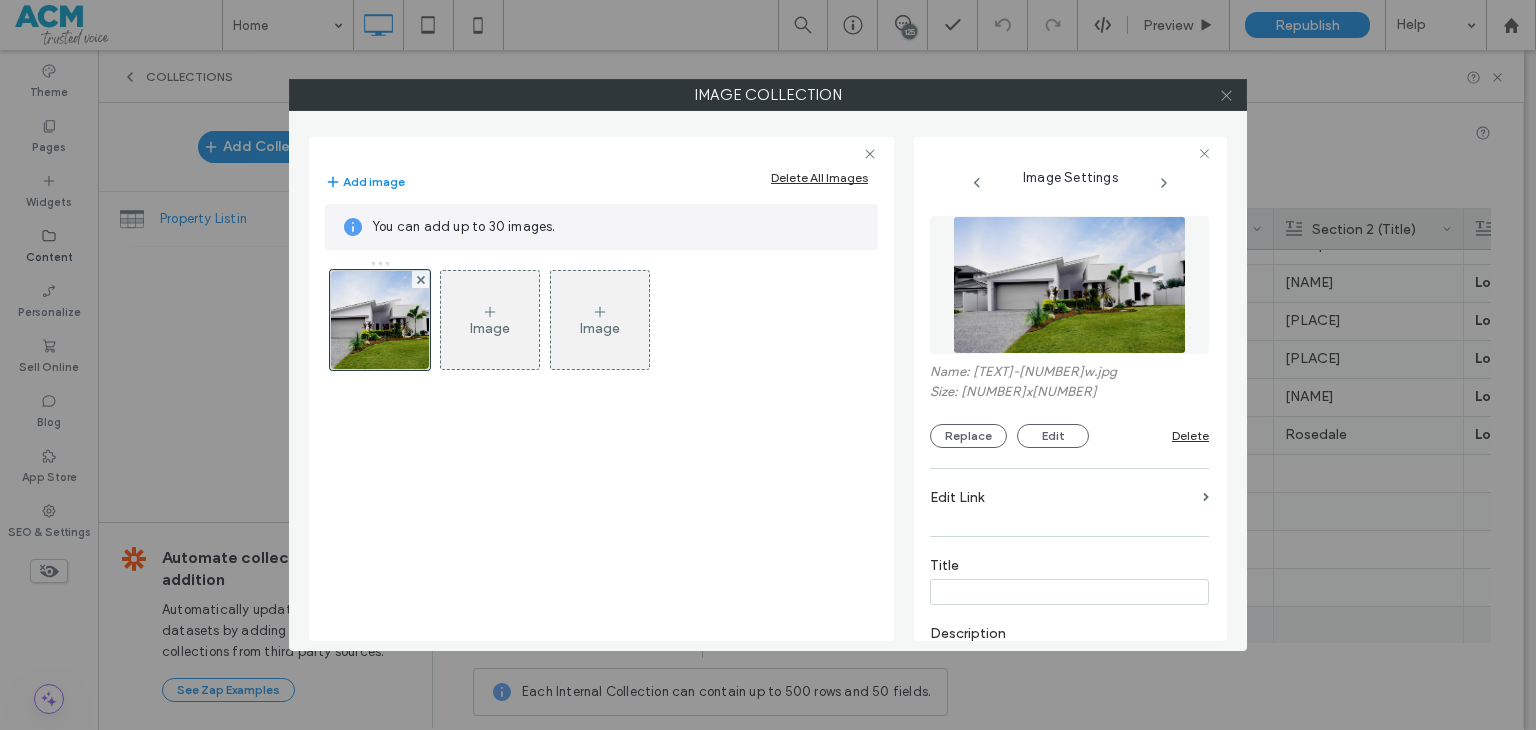 click 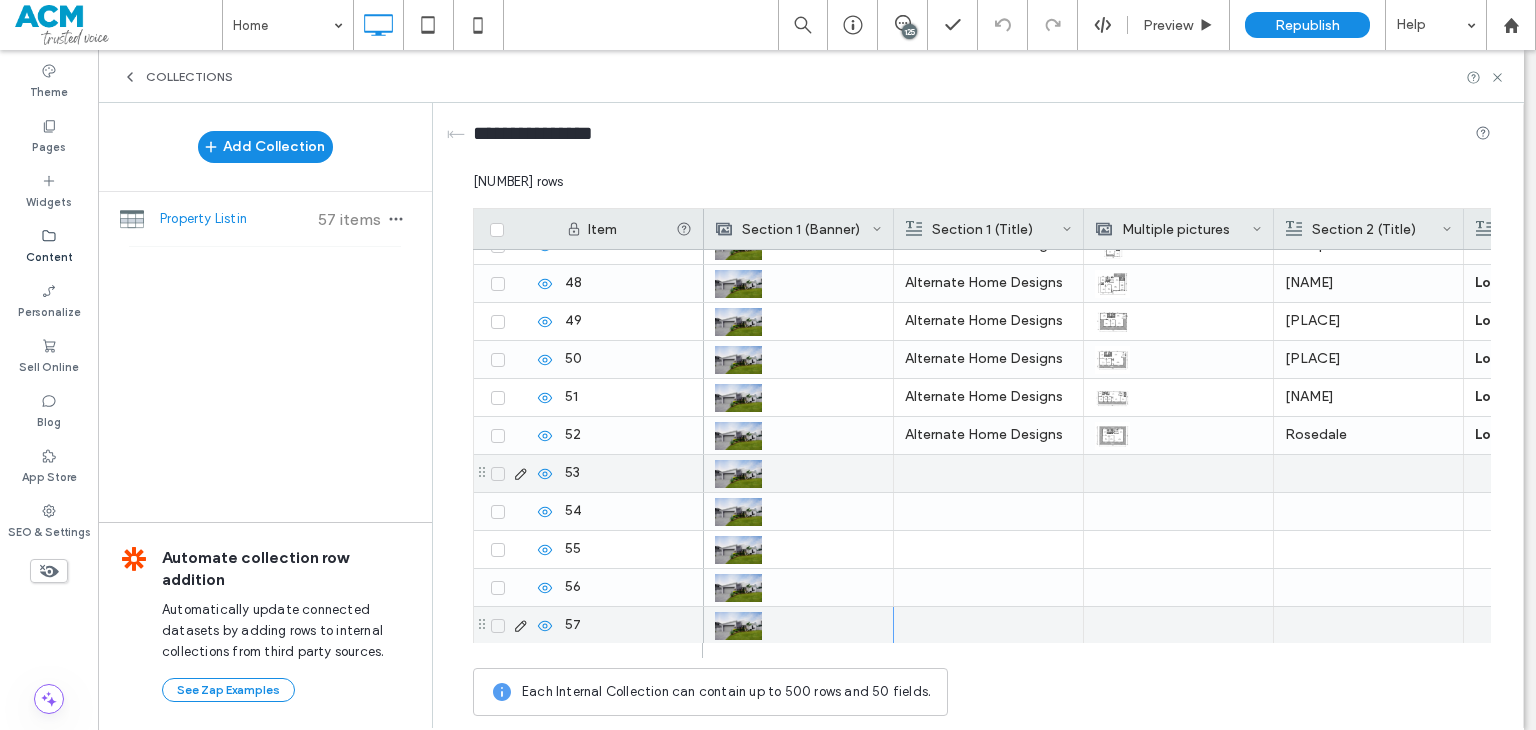scroll, scrollTop: 1810, scrollLeft: 0, axis: vertical 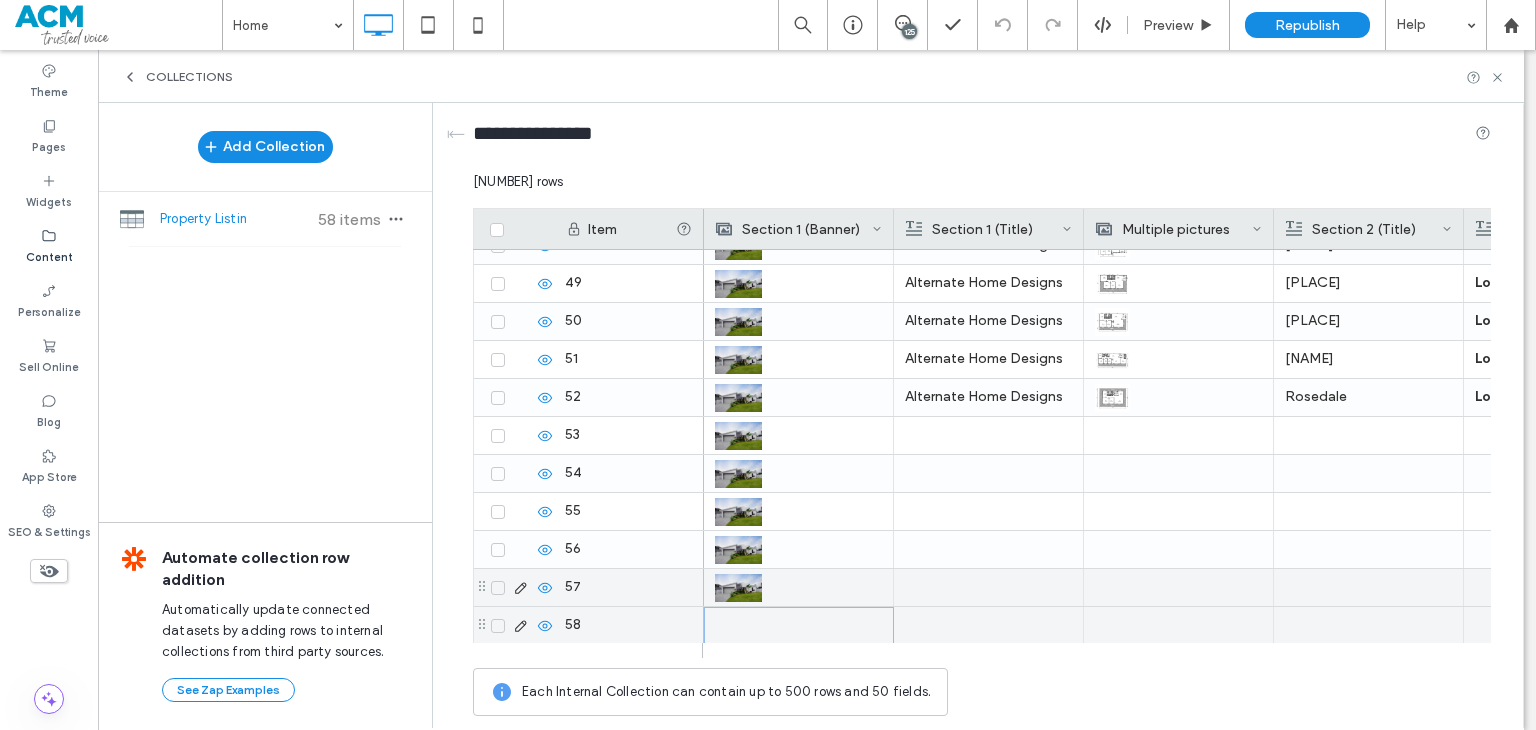 click at bounding box center [799, 625] 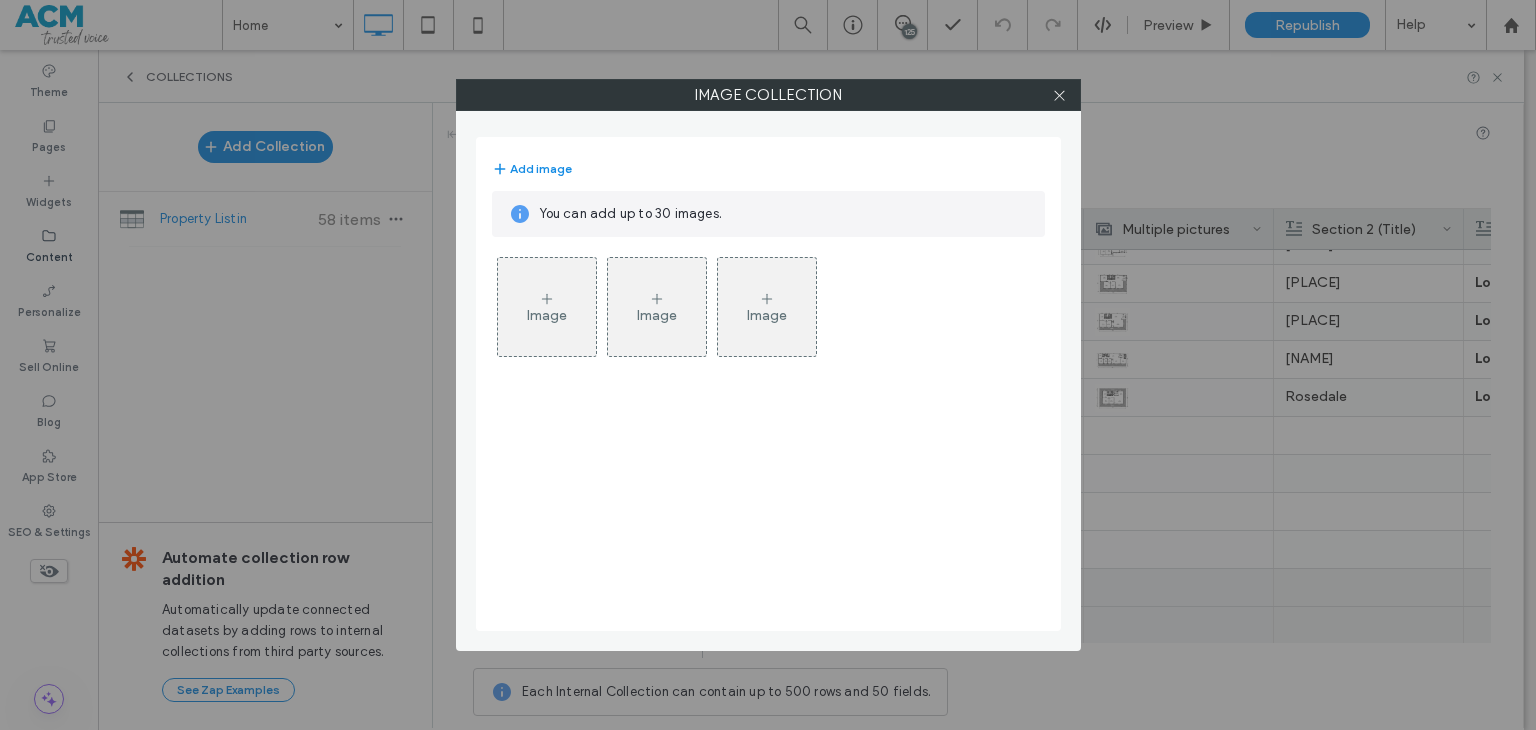 click on "Image" at bounding box center [547, 307] 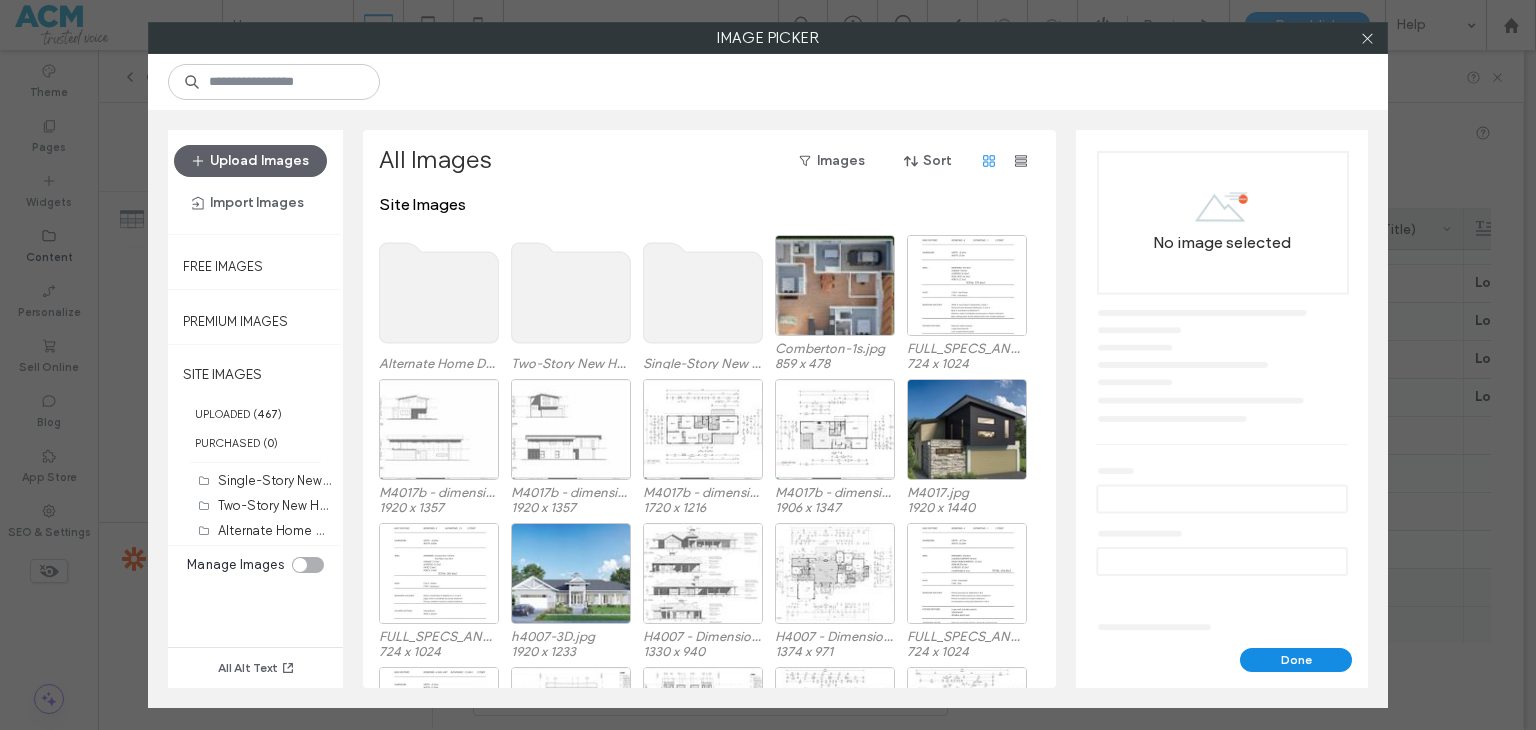 click 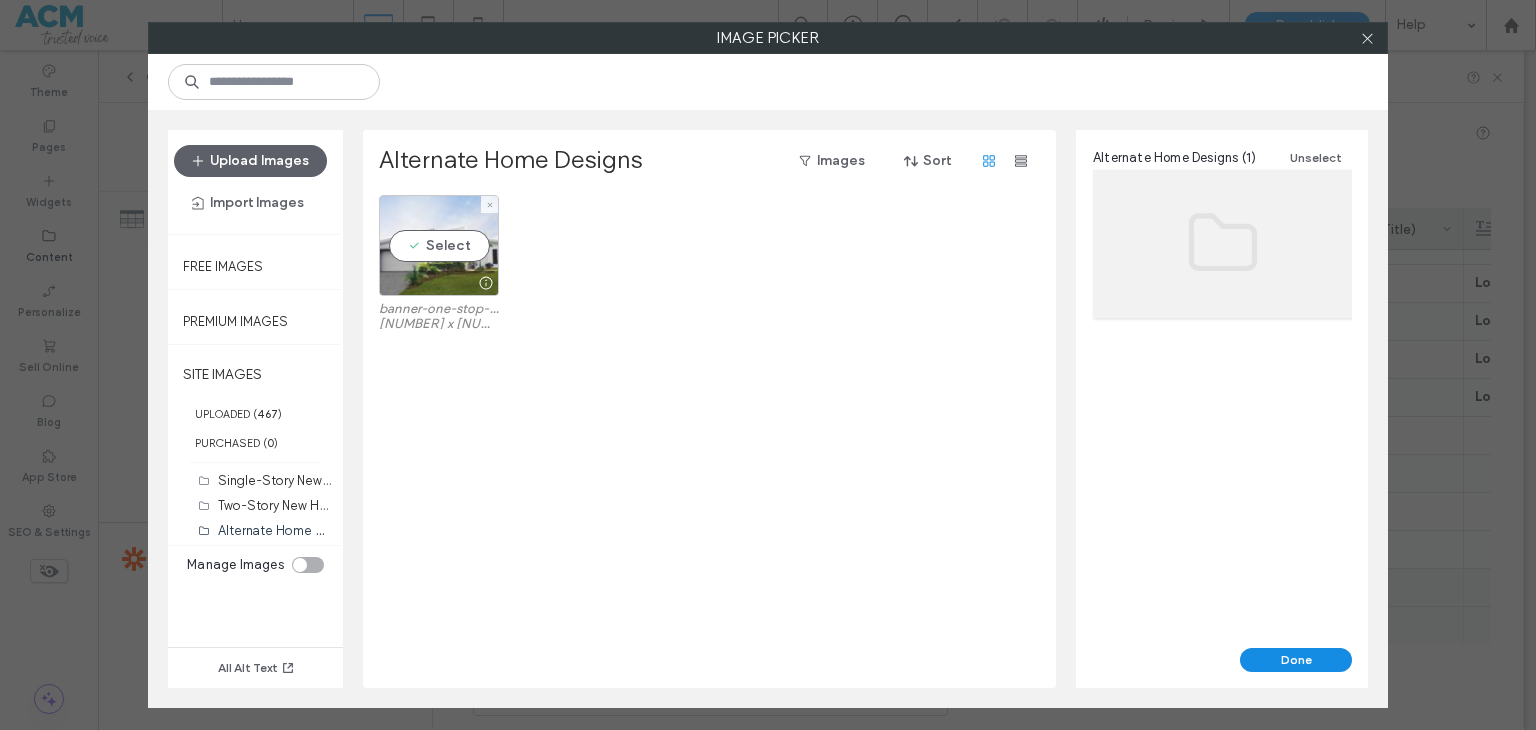 click on "Select" at bounding box center [439, 245] 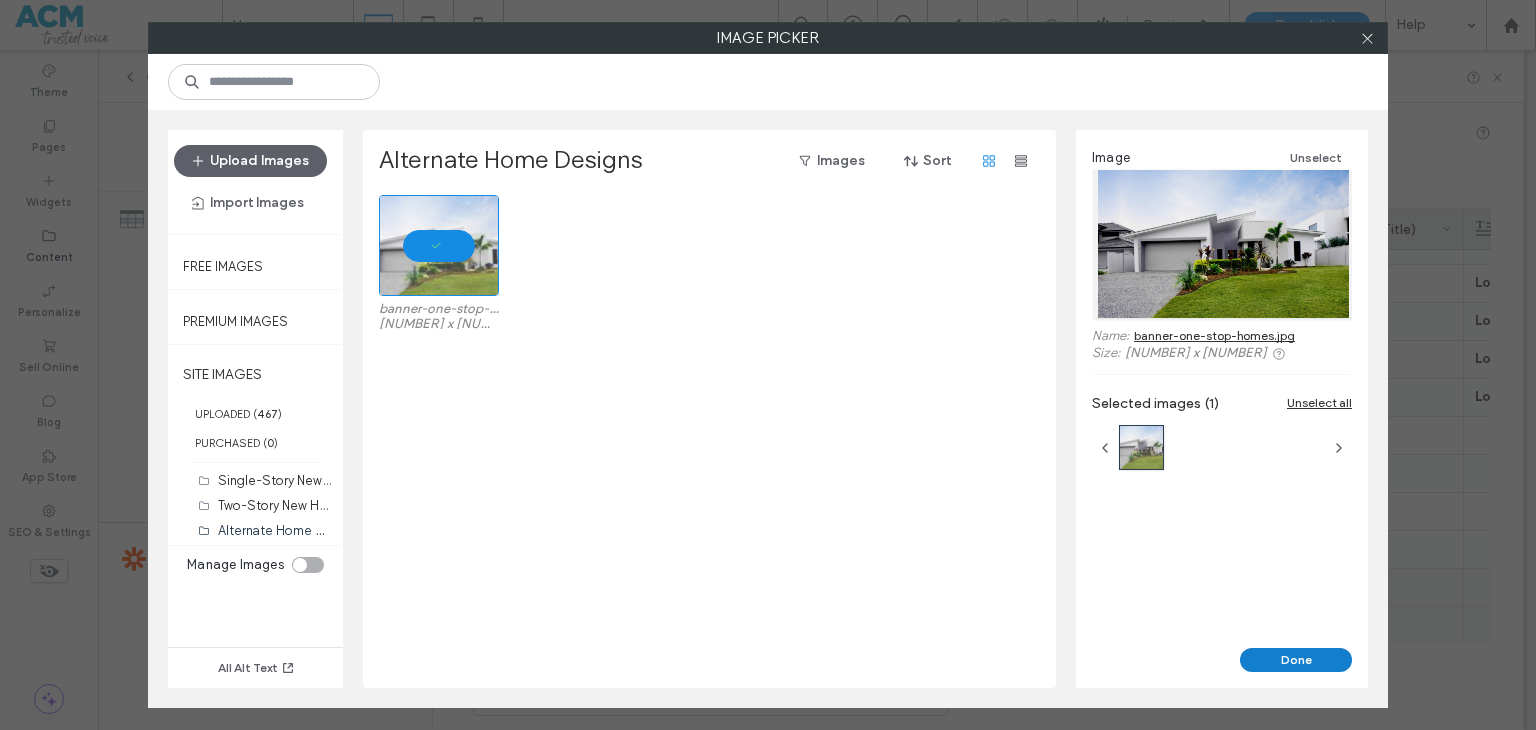 click on "Done" at bounding box center [1296, 660] 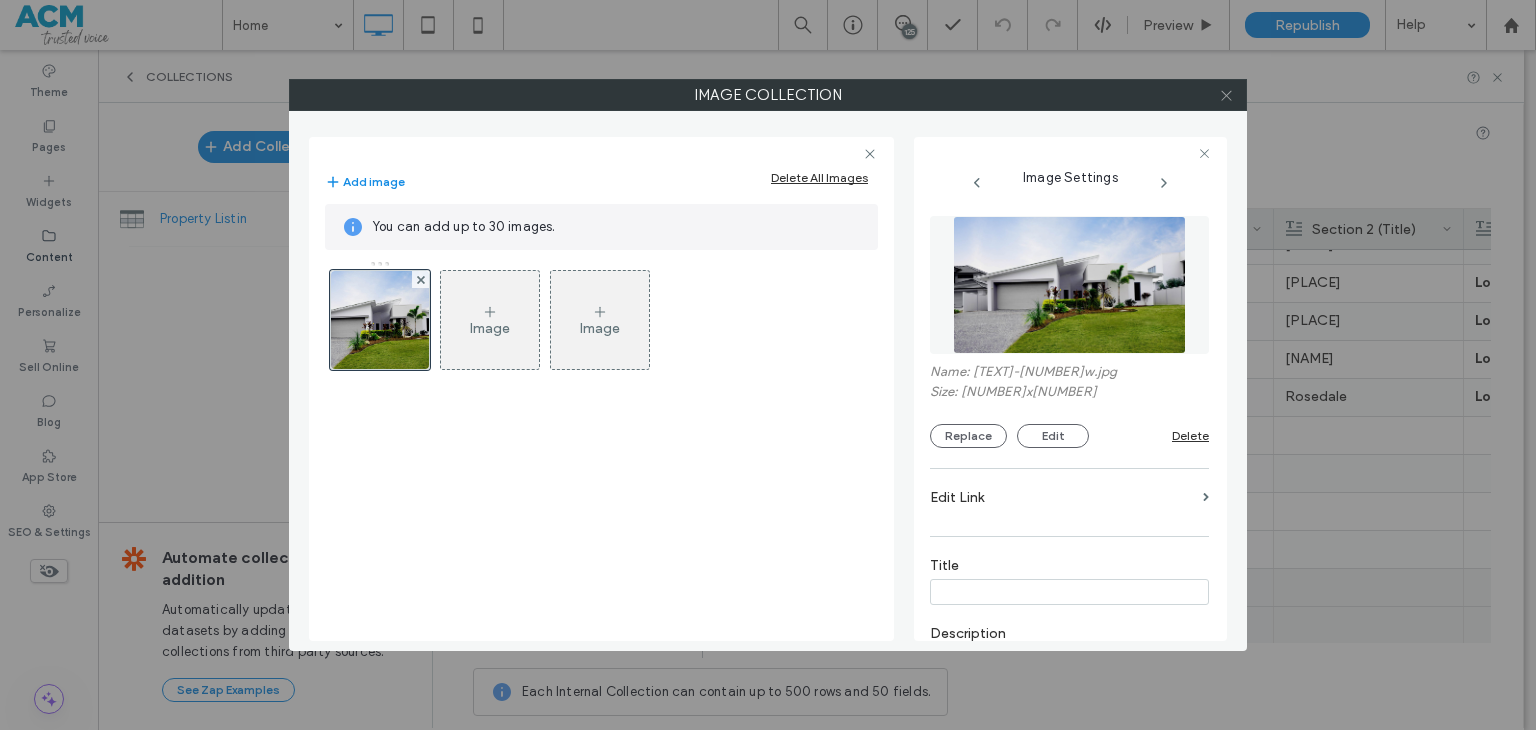 click 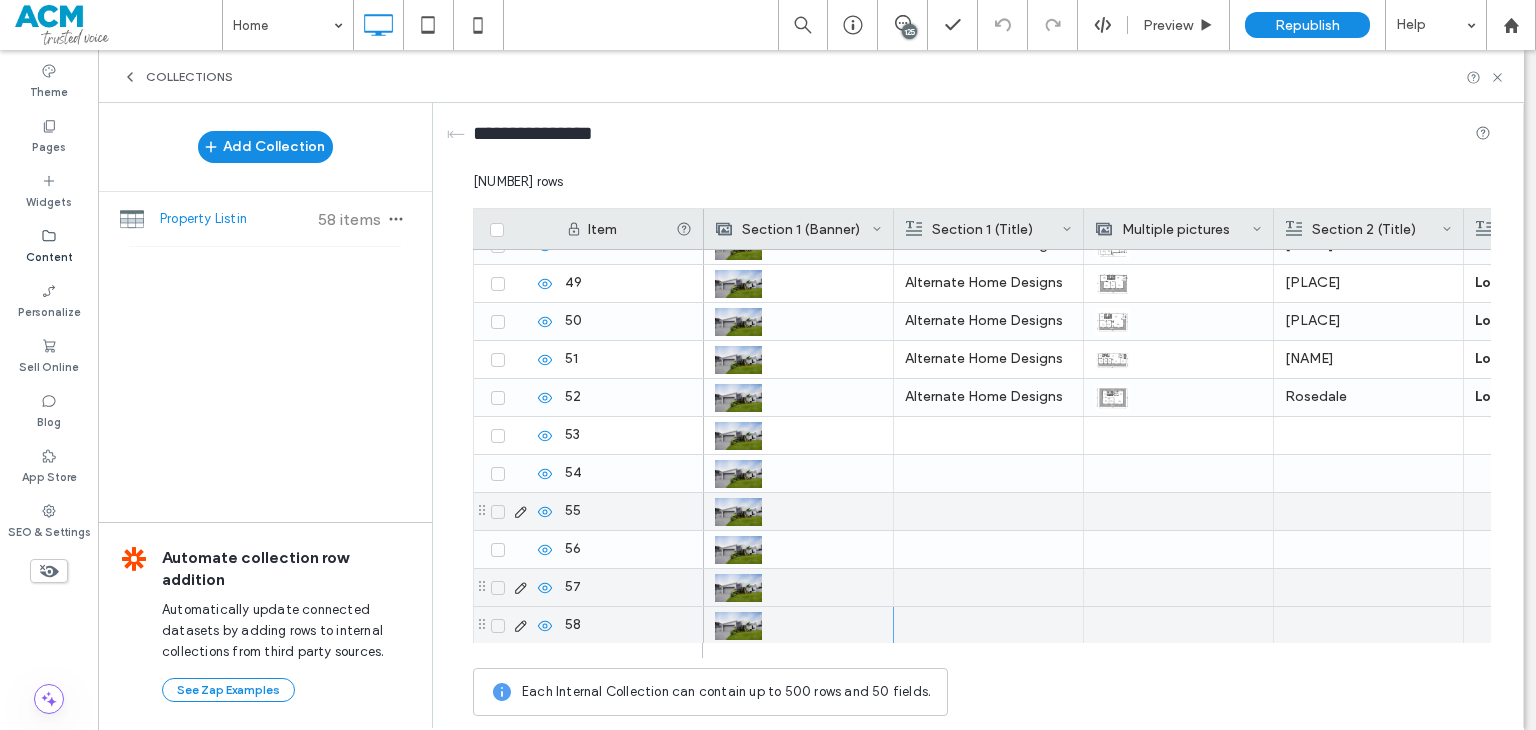 scroll, scrollTop: 1848, scrollLeft: 0, axis: vertical 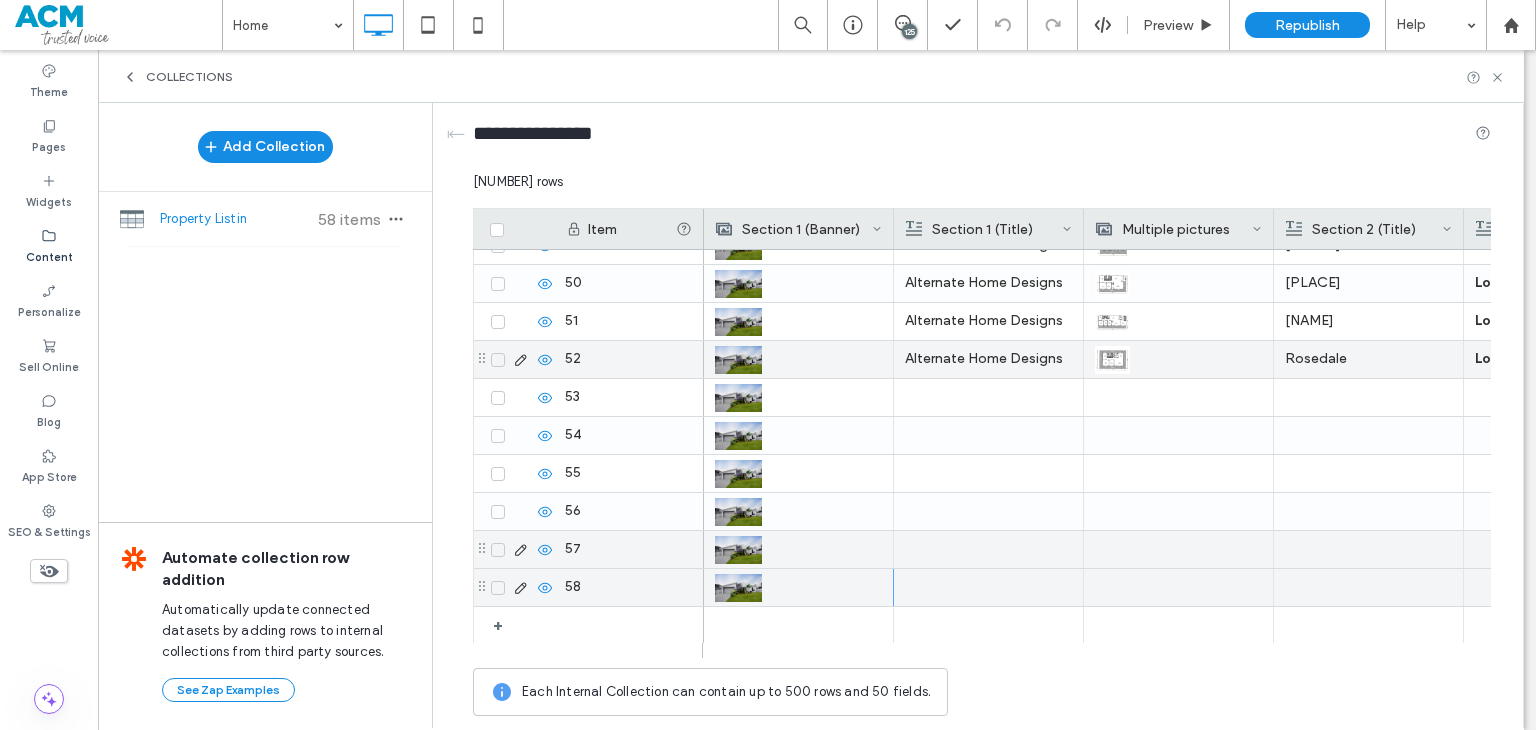 click on "Alternate Home Designs" at bounding box center (988, 359) 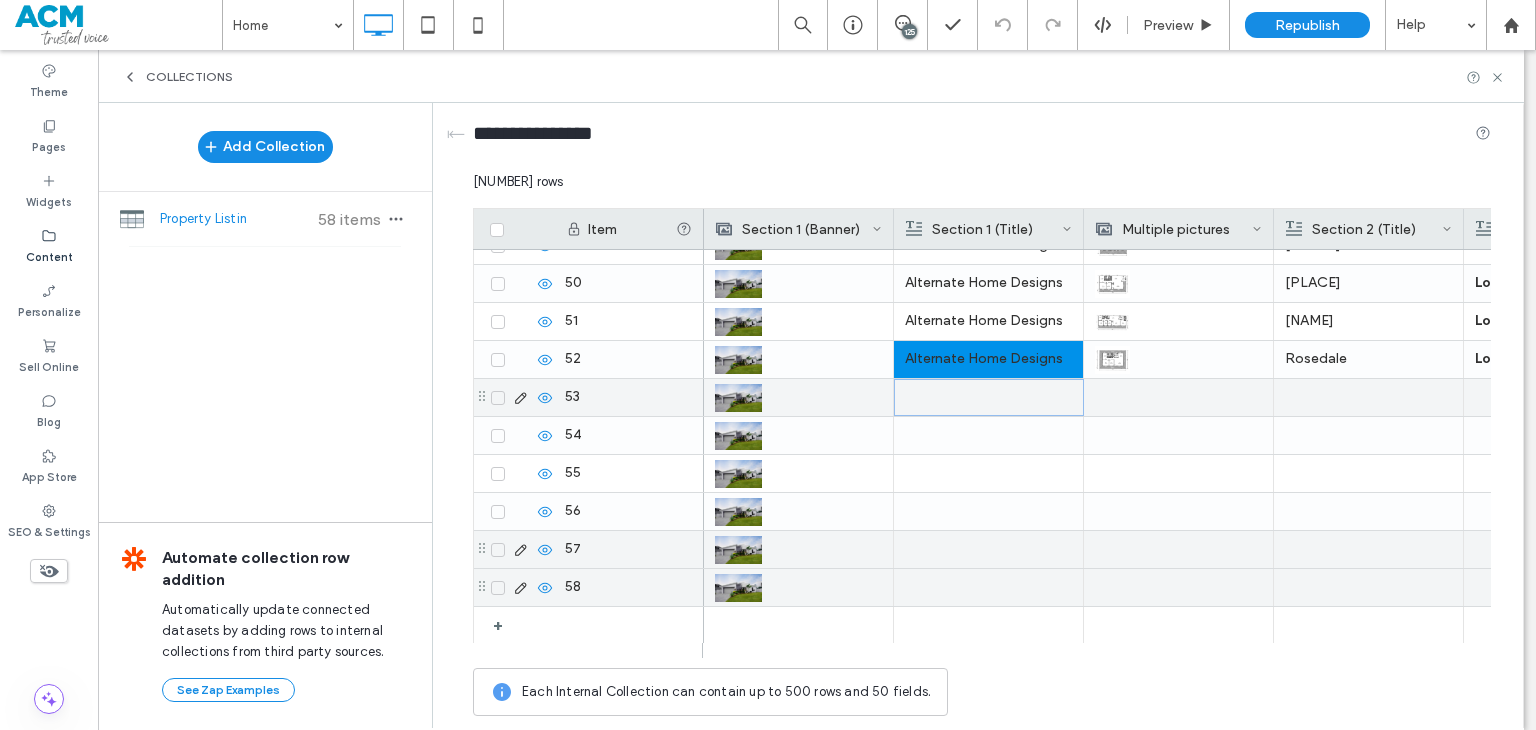 click at bounding box center [989, 397] 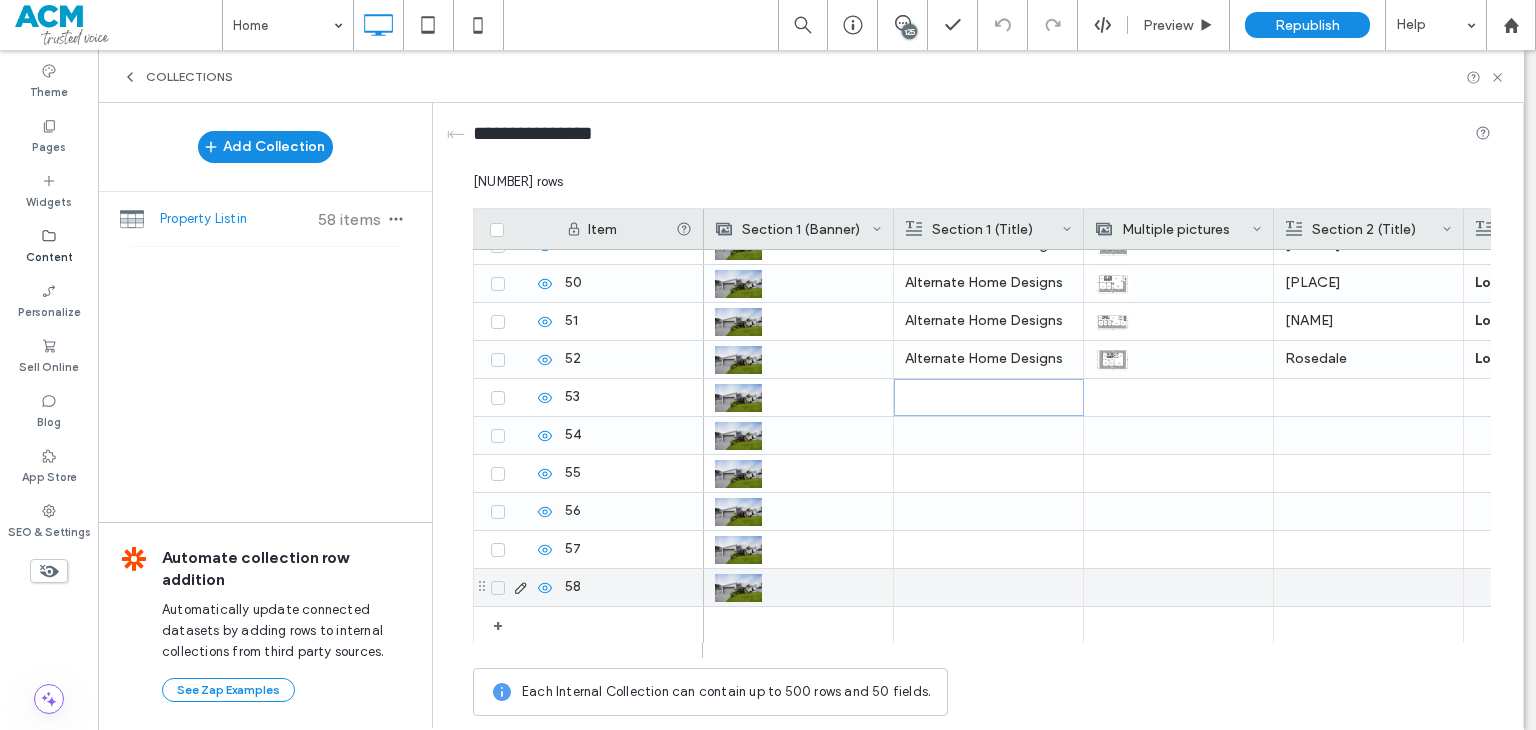 click at bounding box center (988, 587) 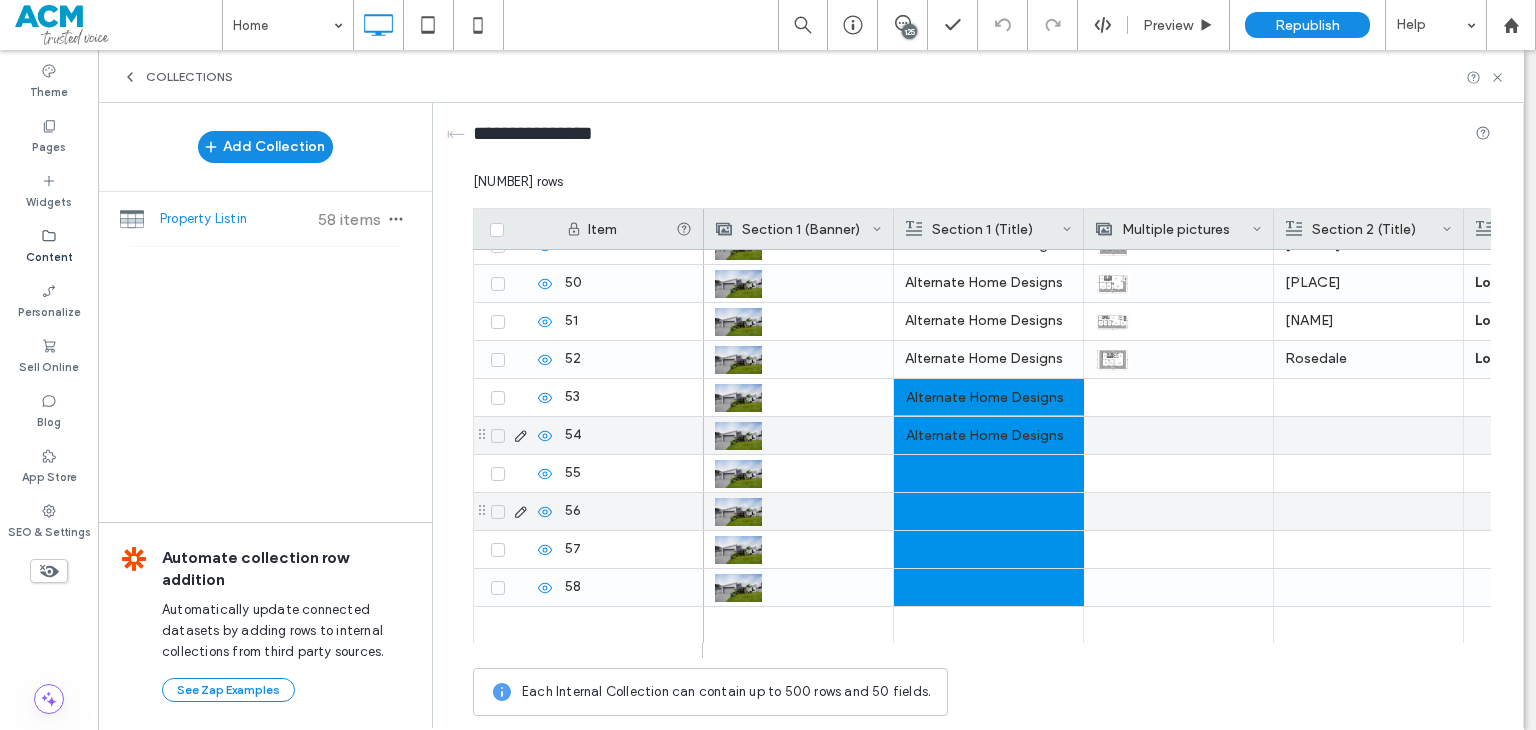 click at bounding box center [1178, 397] 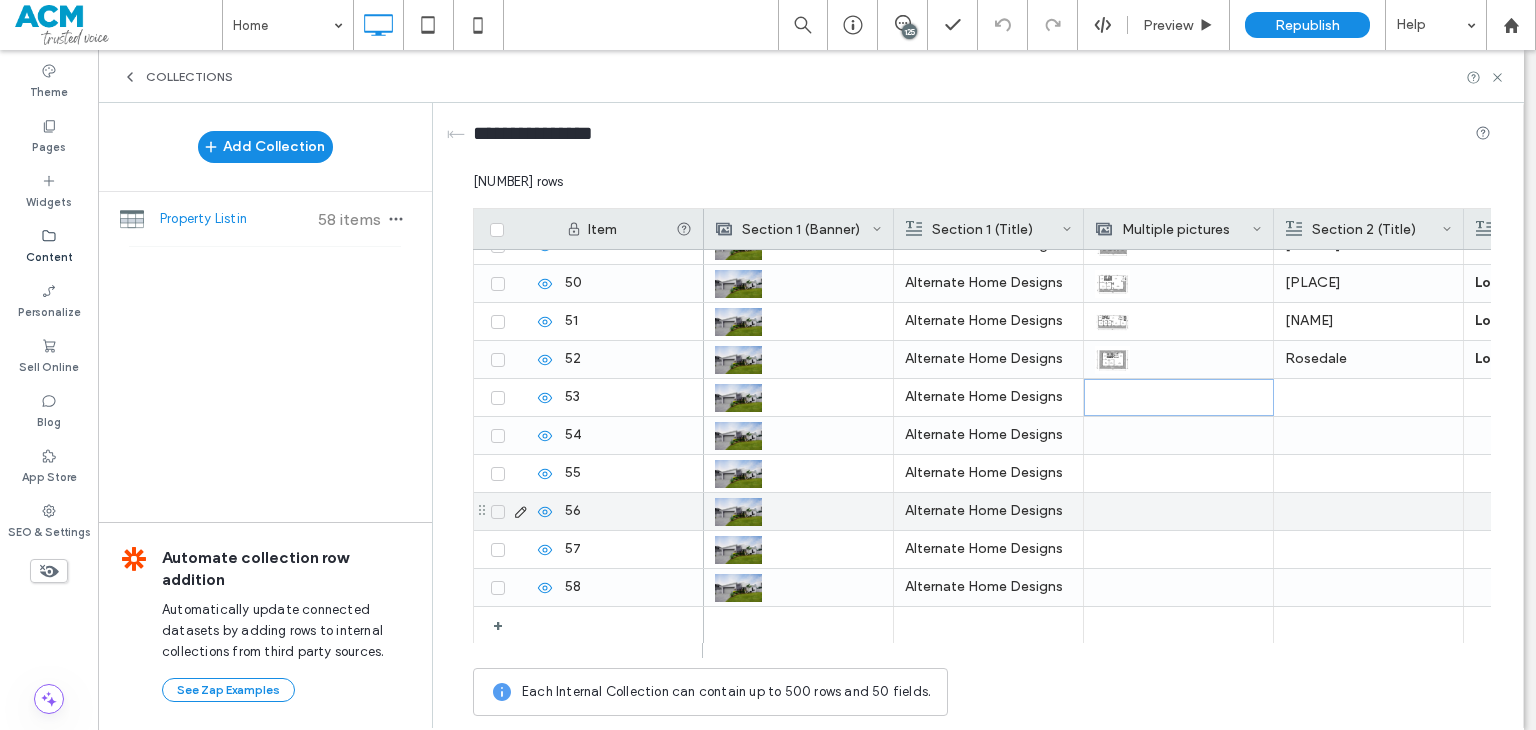 scroll, scrollTop: 0, scrollLeft: 245, axis: horizontal 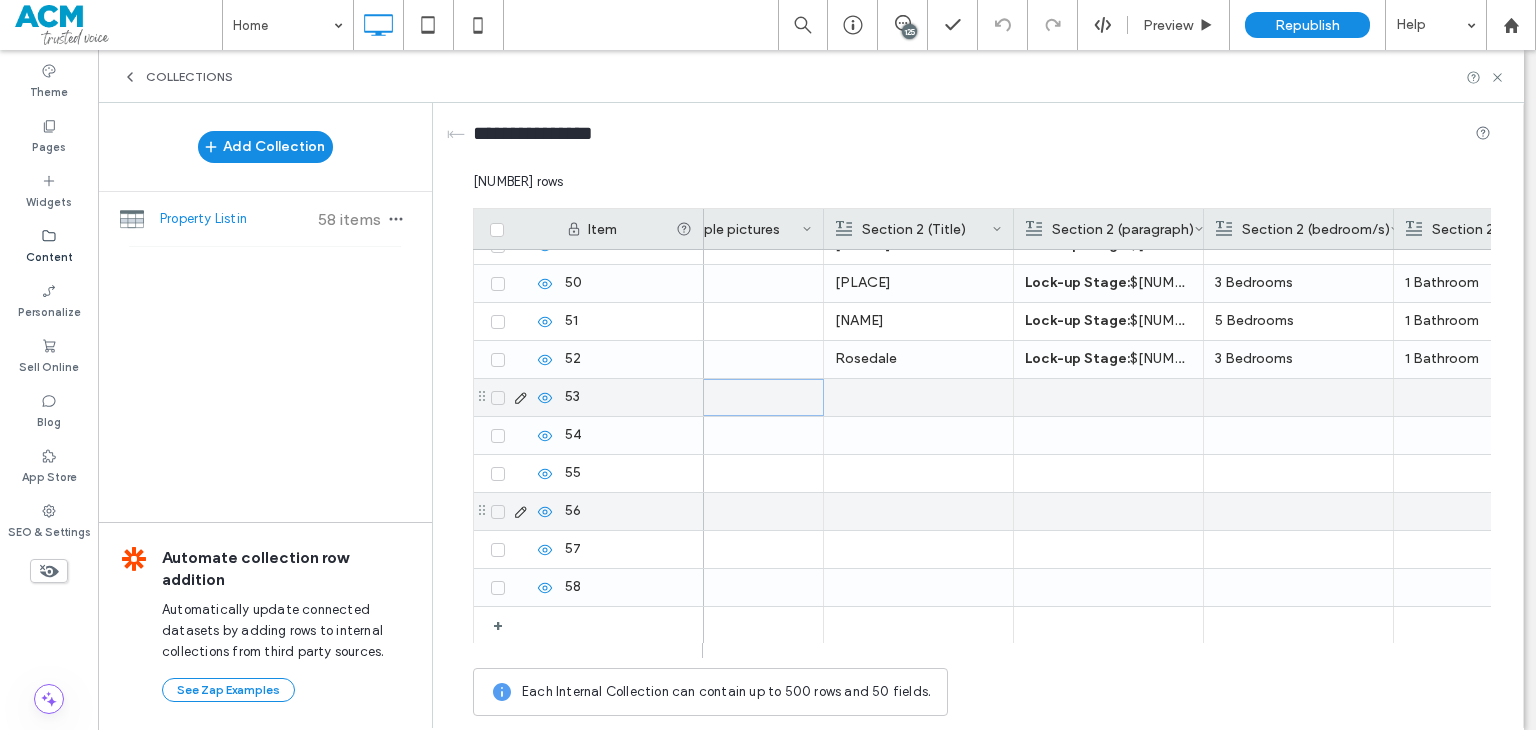 click at bounding box center [918, 397] 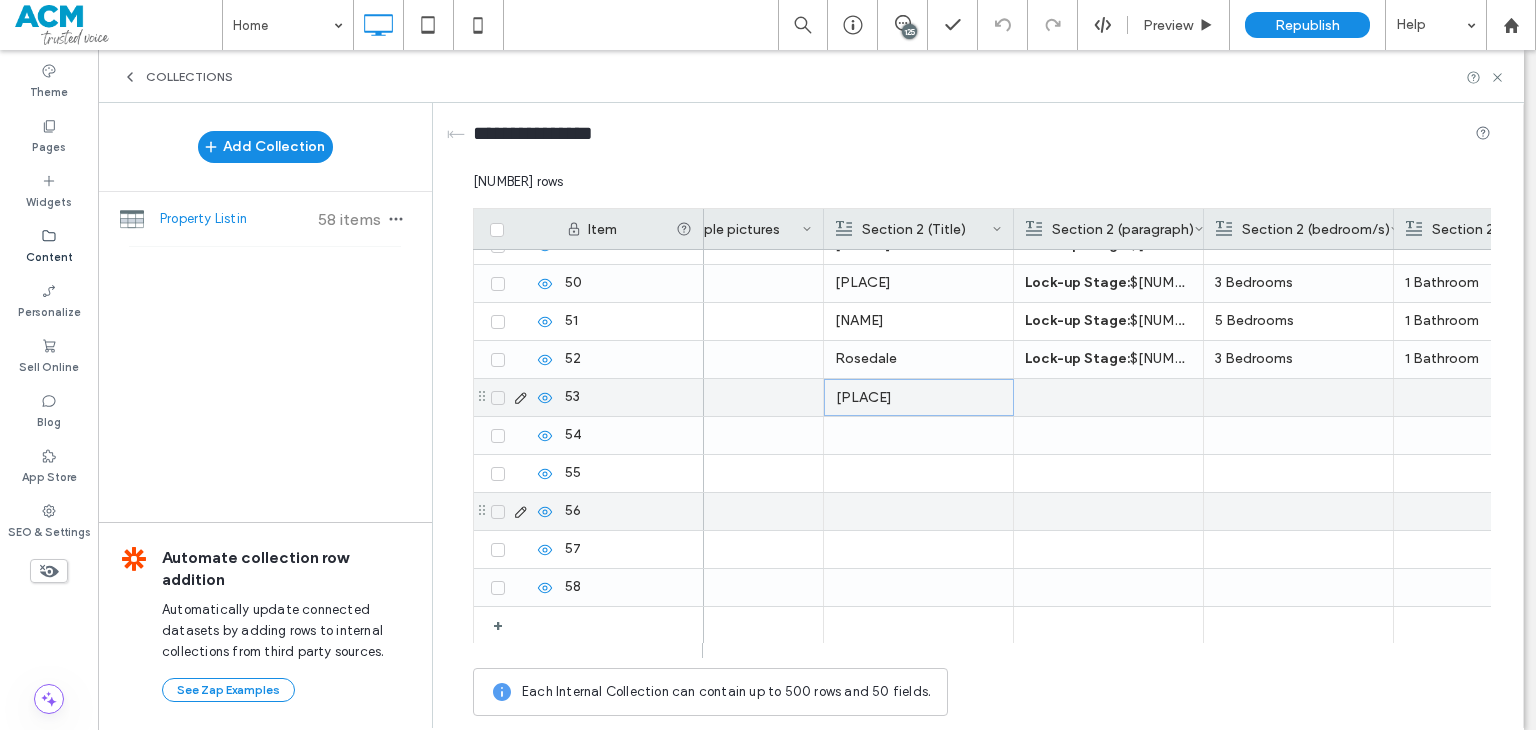 click on "[PLACE]" at bounding box center [919, 398] 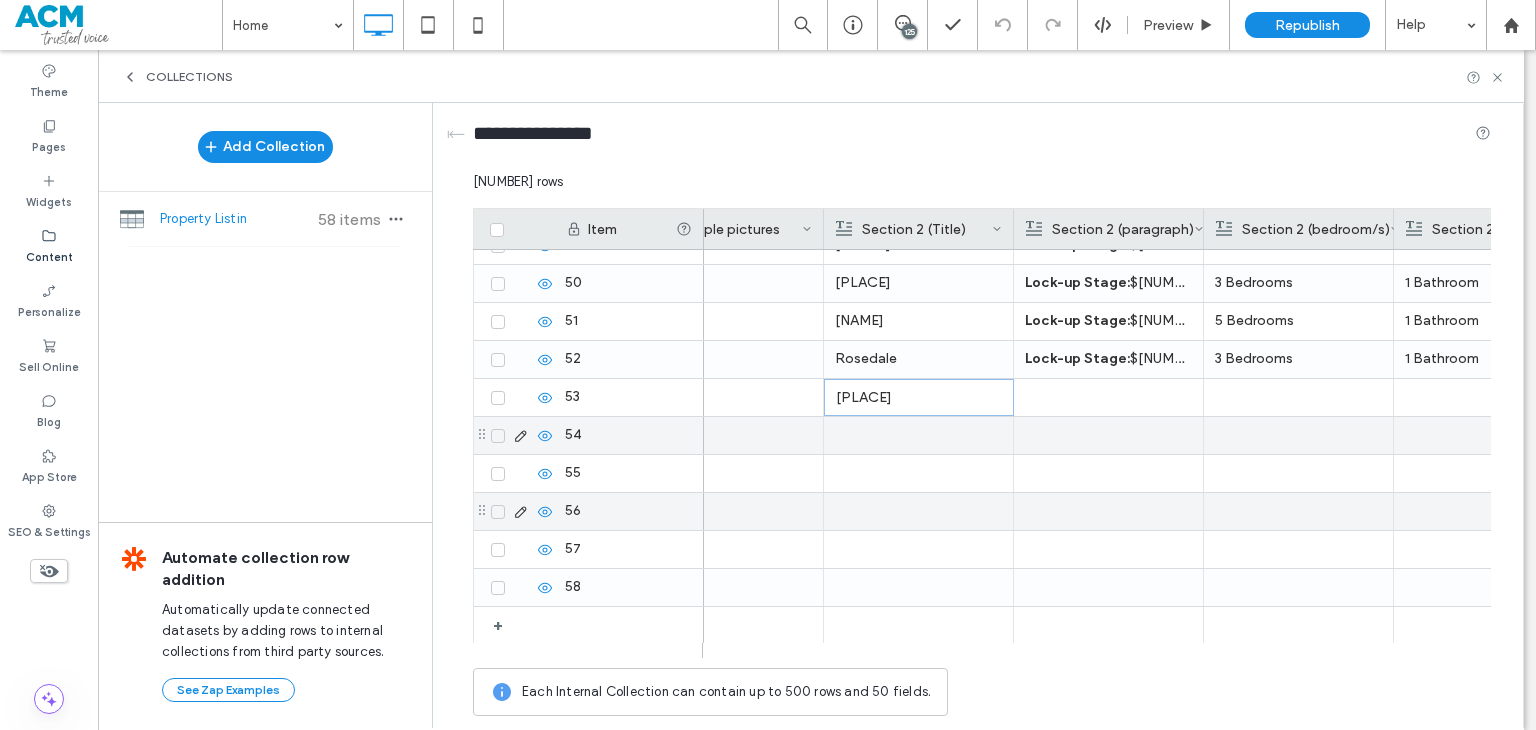click at bounding box center [918, 435] 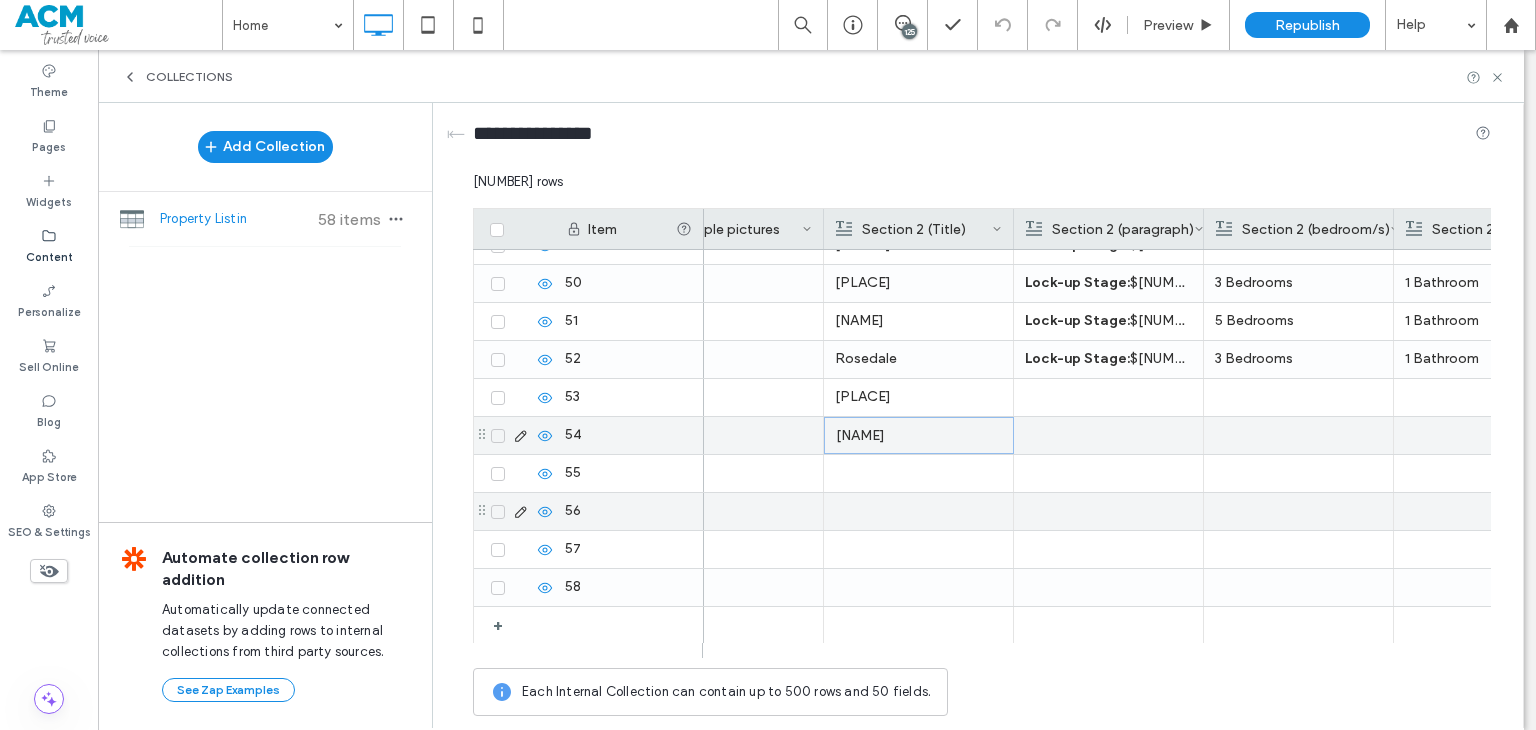 click at bounding box center (918, 473) 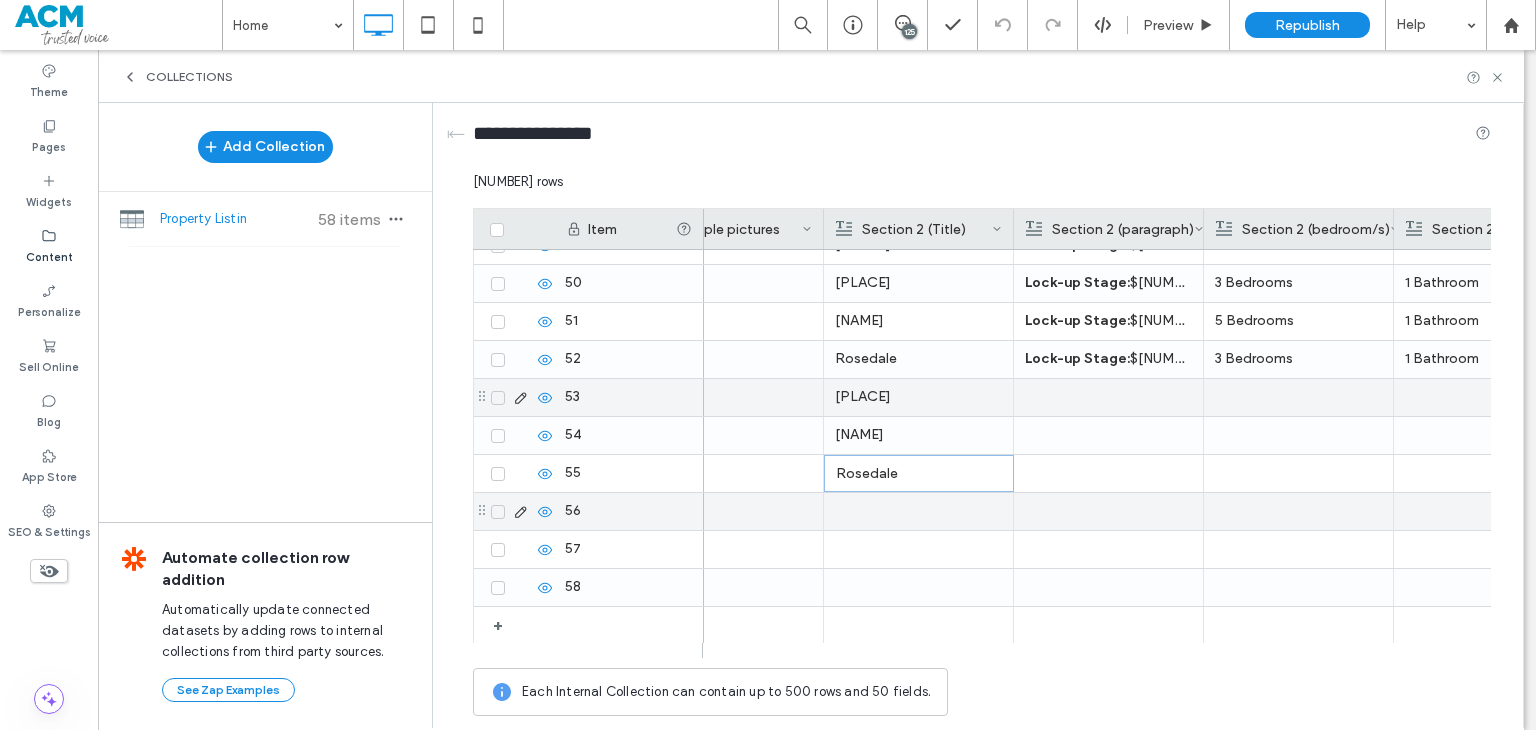 click on "[PLACE]" at bounding box center (918, 397) 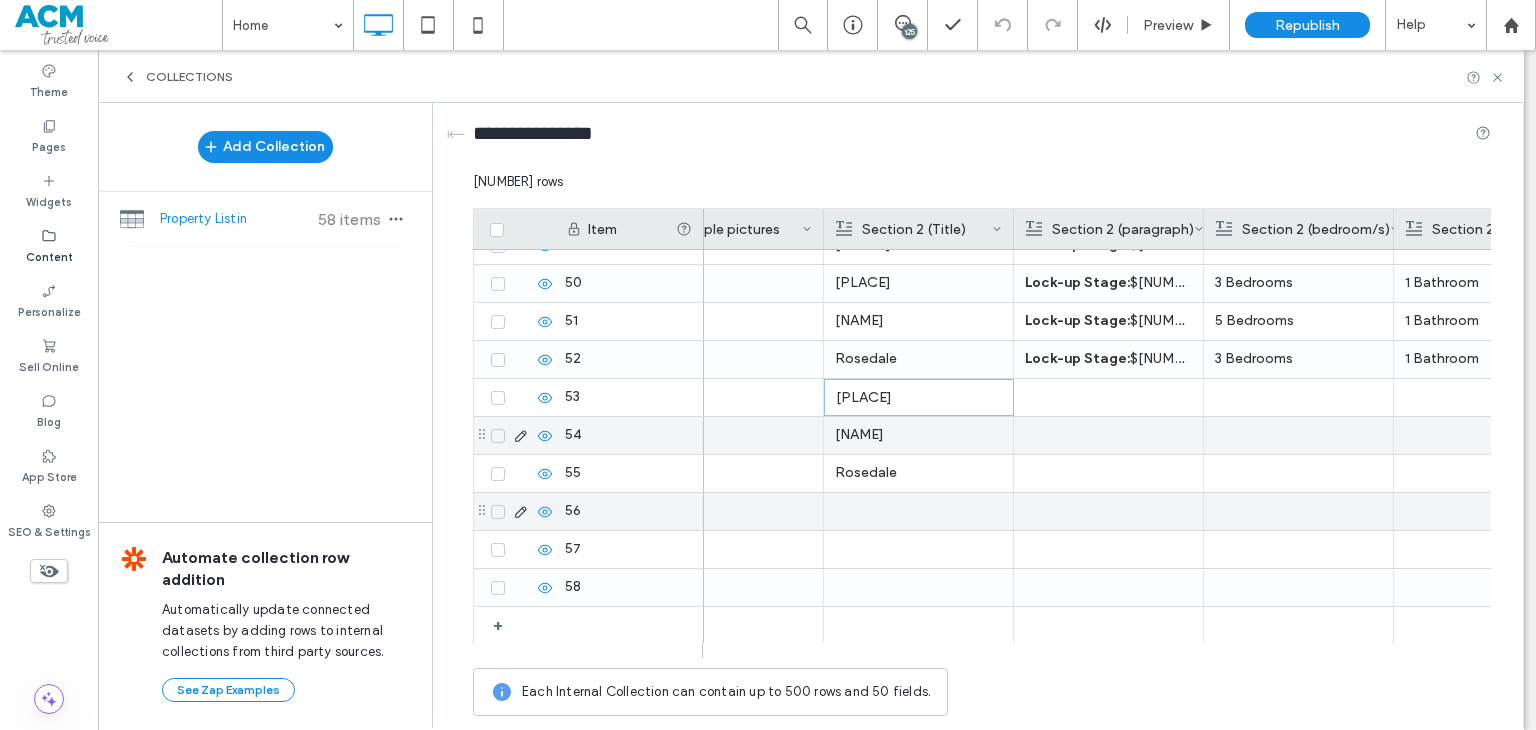 click on "[NAME]" at bounding box center [918, 435] 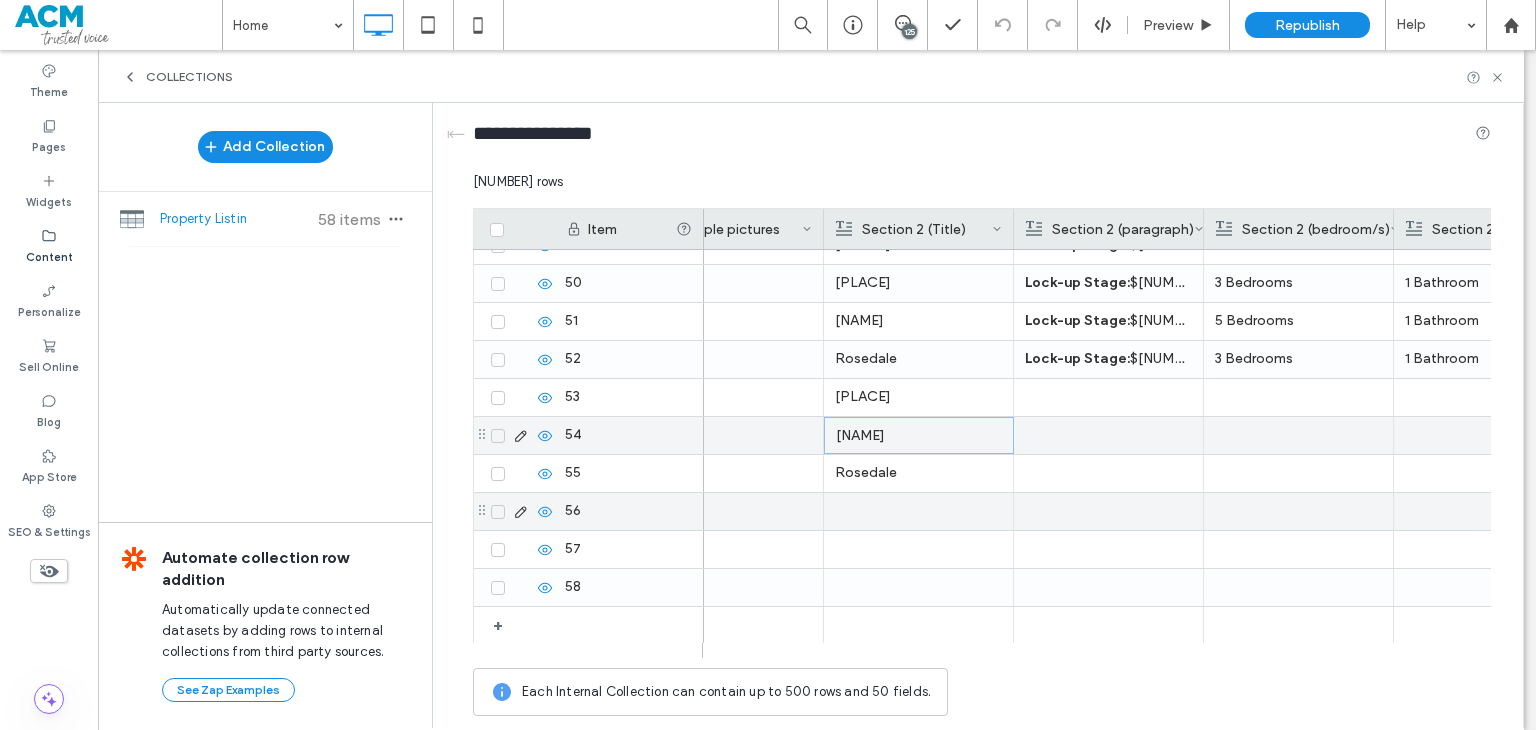 click on "[NAME]" at bounding box center (919, 436) 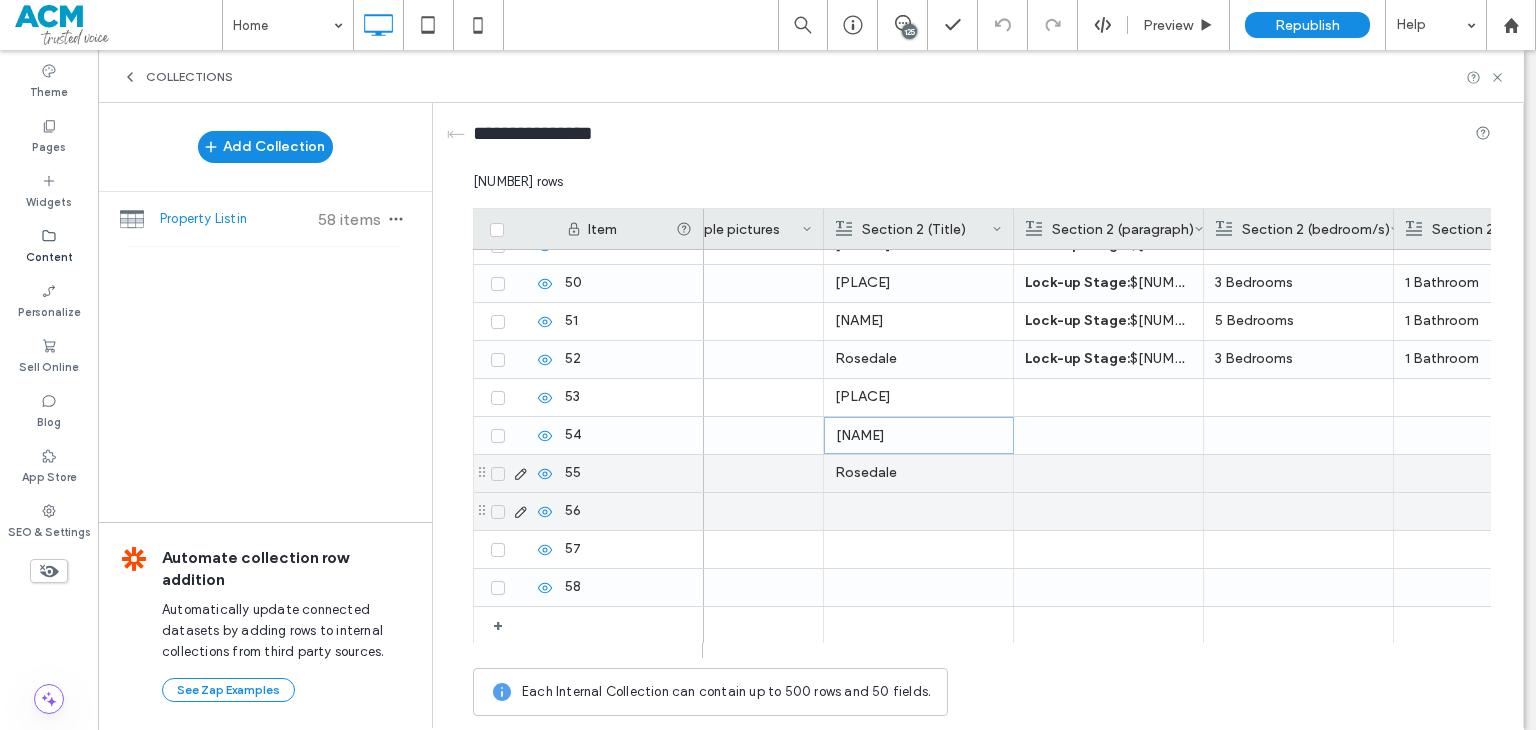 click on "Rosedale" at bounding box center [918, 473] 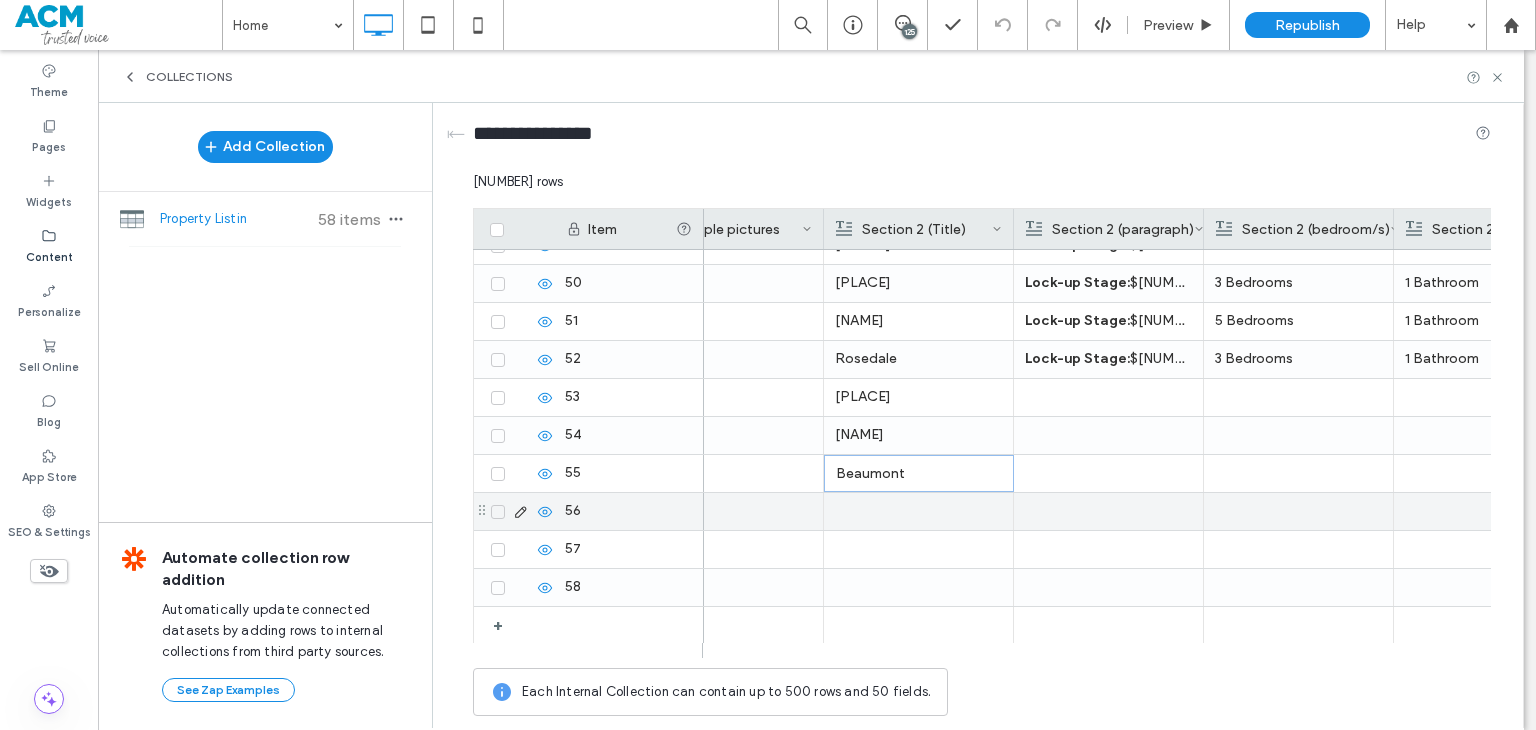 click at bounding box center (918, 511) 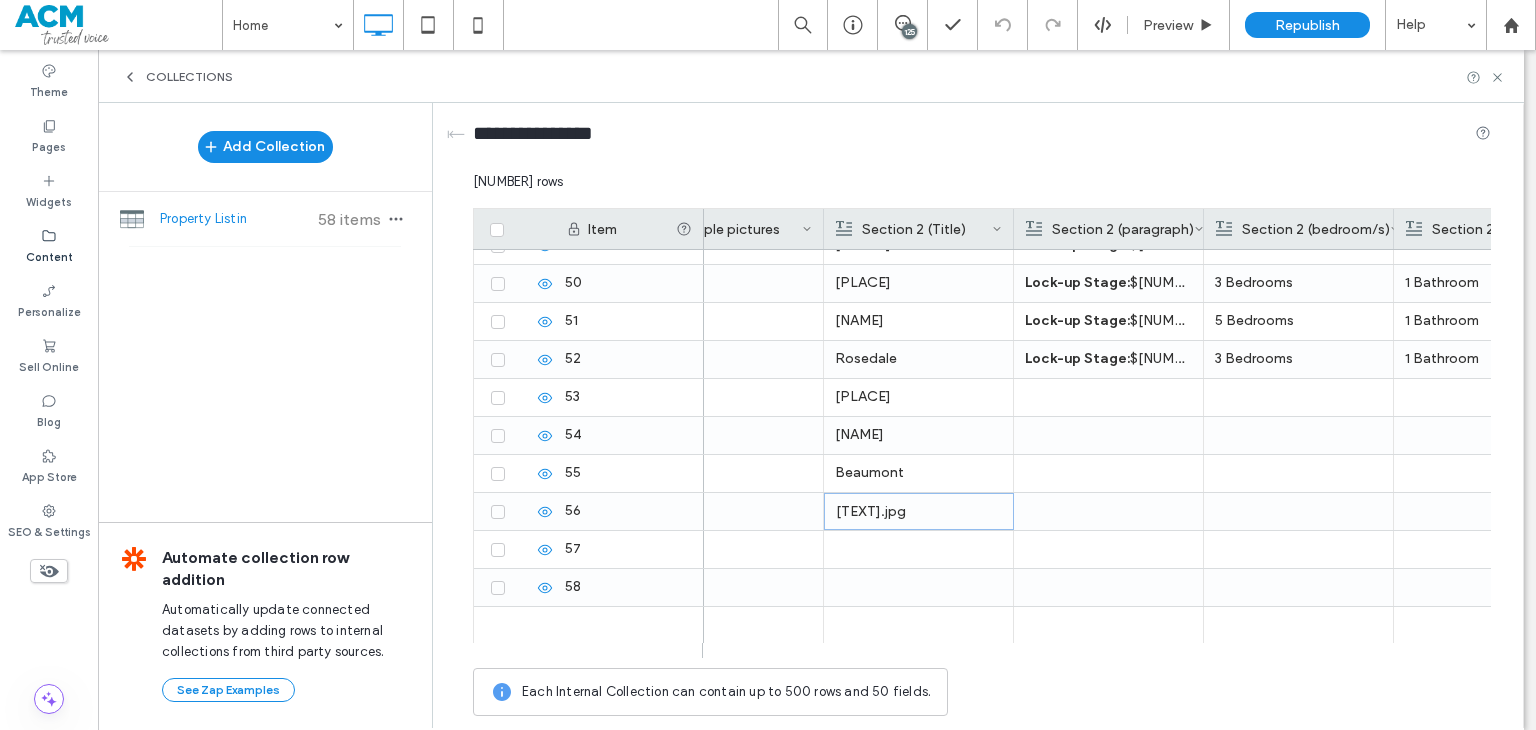 click at bounding box center [918, 549] 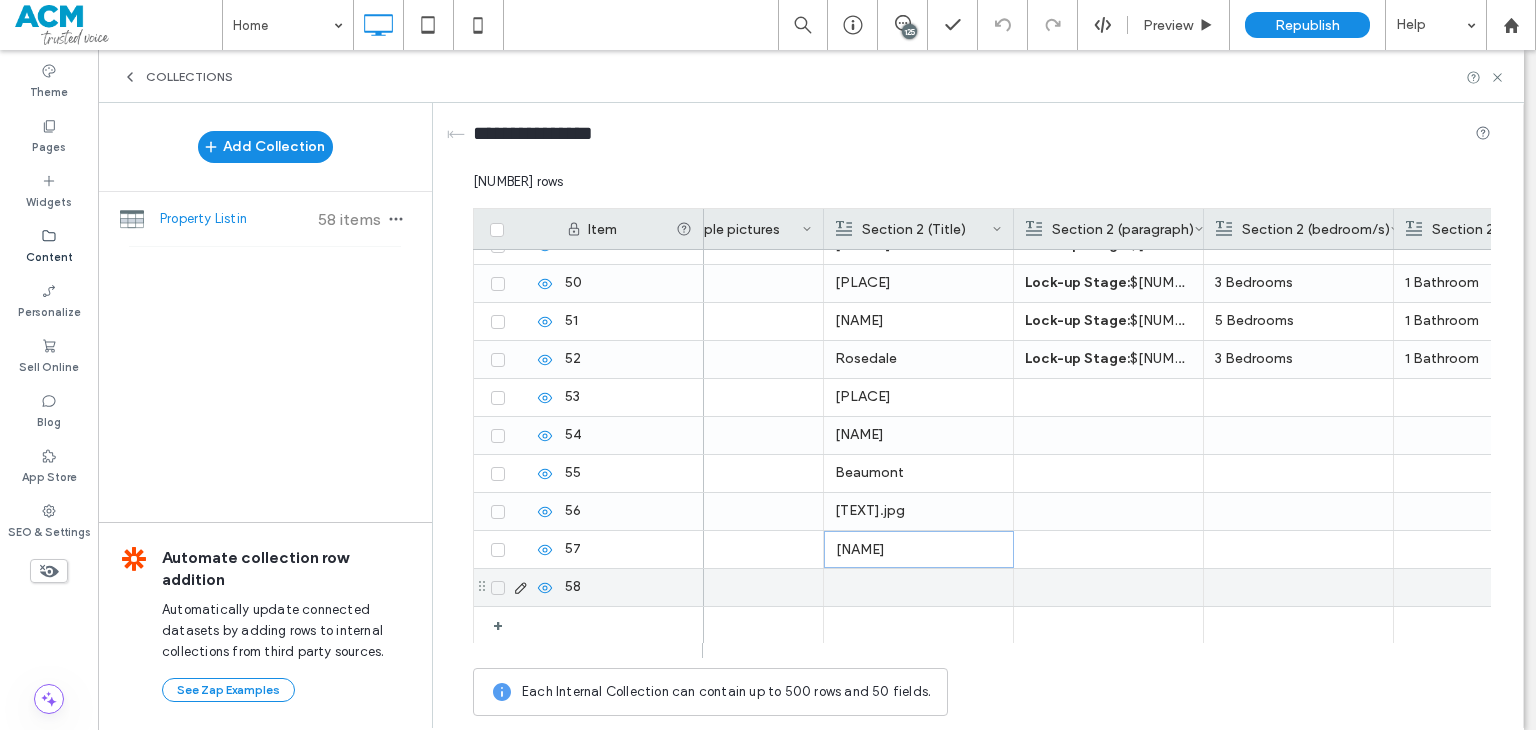 click at bounding box center [918, 587] 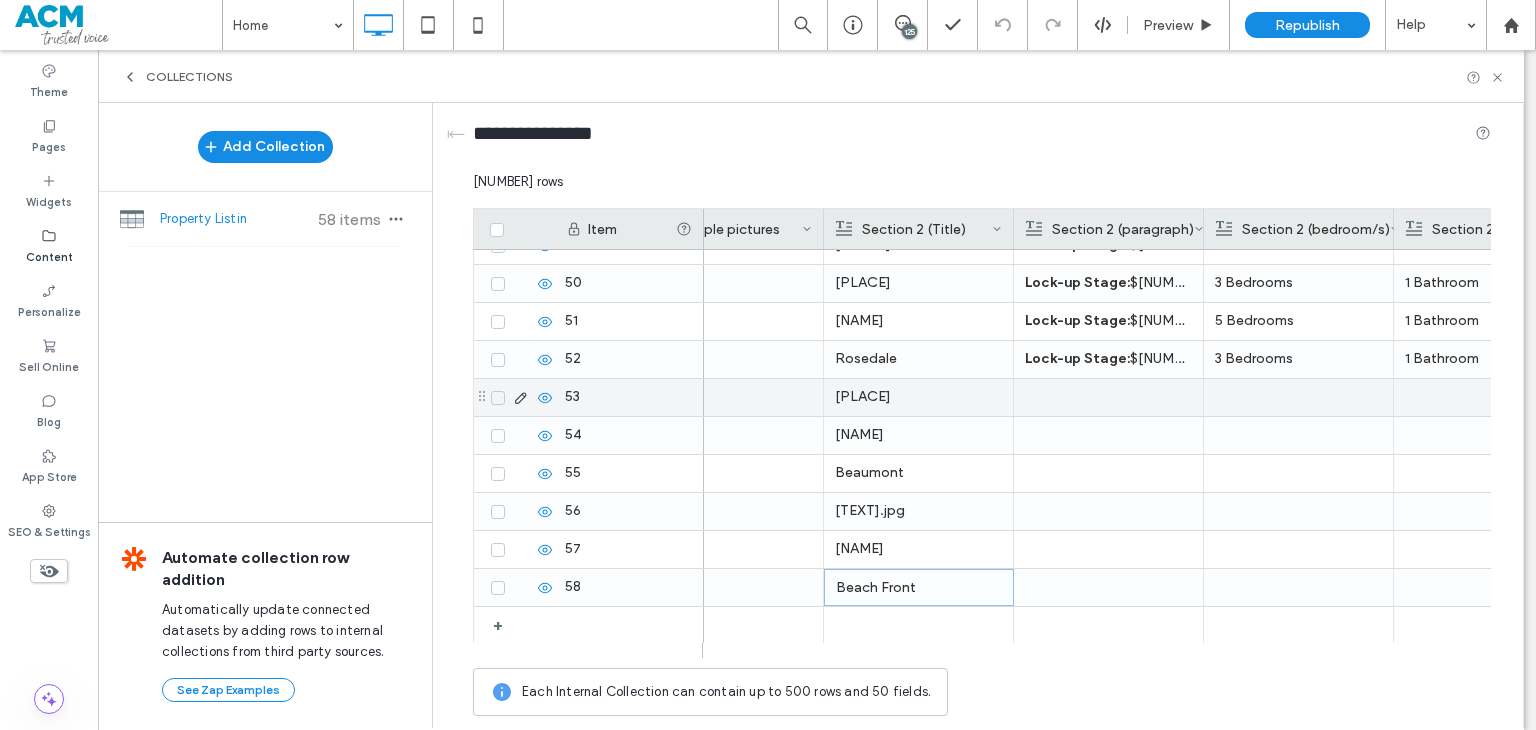 click at bounding box center [1108, 397] 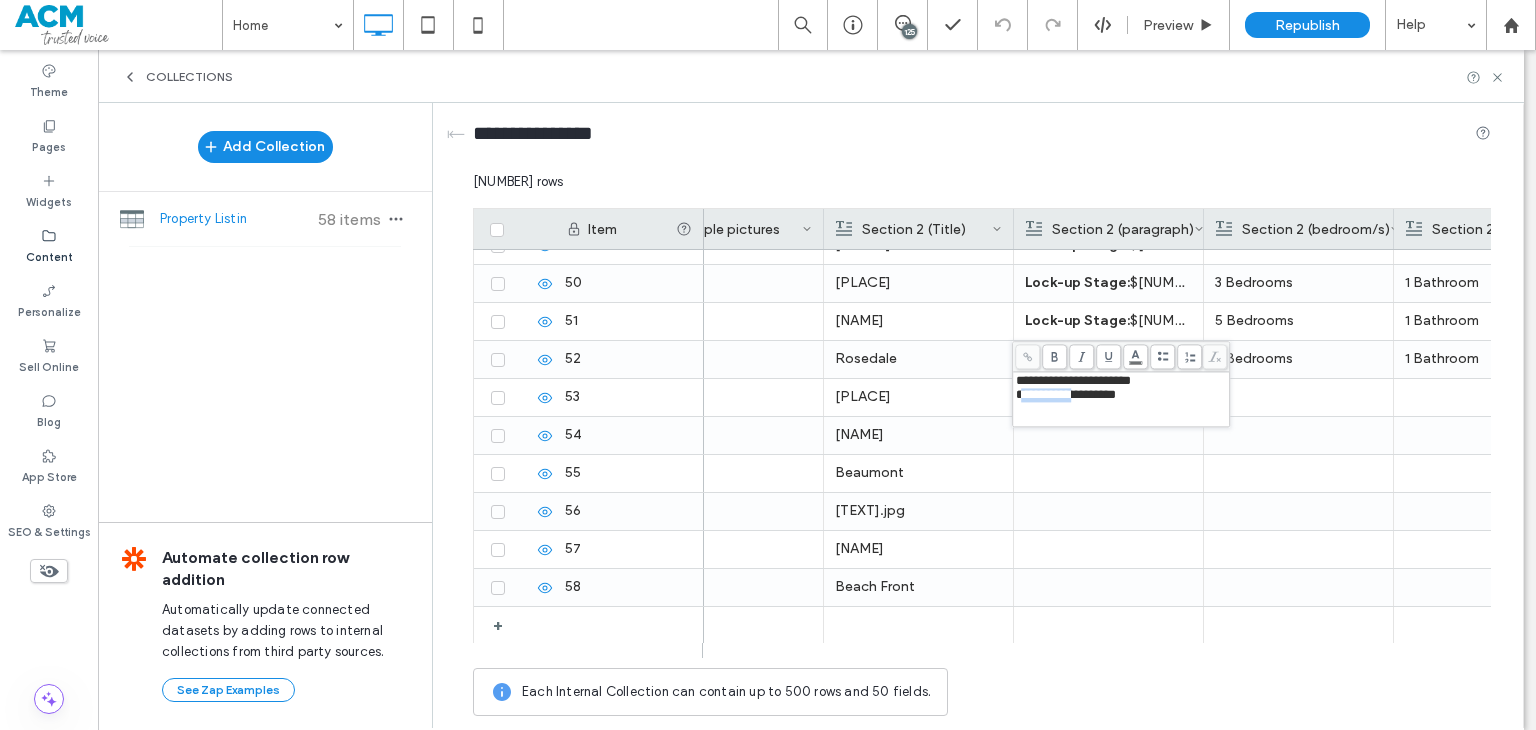 drag, startPoint x: 1091, startPoint y: 401, endPoint x: 1022, endPoint y: 404, distance: 69.065186 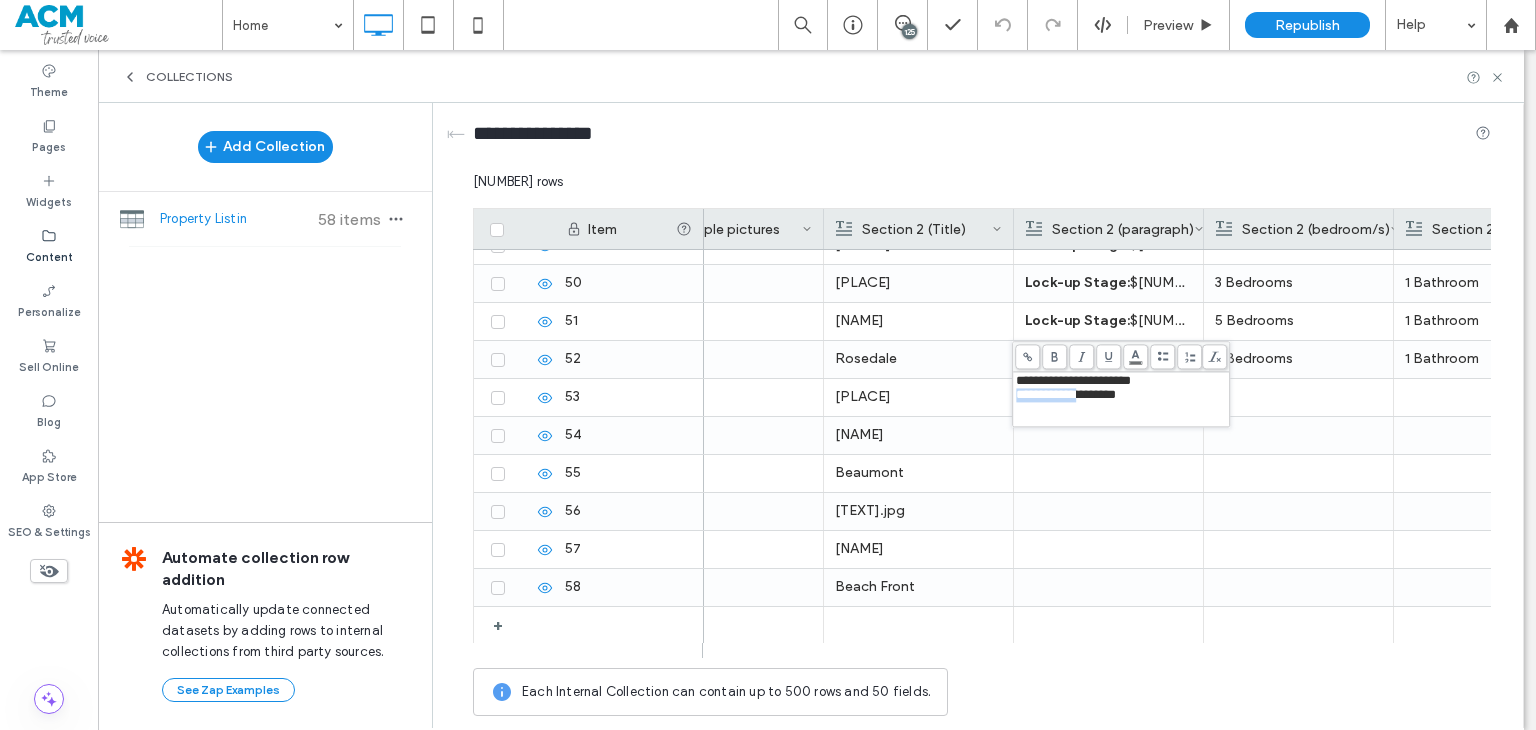 drag, startPoint x: 1018, startPoint y: 401, endPoint x: 1095, endPoint y: 397, distance: 77.10383 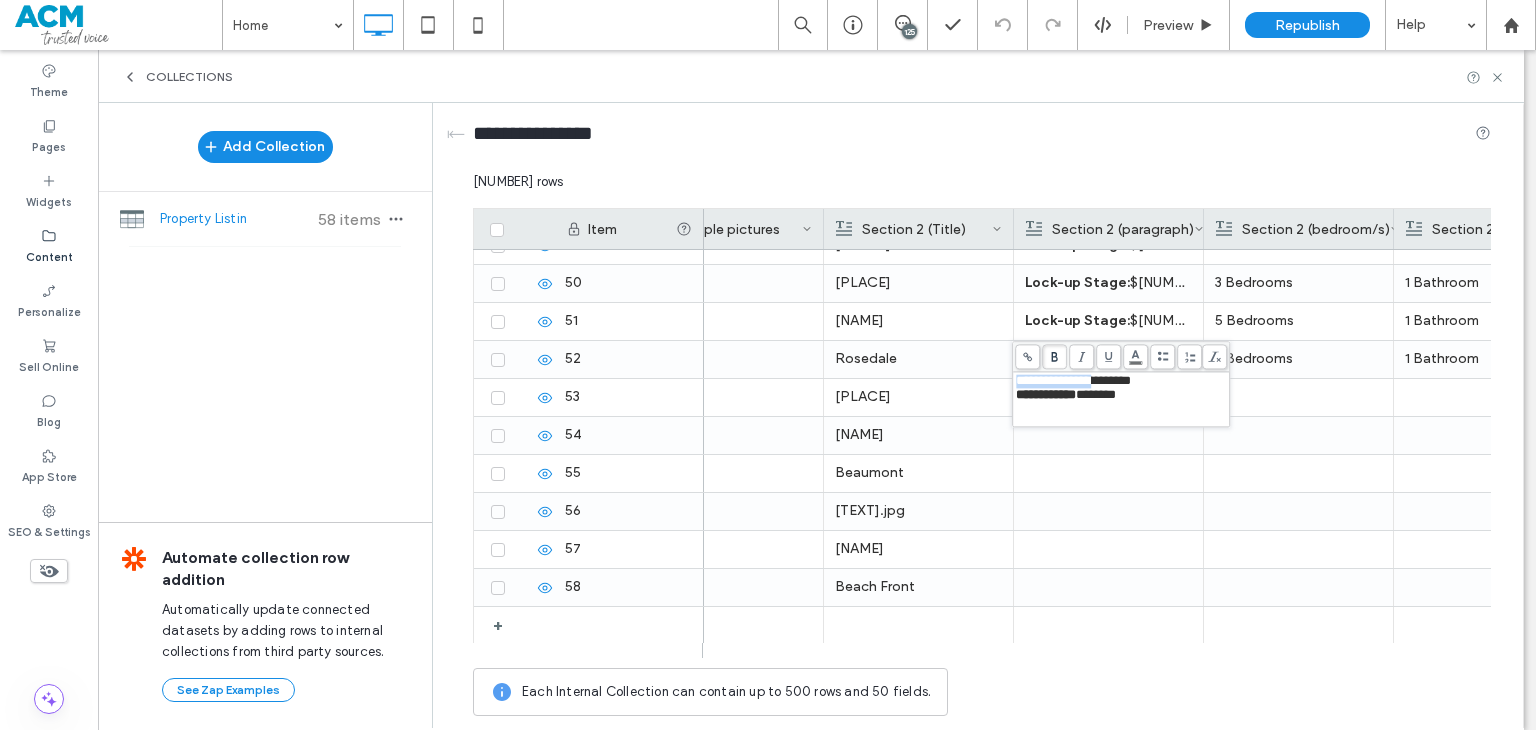 drag, startPoint x: 1111, startPoint y: 380, endPoint x: 1014, endPoint y: 381, distance: 97.00516 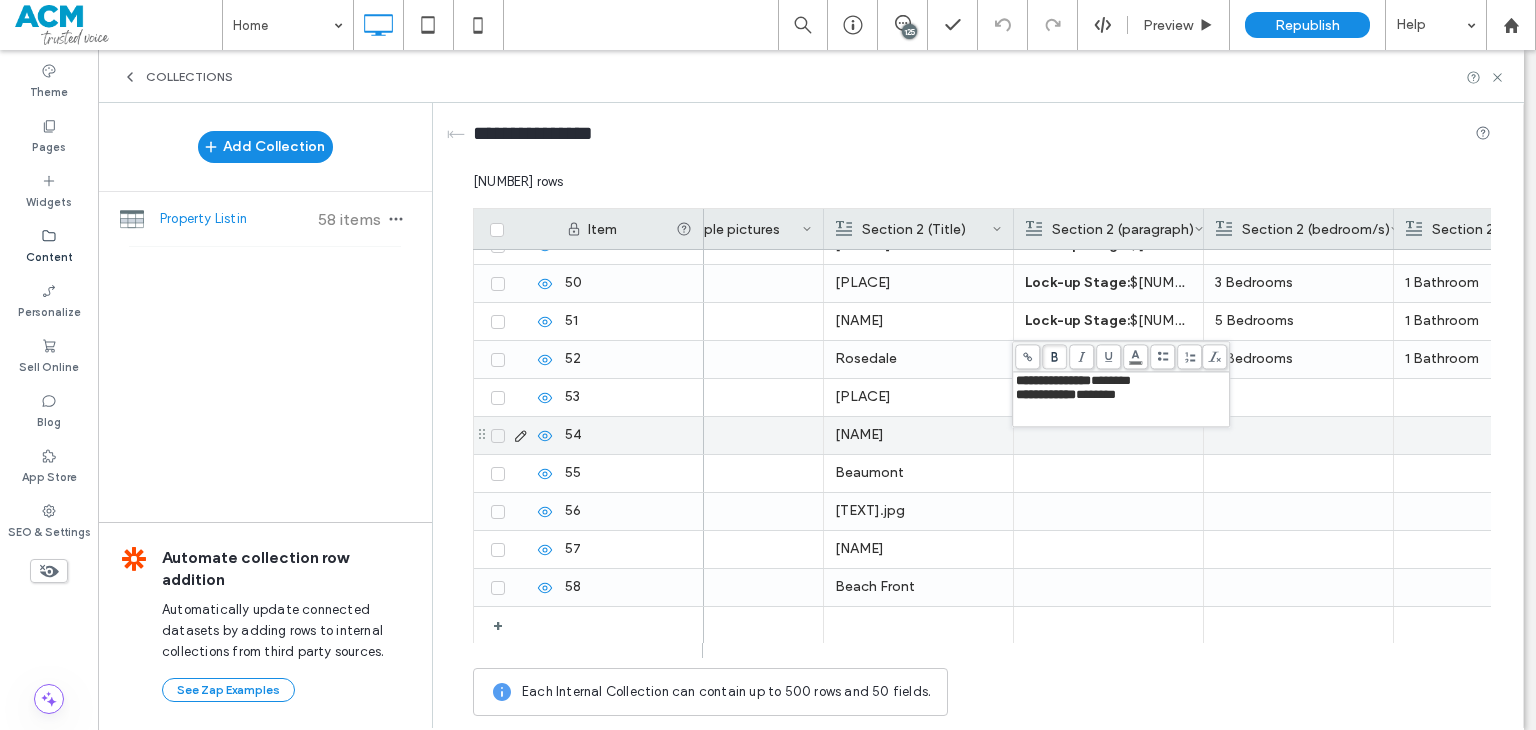 click at bounding box center (1108, 473) 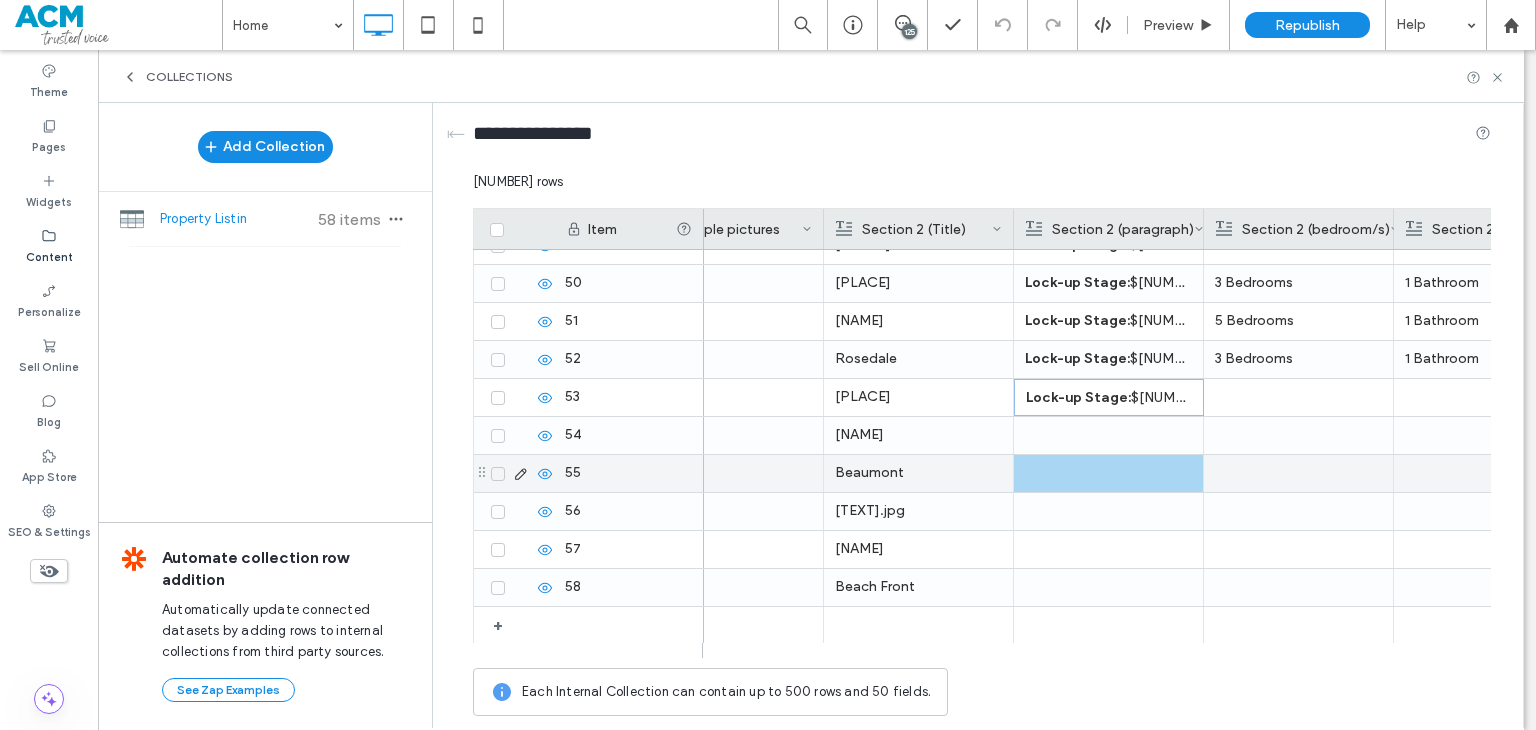 click at bounding box center (1108, 435) 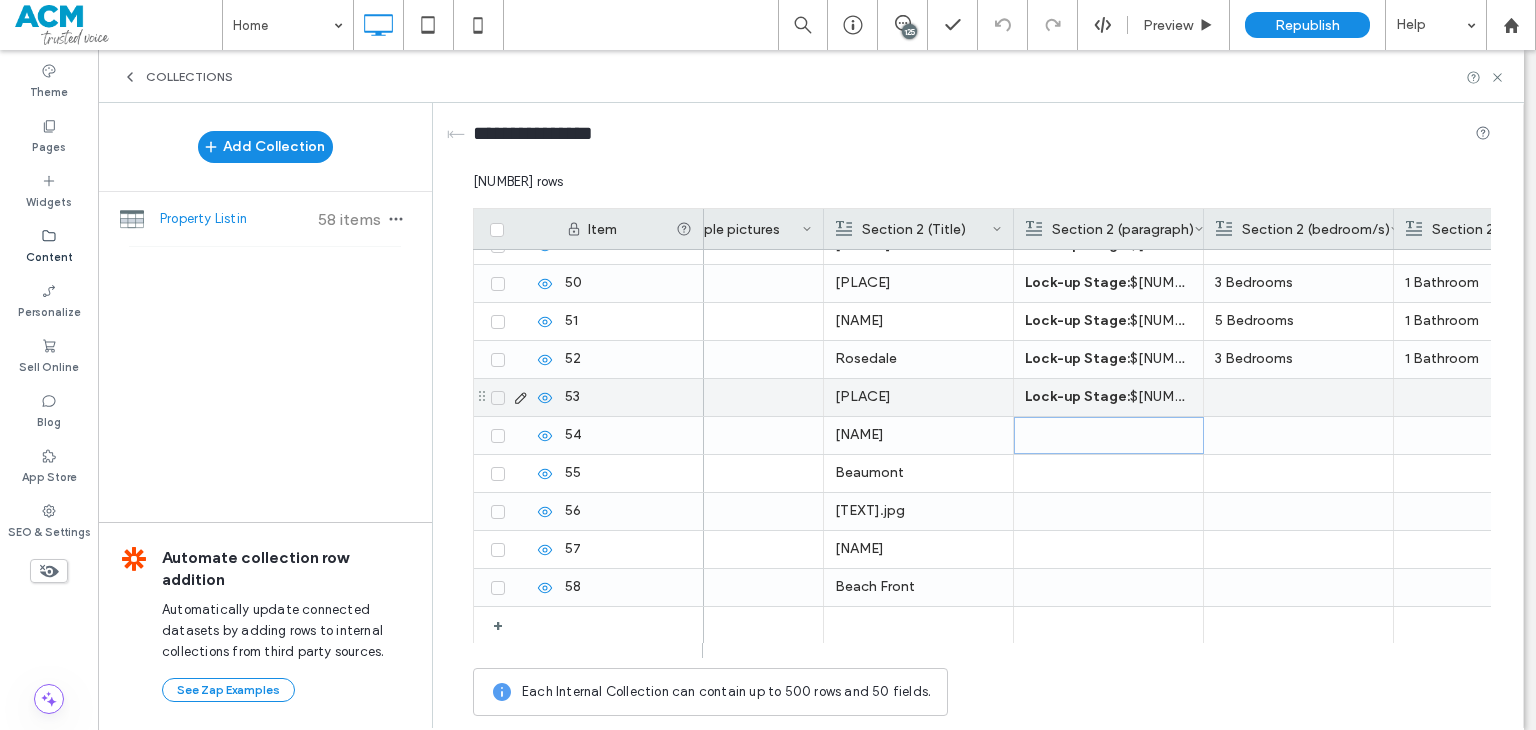 click at bounding box center (1109, 435) 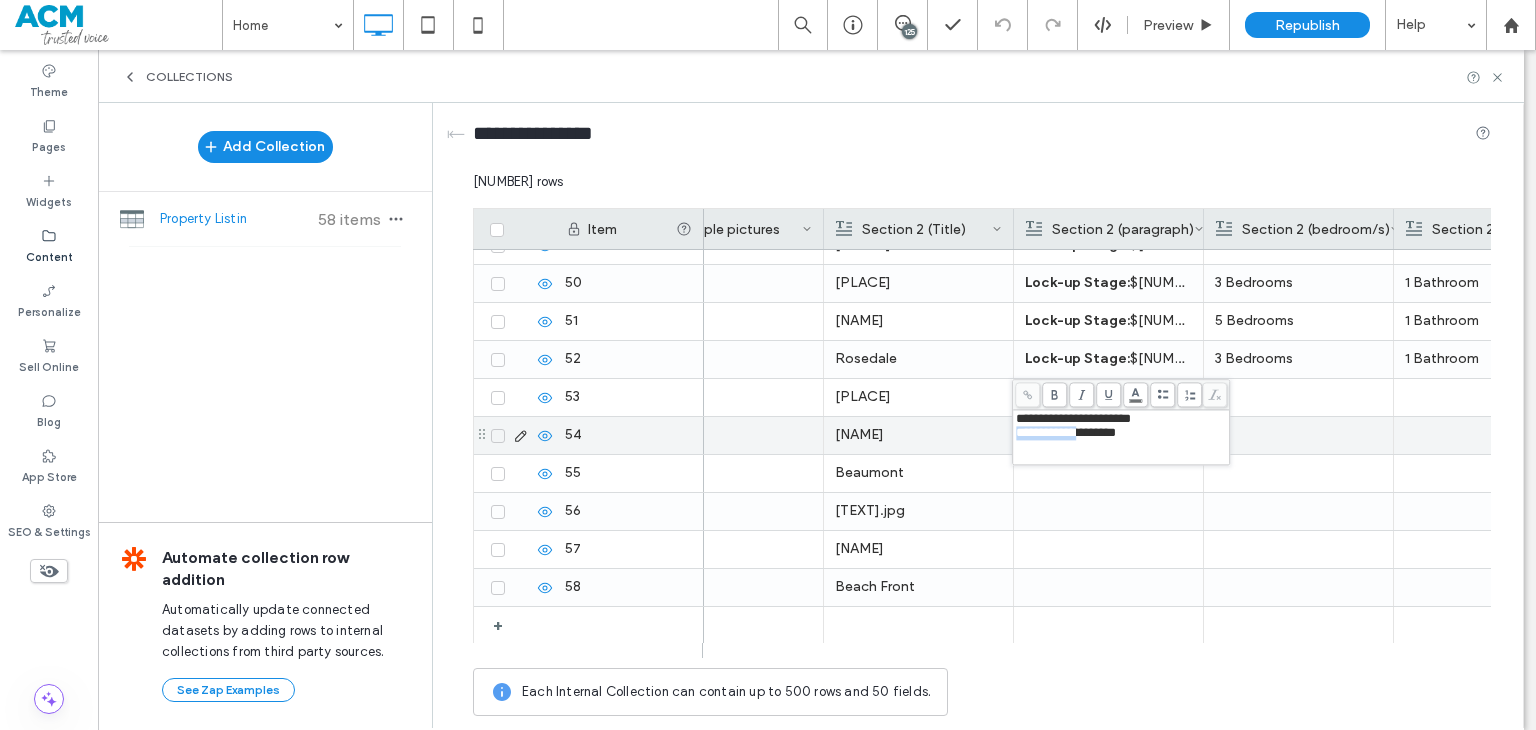 drag, startPoint x: 1092, startPoint y: 435, endPoint x: 988, endPoint y: 439, distance: 104.0769 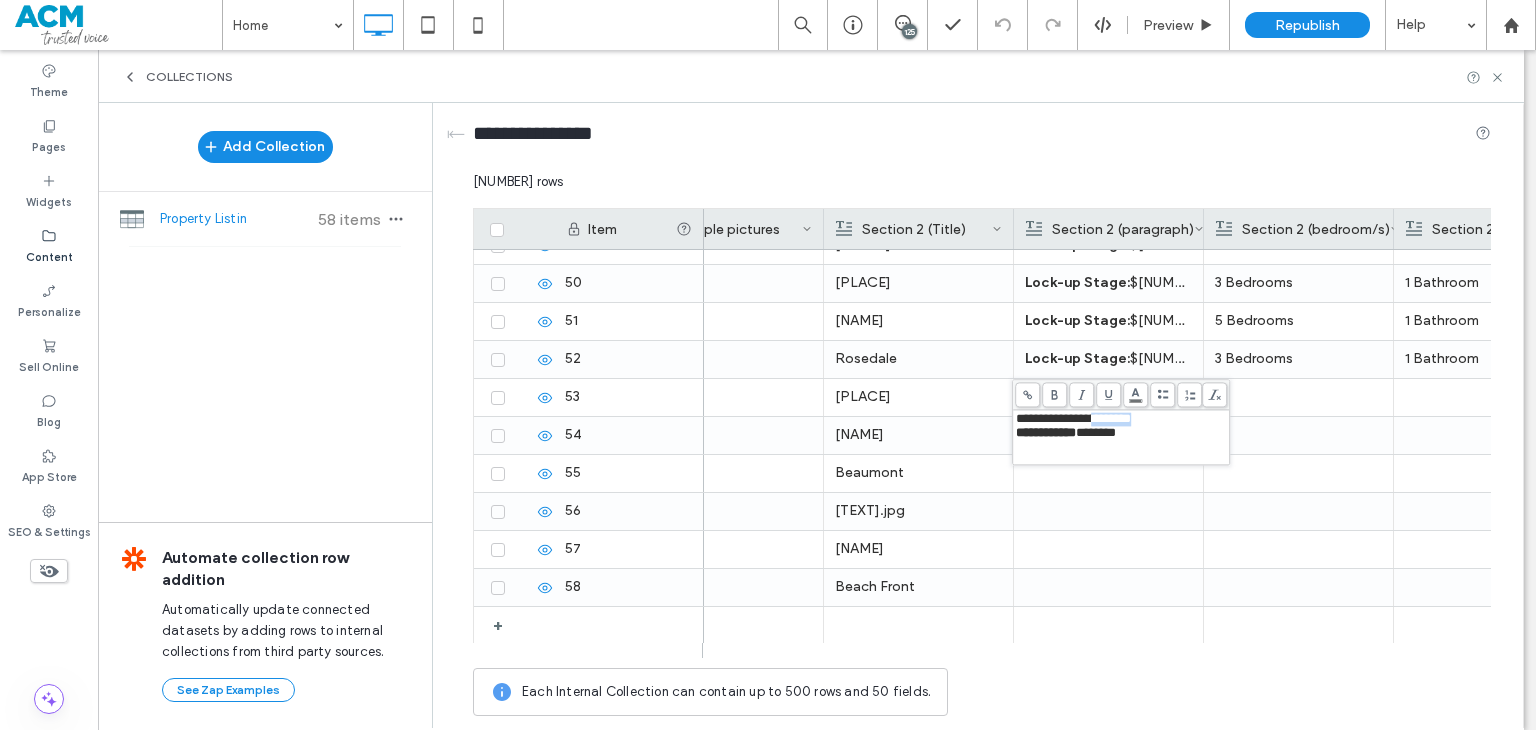 drag, startPoint x: 1109, startPoint y: 421, endPoint x: 988, endPoint y: 427, distance: 121.14867 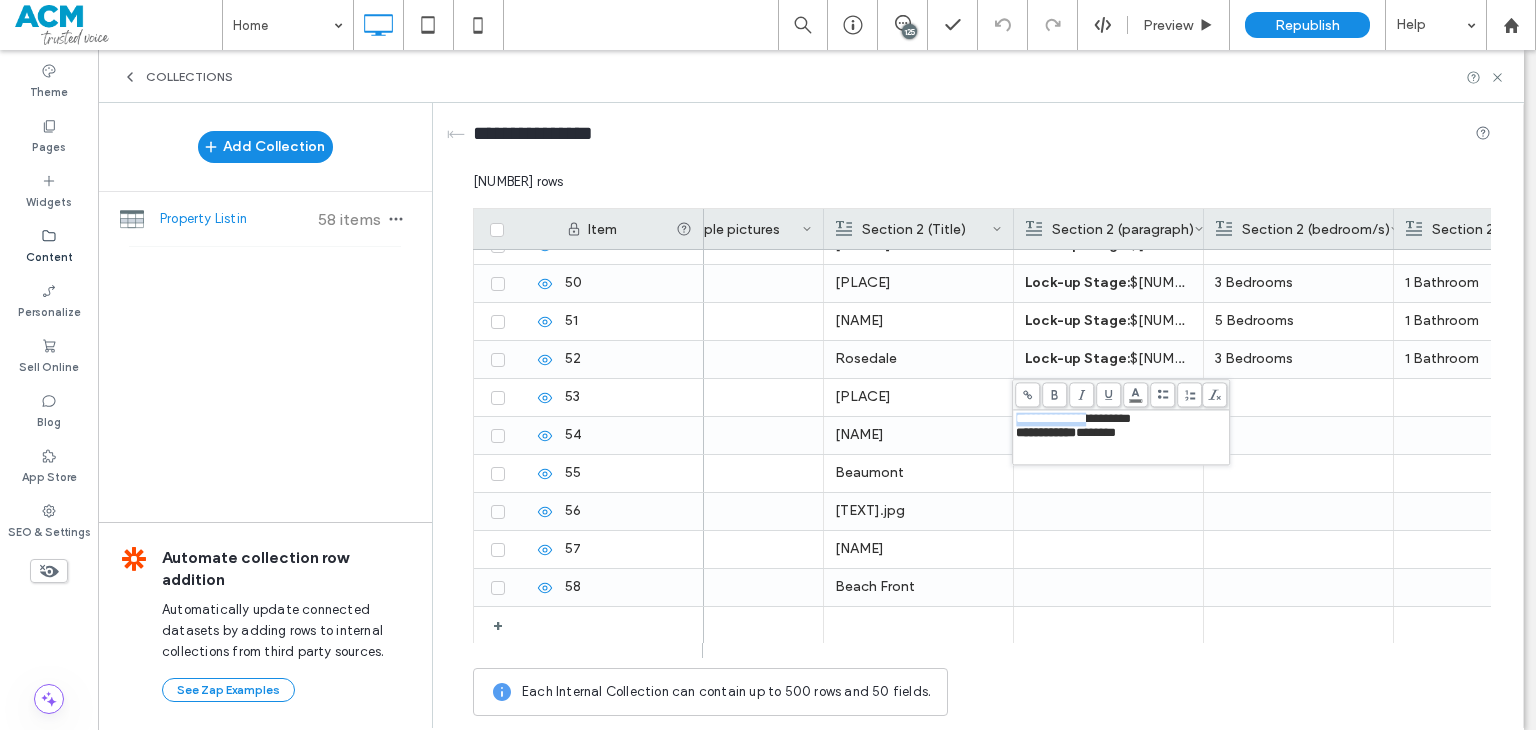 drag, startPoint x: 1019, startPoint y: 420, endPoint x: 1108, endPoint y: 417, distance: 89.050545 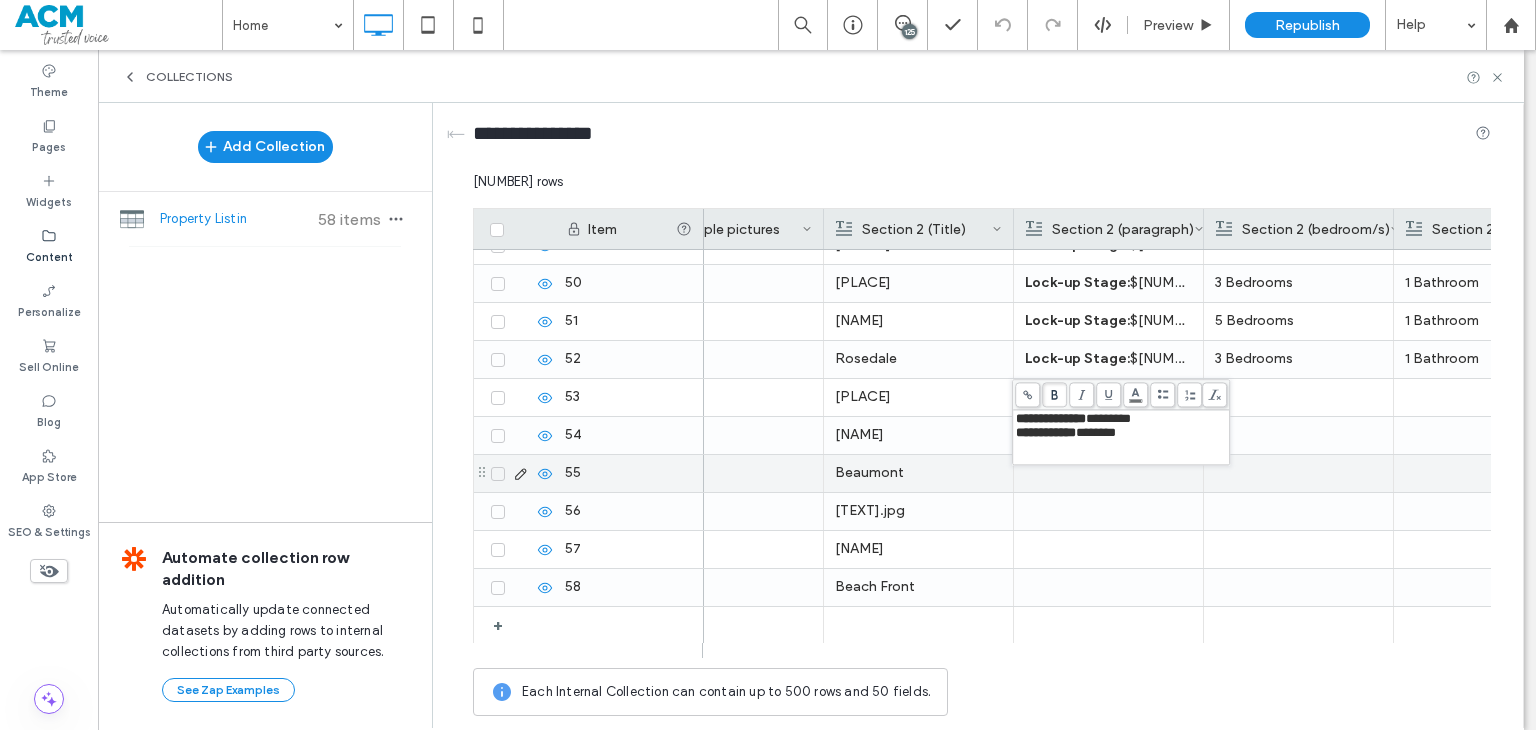 click at bounding box center [1108, 473] 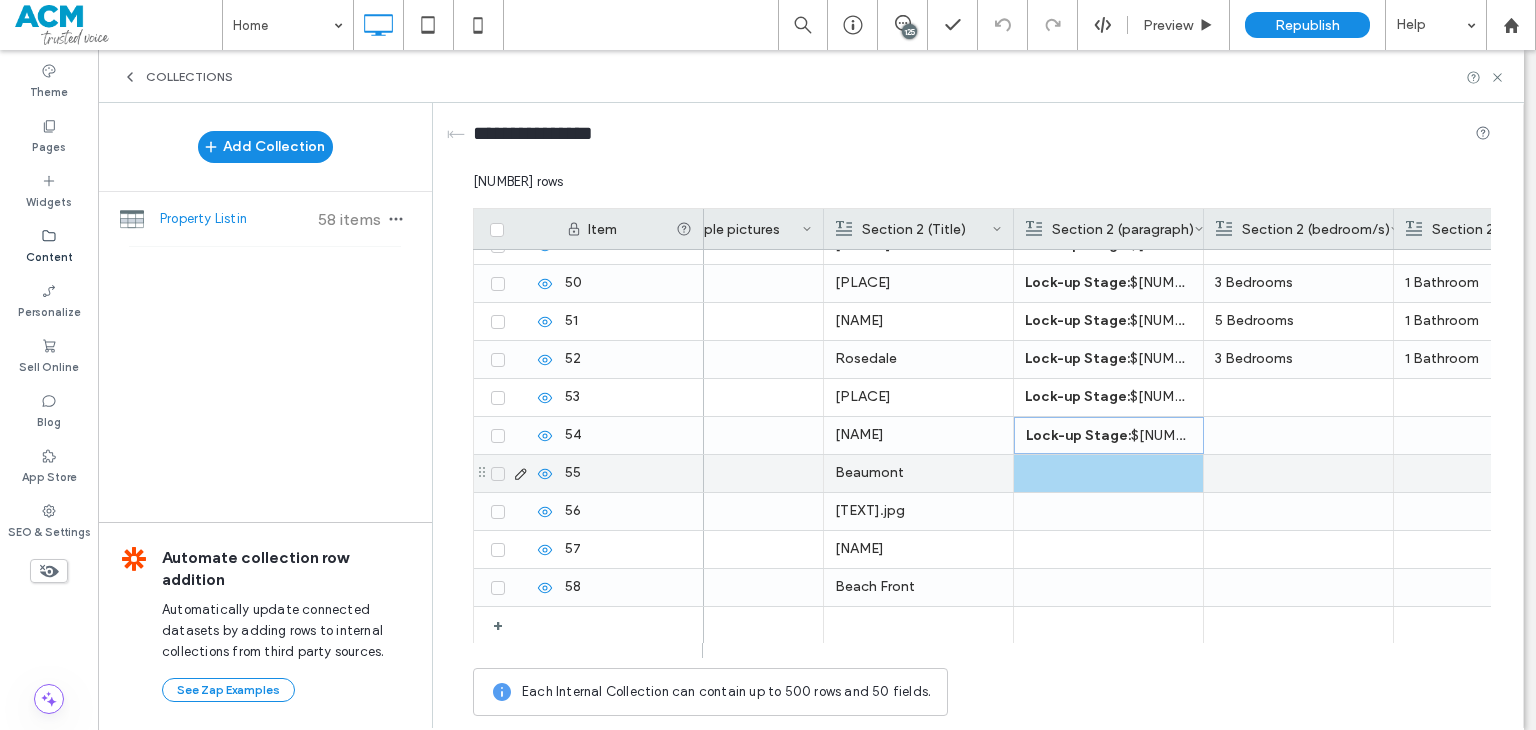 click at bounding box center [1108, 473] 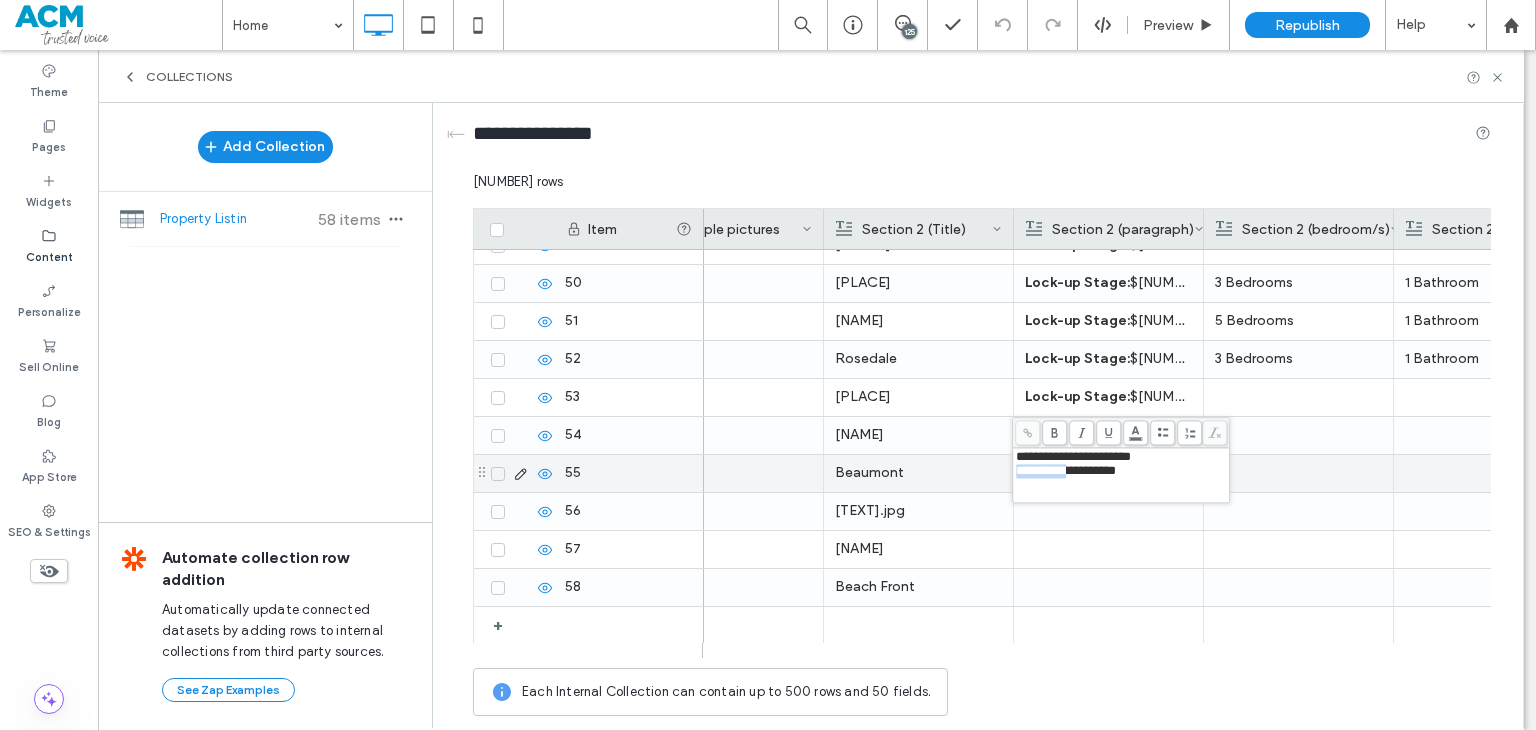 drag, startPoint x: 1087, startPoint y: 477, endPoint x: 989, endPoint y: 480, distance: 98.045906 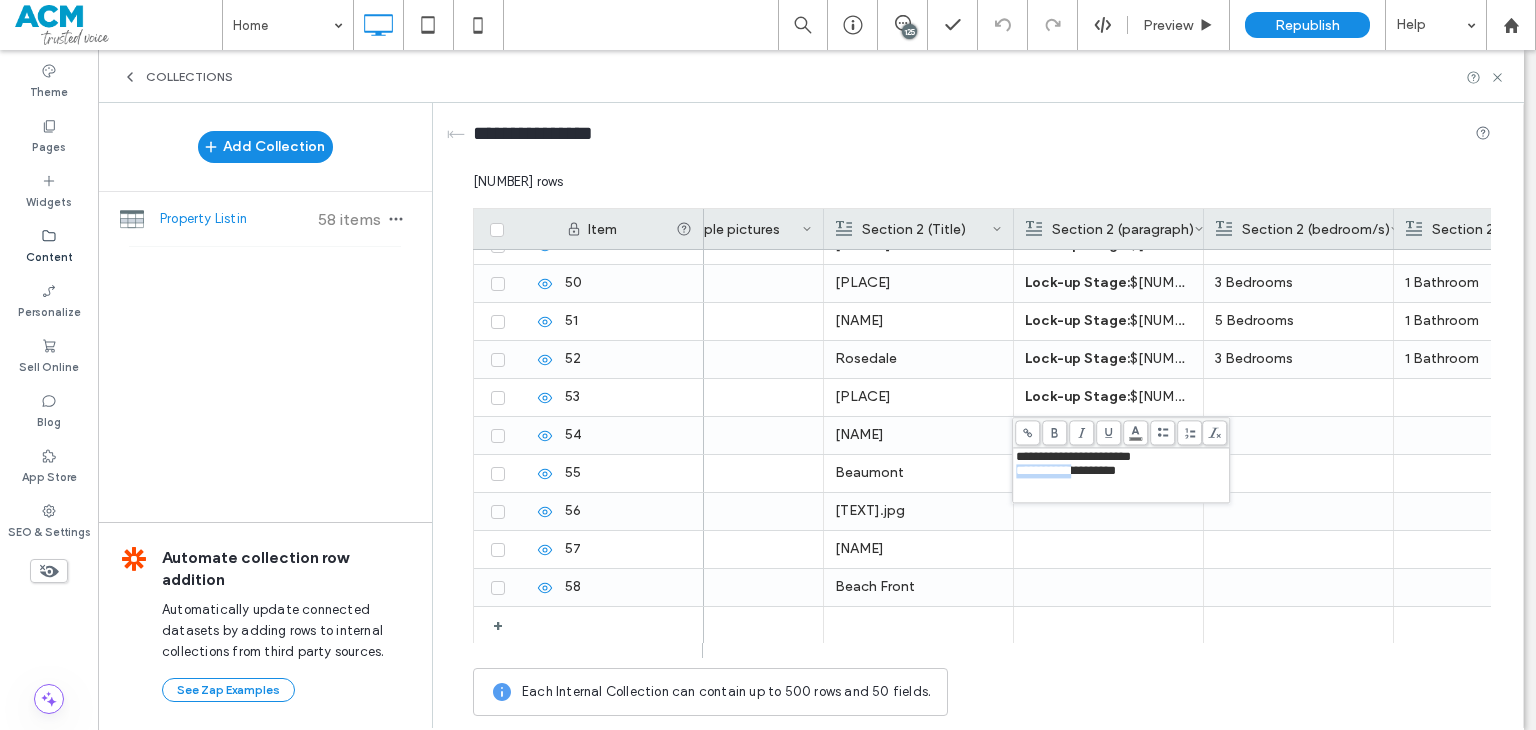drag, startPoint x: 1092, startPoint y: 477, endPoint x: 986, endPoint y: 474, distance: 106.04244 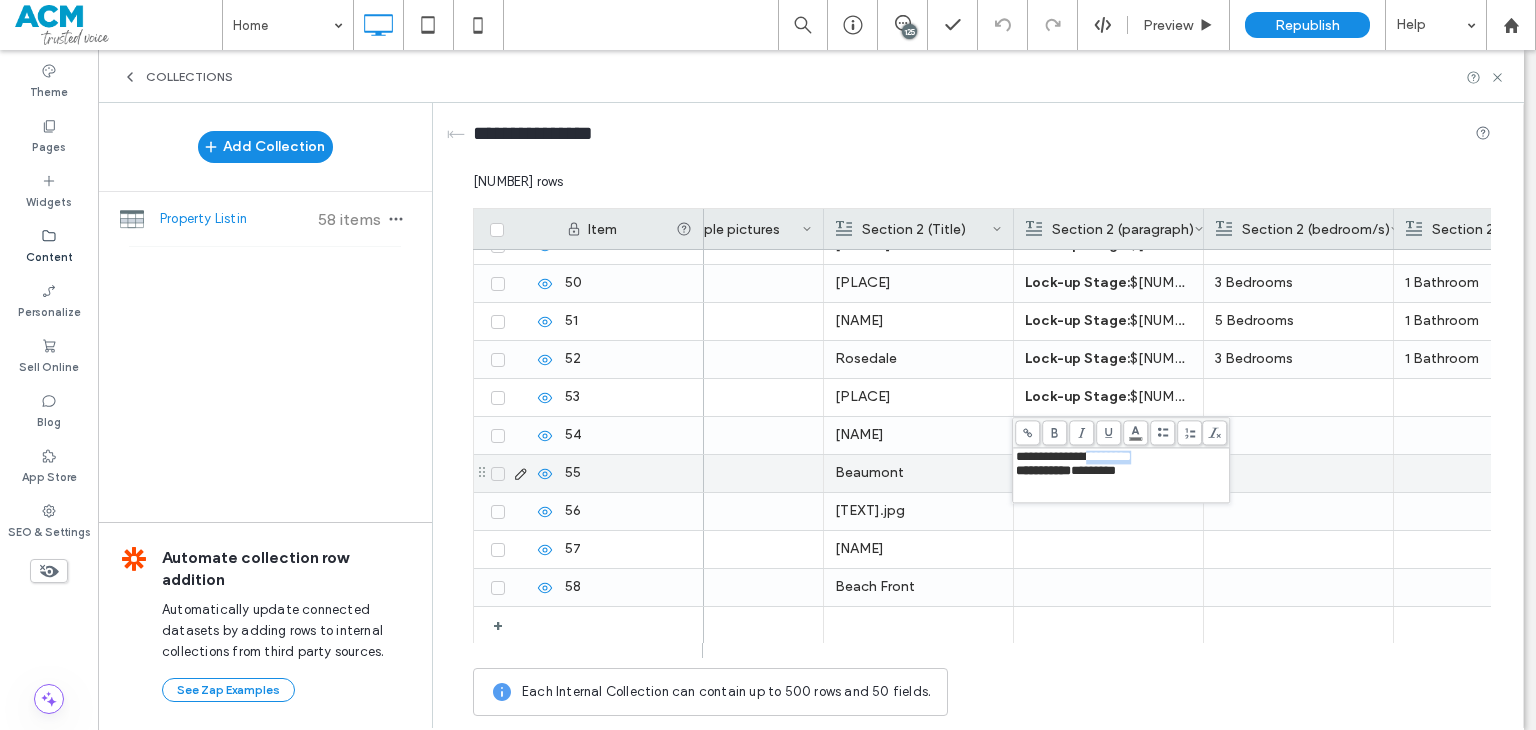 drag, startPoint x: 1108, startPoint y: 459, endPoint x: 980, endPoint y: 461, distance: 128.01562 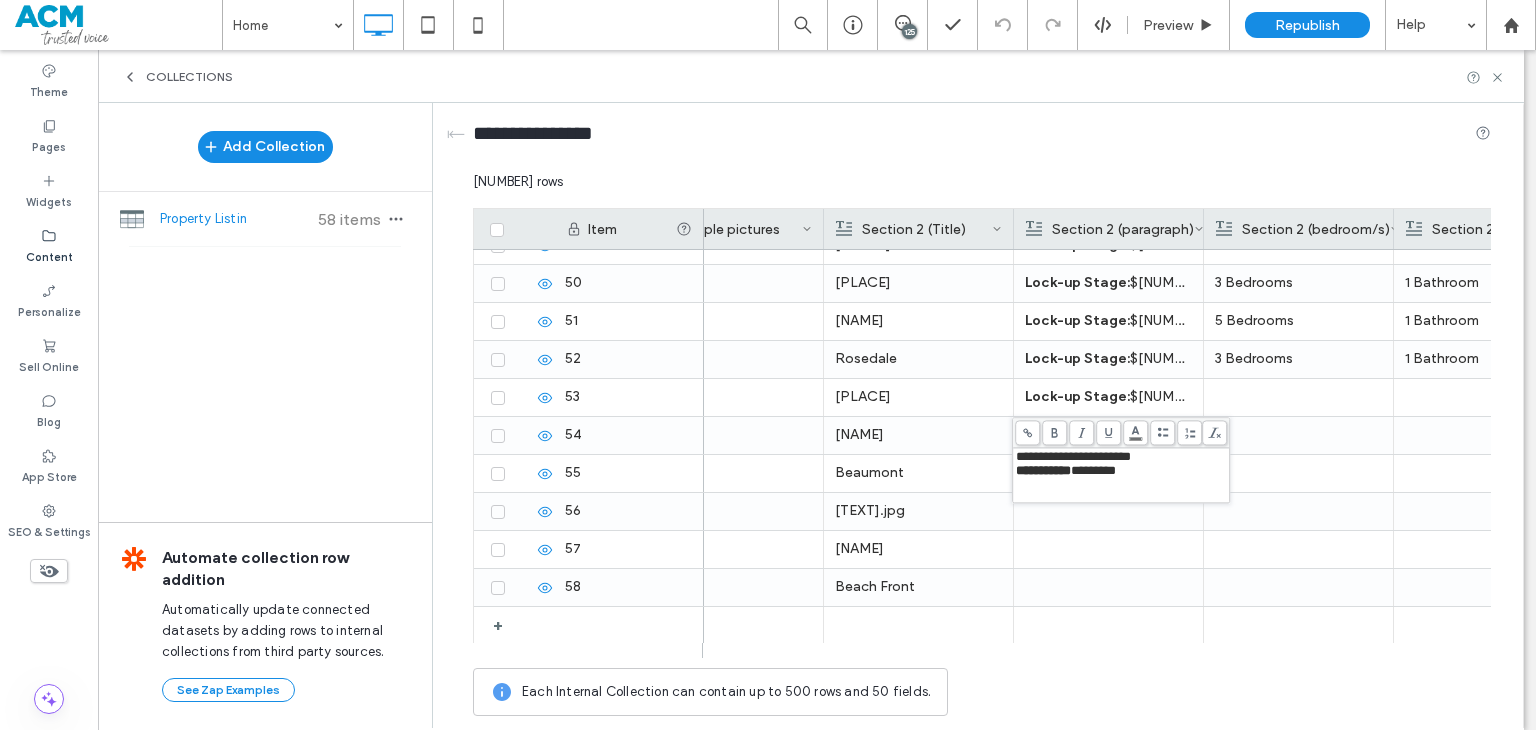 click on "**********" at bounding box center (1073, 456) 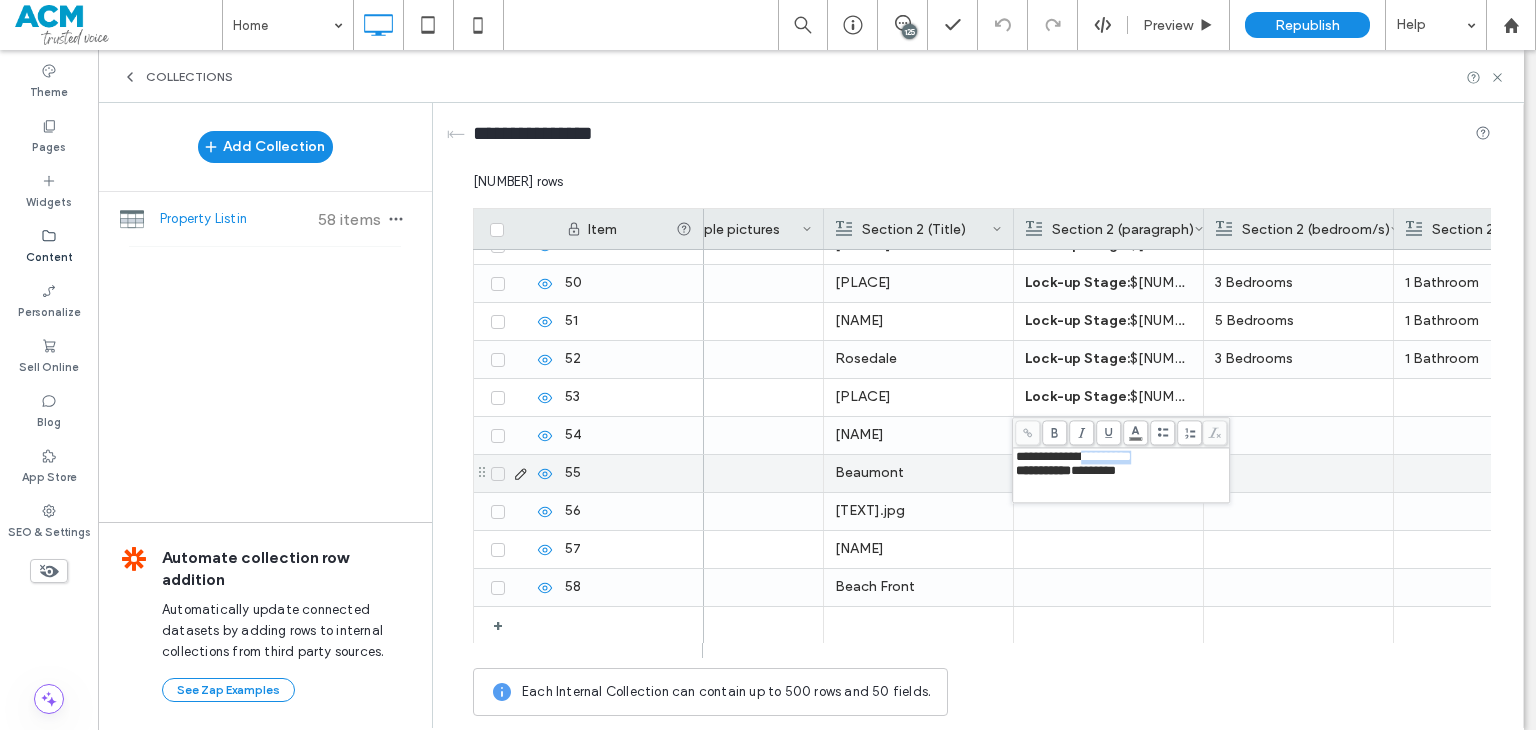 drag, startPoint x: 1102, startPoint y: 461, endPoint x: 1002, endPoint y: 465, distance: 100.07997 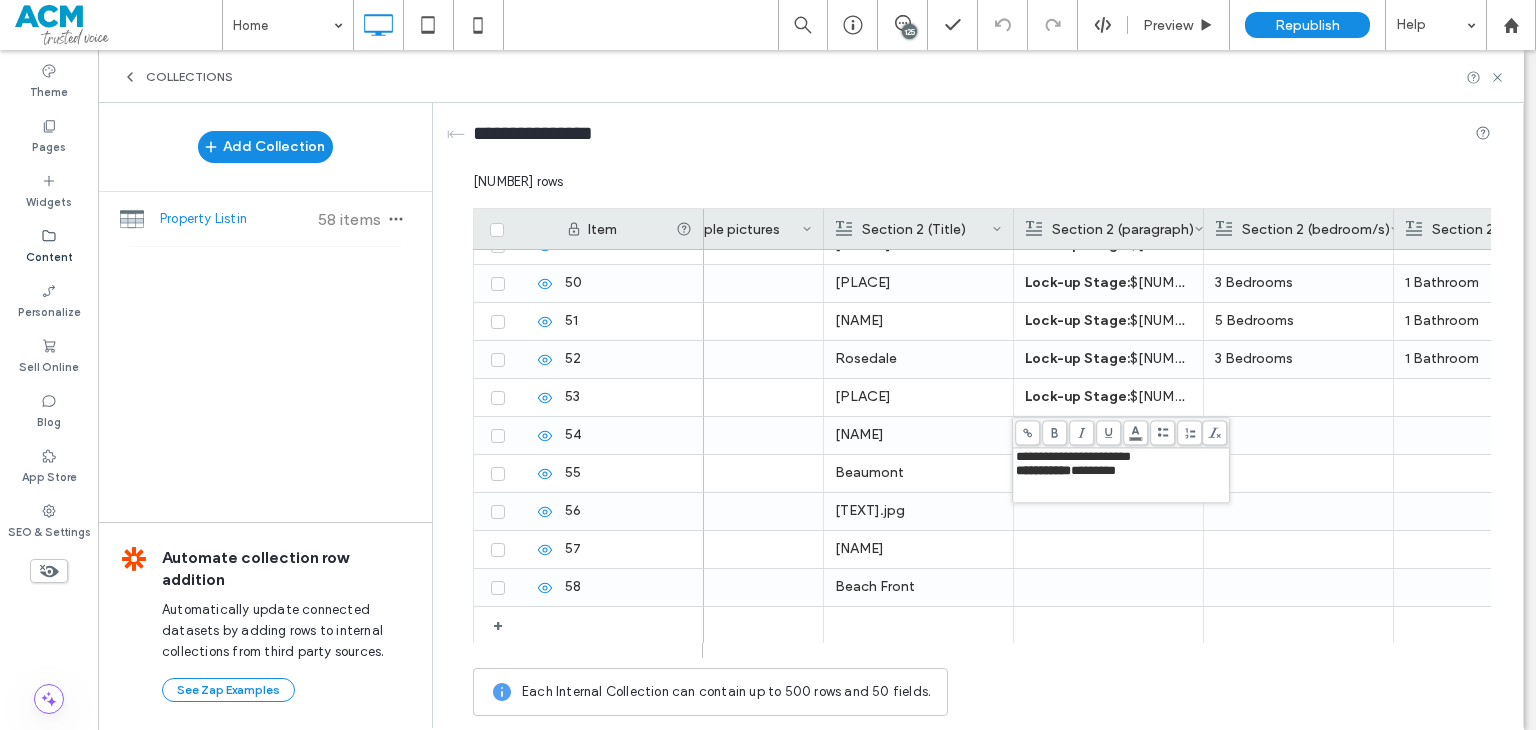 click on "**********" at bounding box center (1073, 456) 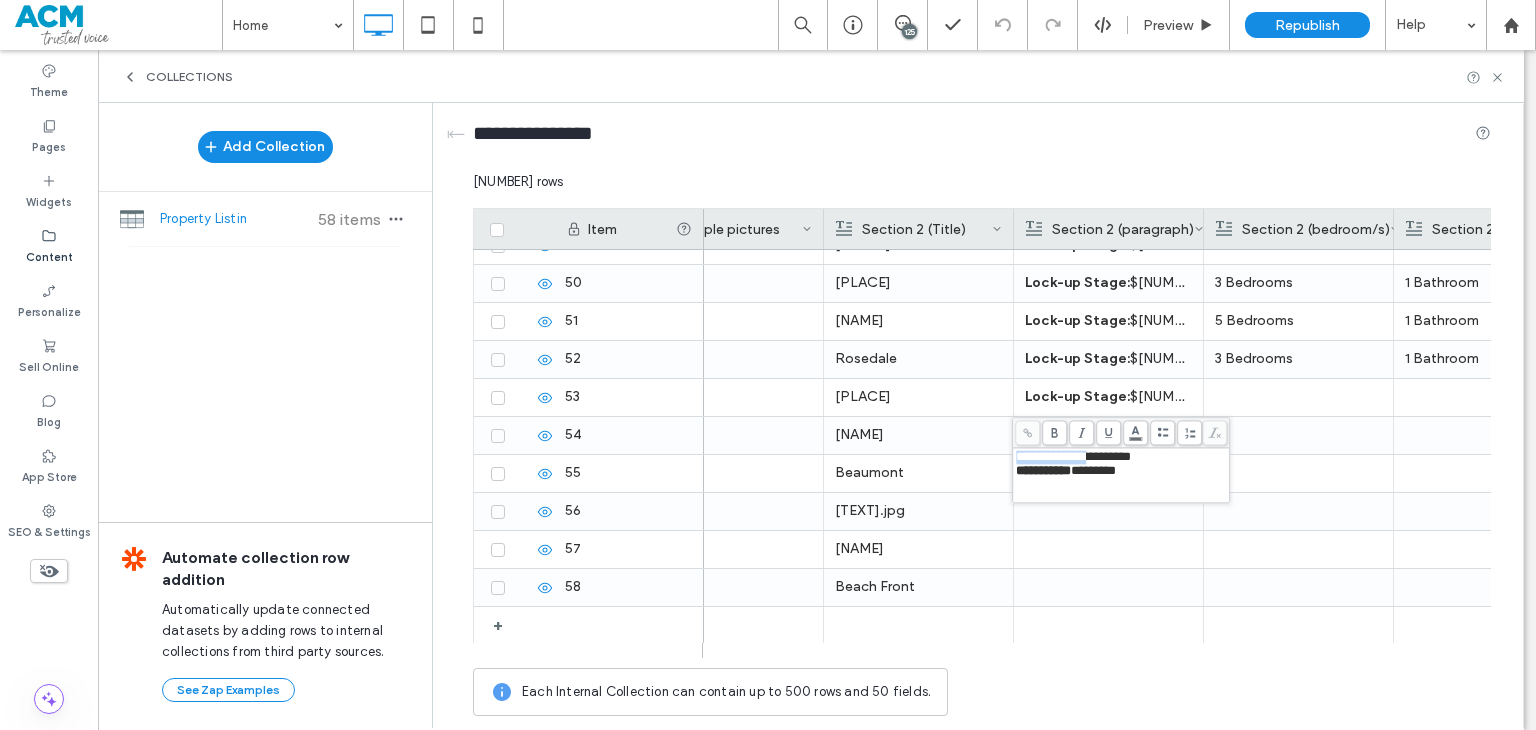 drag, startPoint x: 1108, startPoint y: 458, endPoint x: 1018, endPoint y: 463, distance: 90.13878 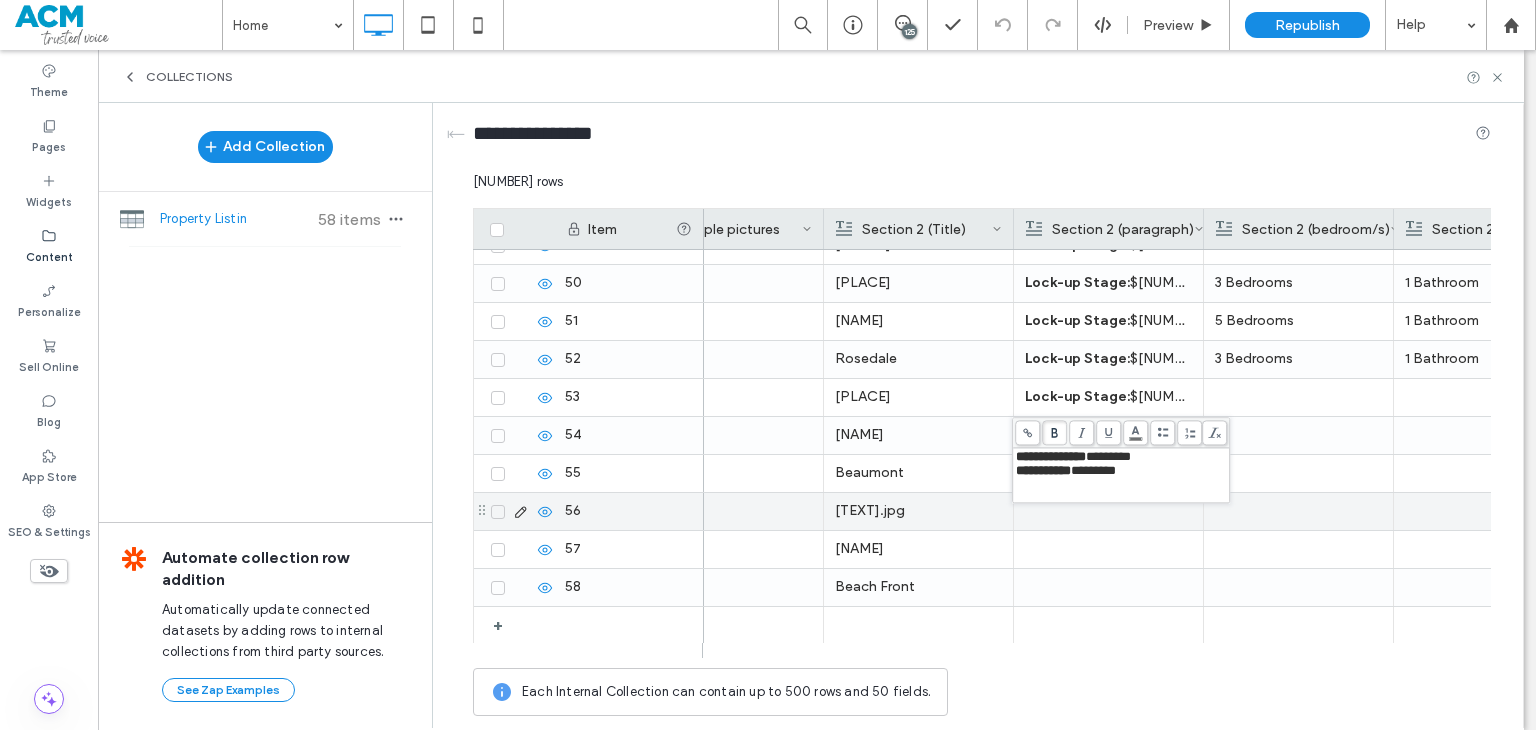 click at bounding box center [1108, 511] 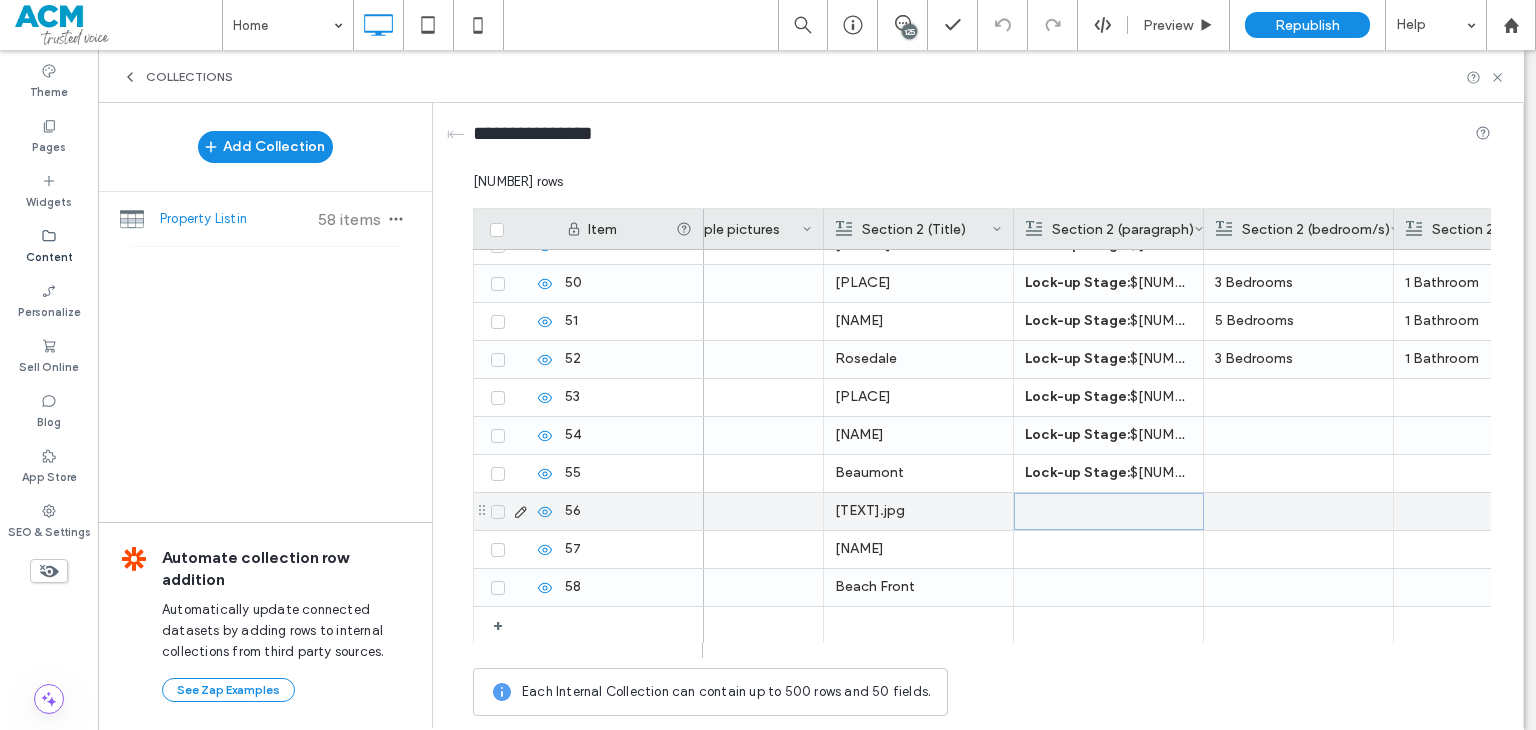 click at bounding box center [1109, 511] 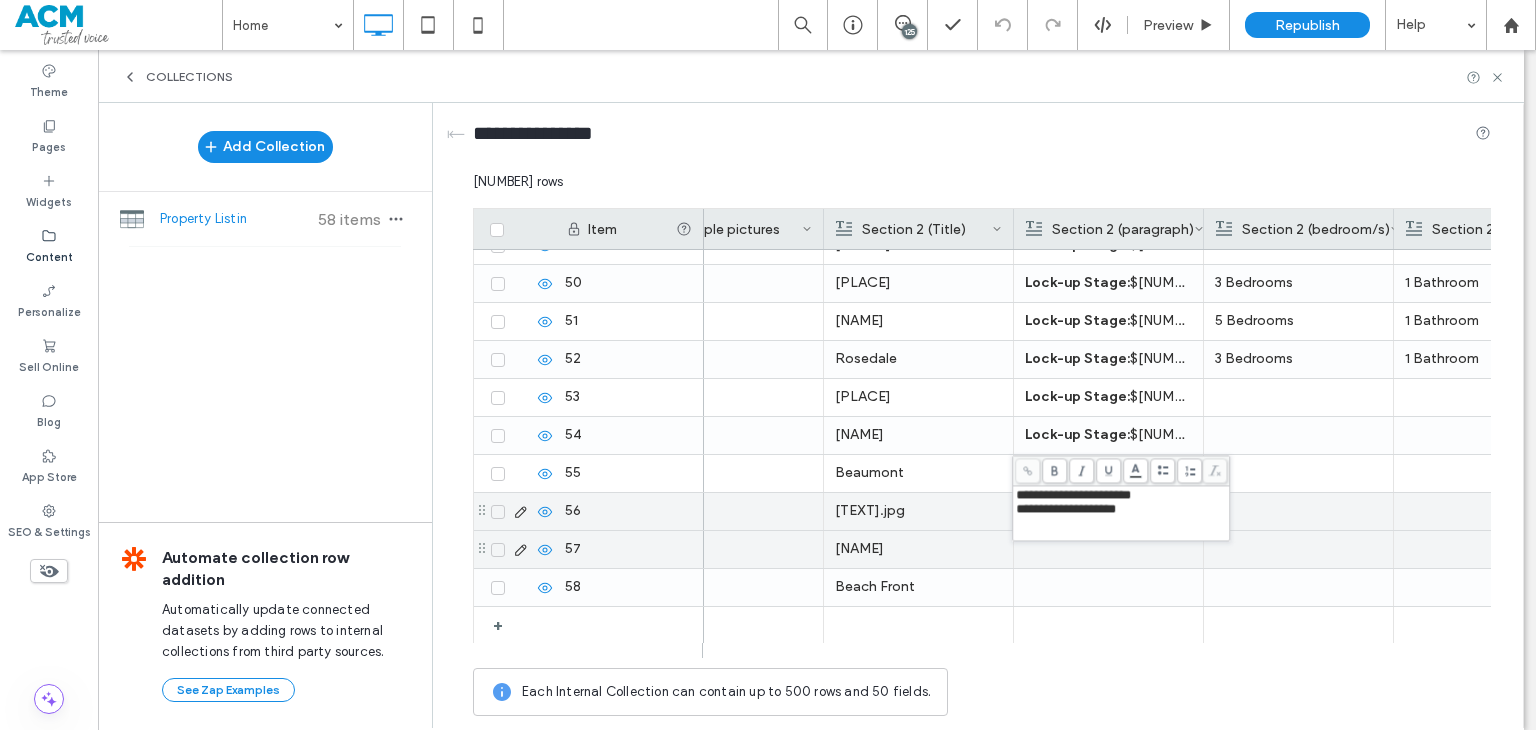 click at bounding box center [1108, 549] 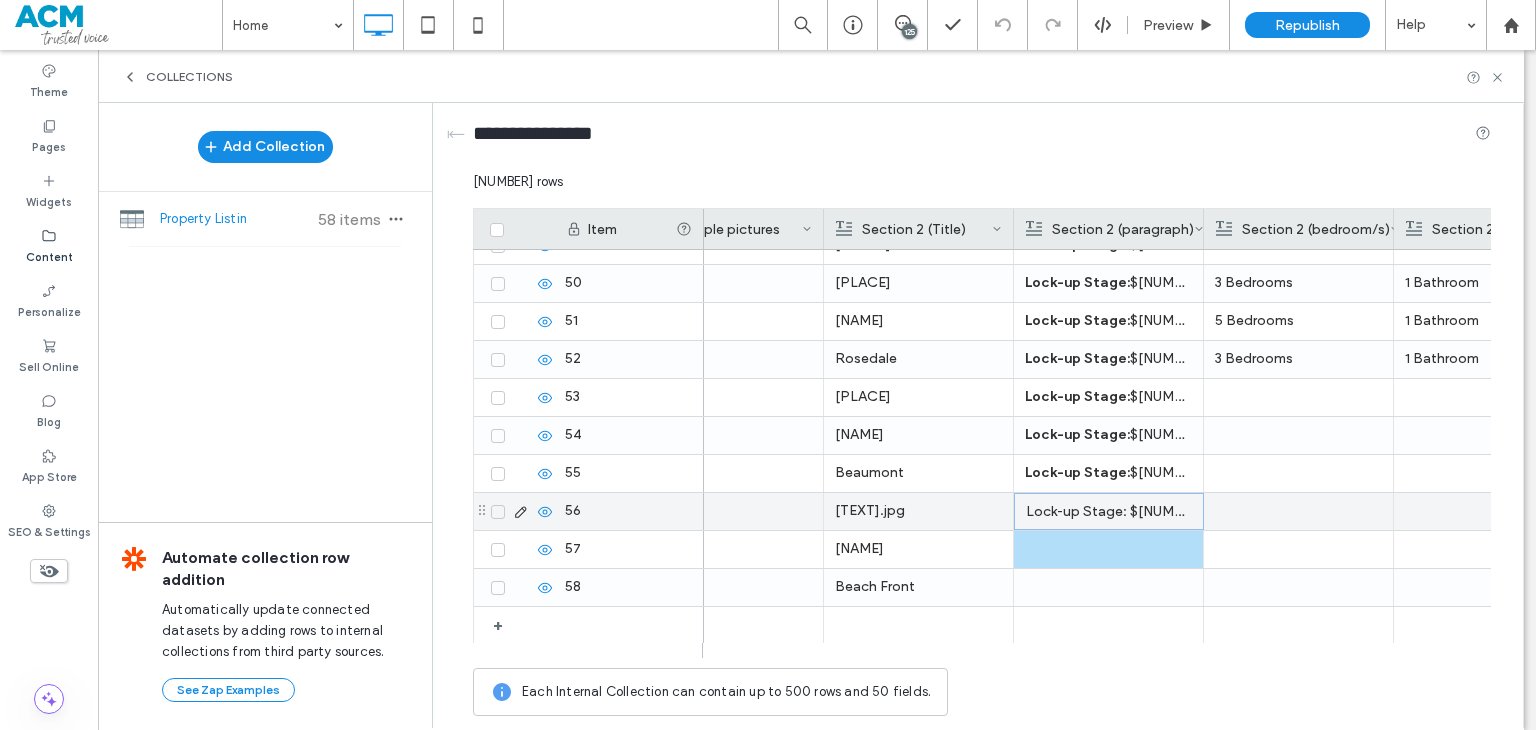 click on "Lock-up Stage: $[NUMBER]" at bounding box center [1109, 512] 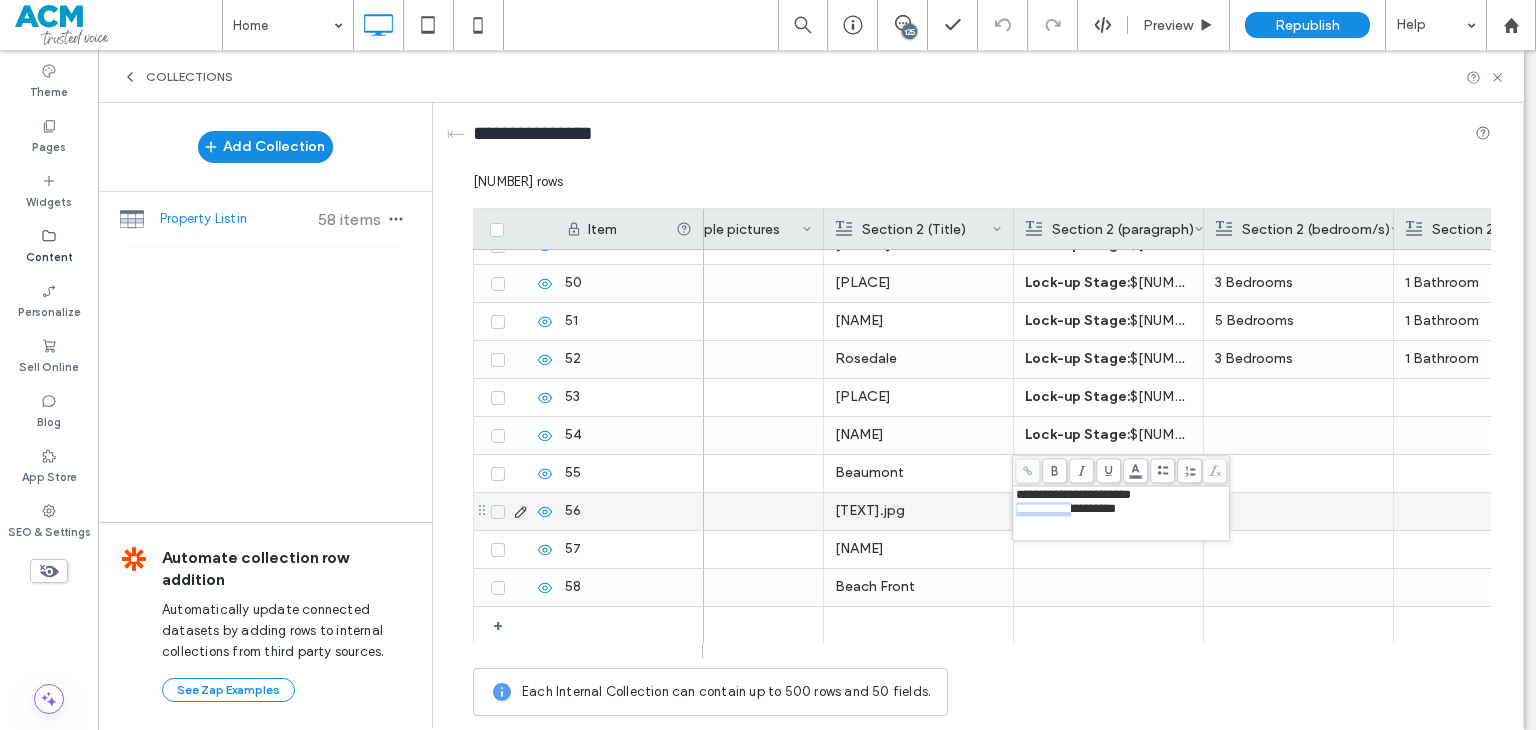 drag, startPoint x: 1092, startPoint y: 513, endPoint x: 956, endPoint y: 513, distance: 136 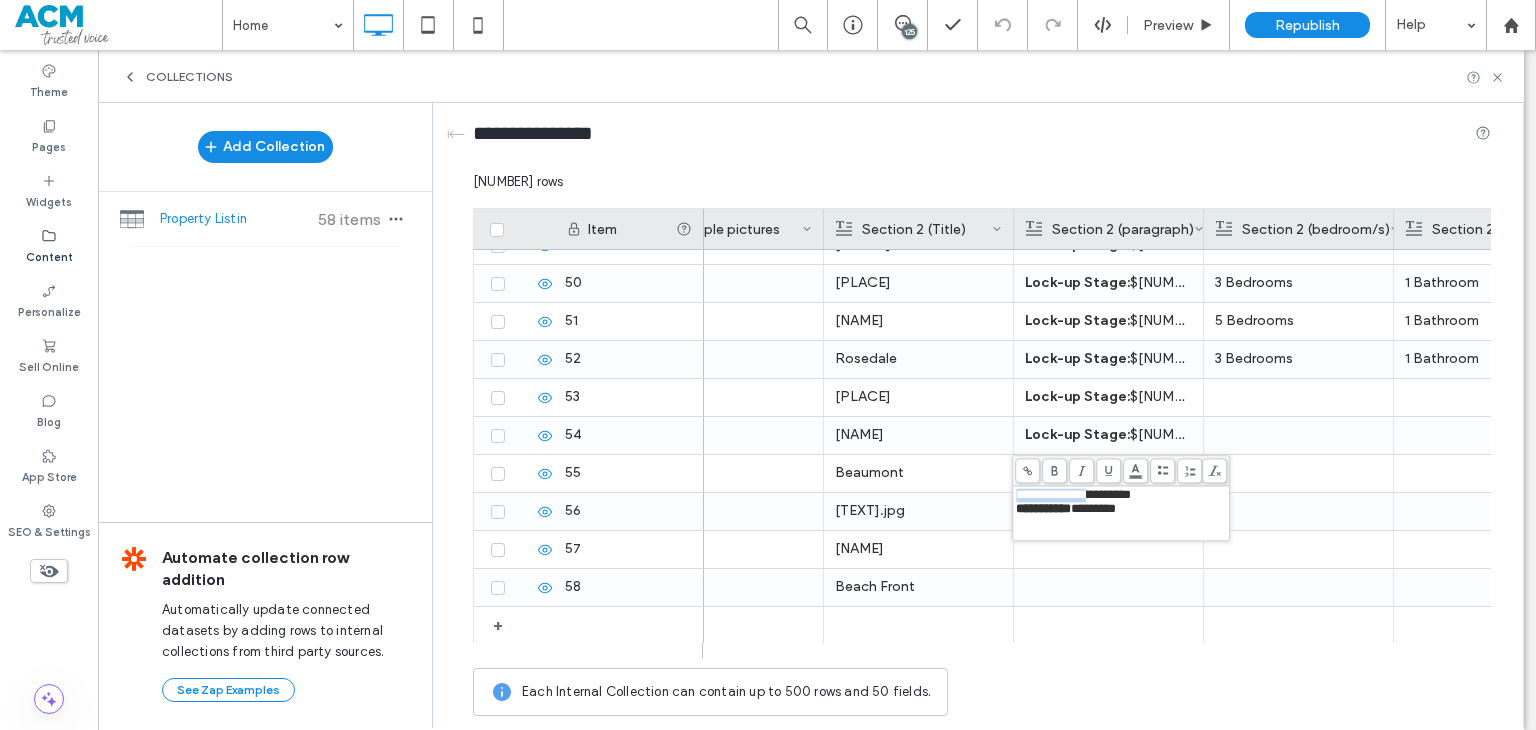 drag, startPoint x: 1108, startPoint y: 497, endPoint x: 1018, endPoint y: 495, distance: 90.02222 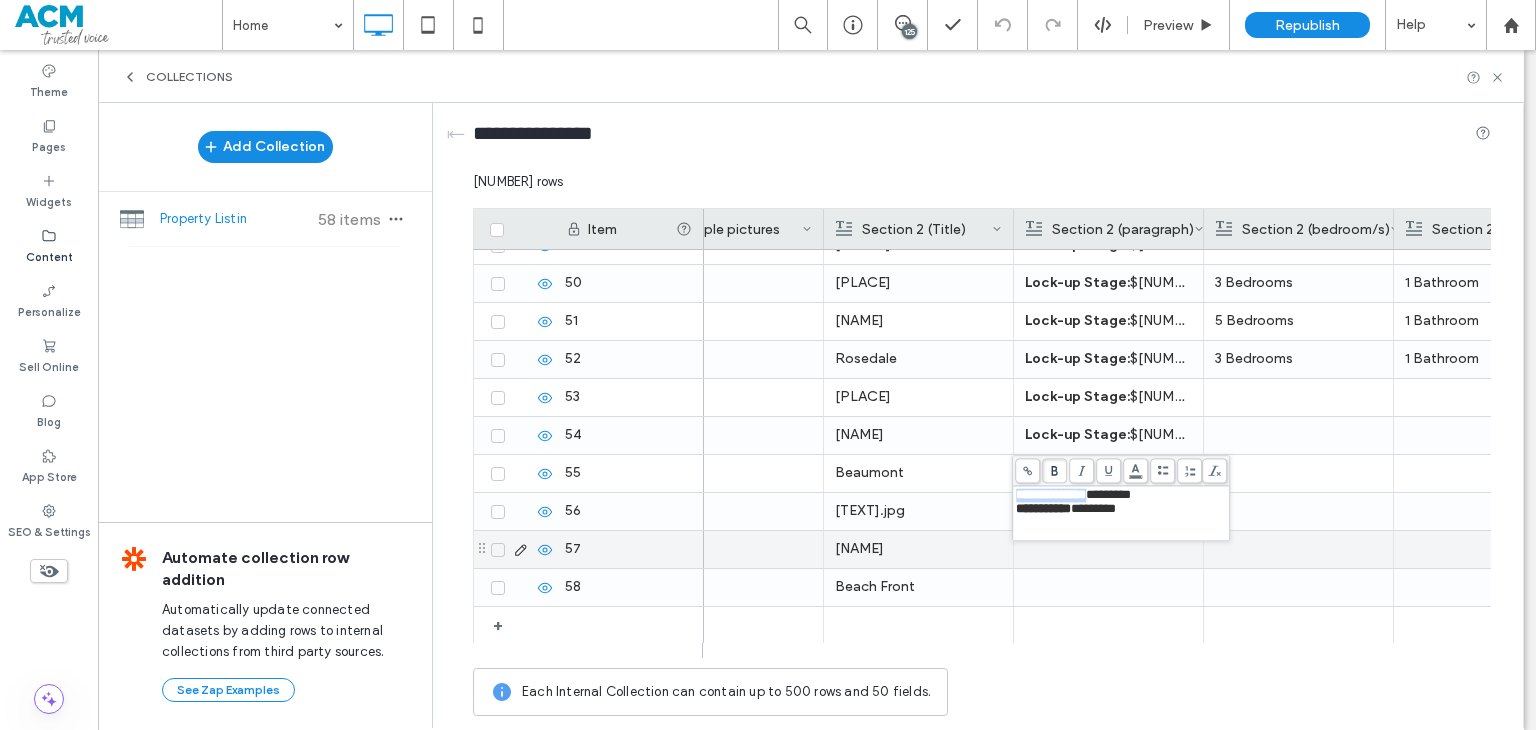 click at bounding box center [1108, 549] 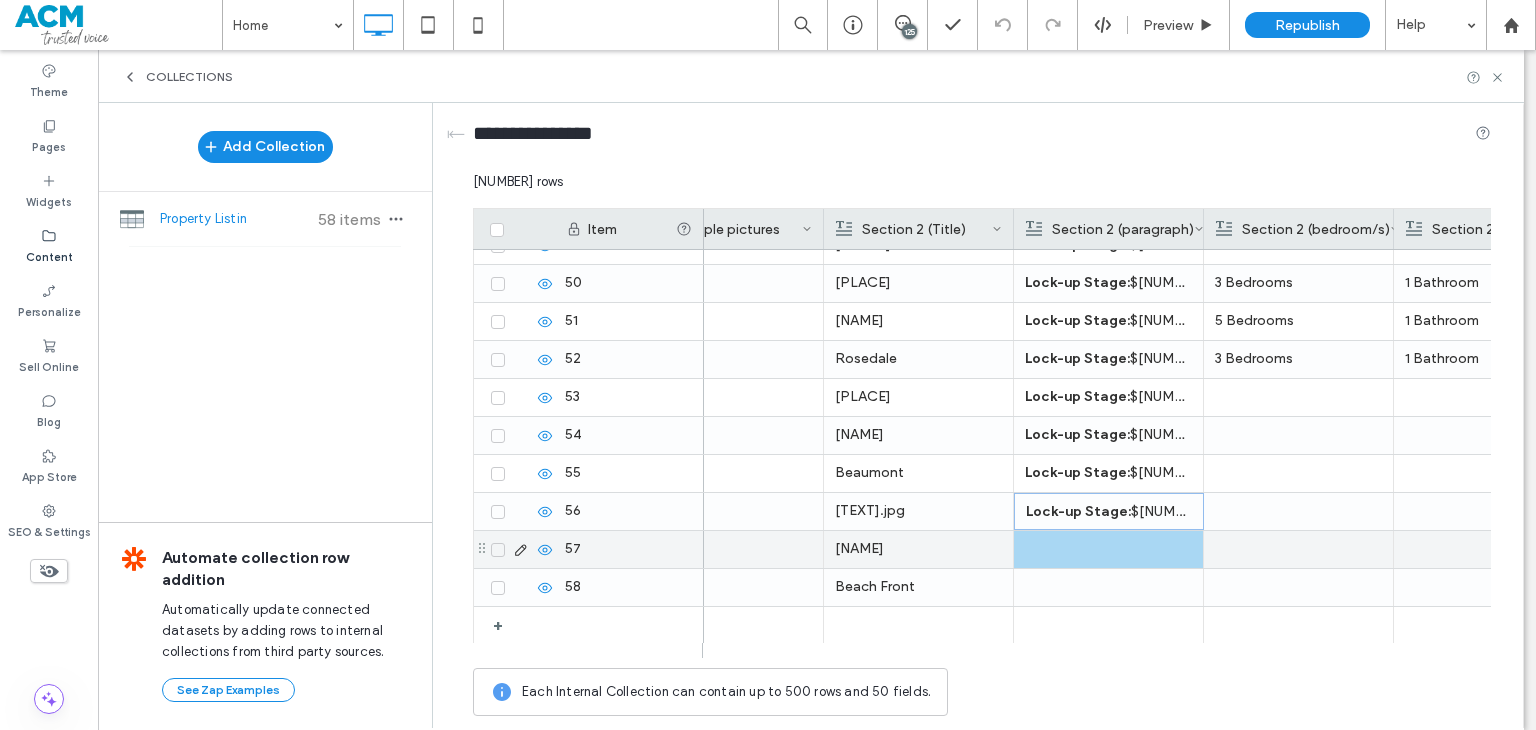 click at bounding box center (1108, 549) 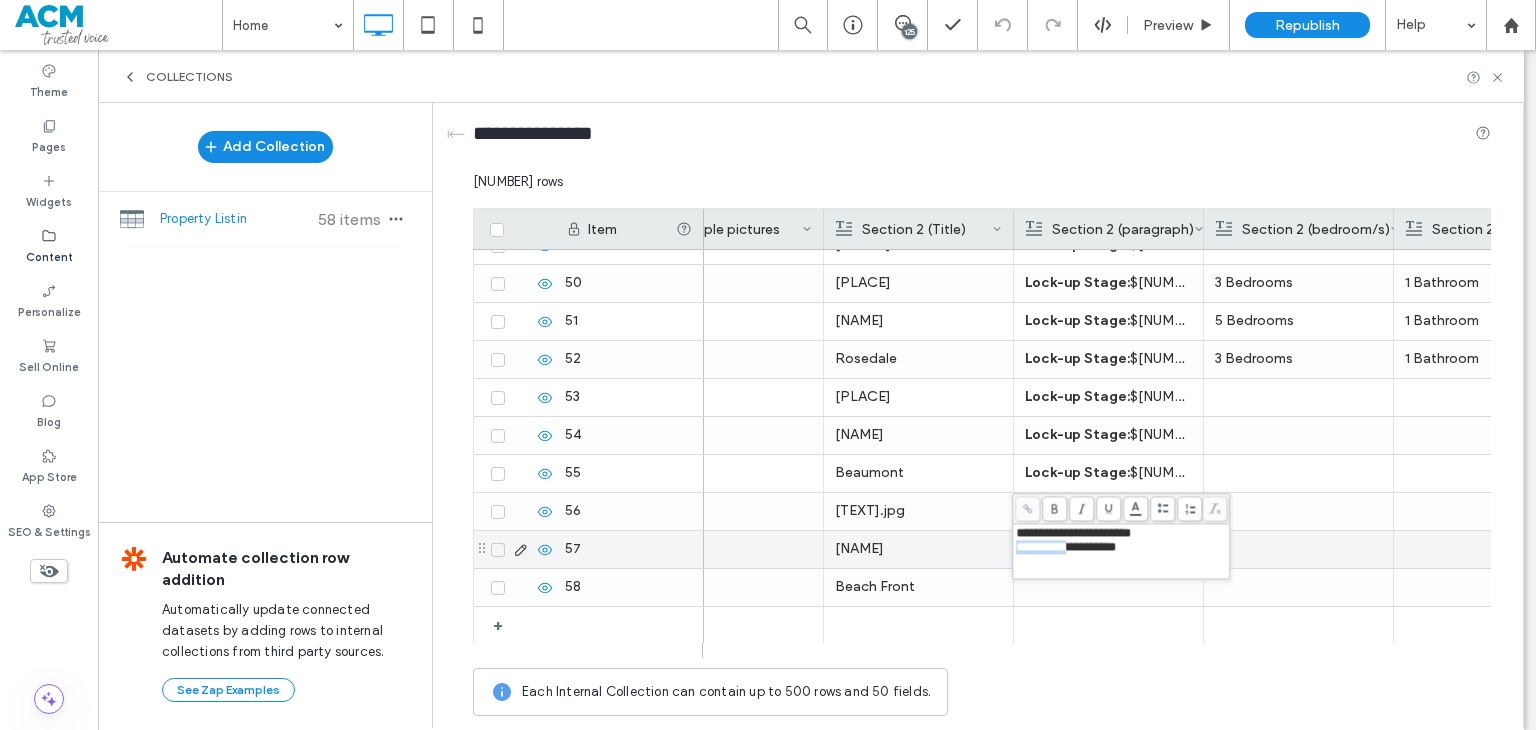 drag, startPoint x: 1088, startPoint y: 549, endPoint x: 972, endPoint y: 549, distance: 116 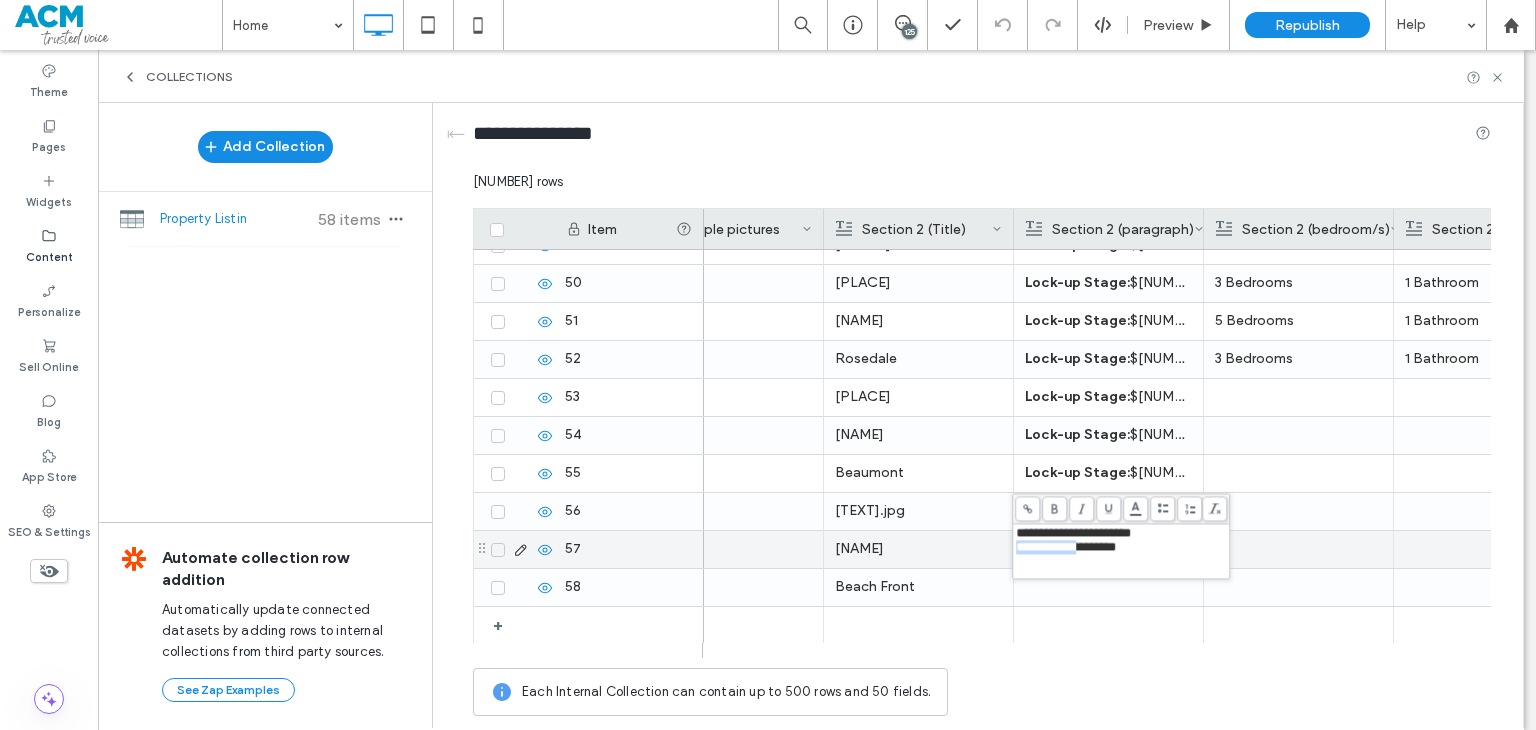 drag, startPoint x: 1094, startPoint y: 549, endPoint x: 970, endPoint y: 547, distance: 124.01613 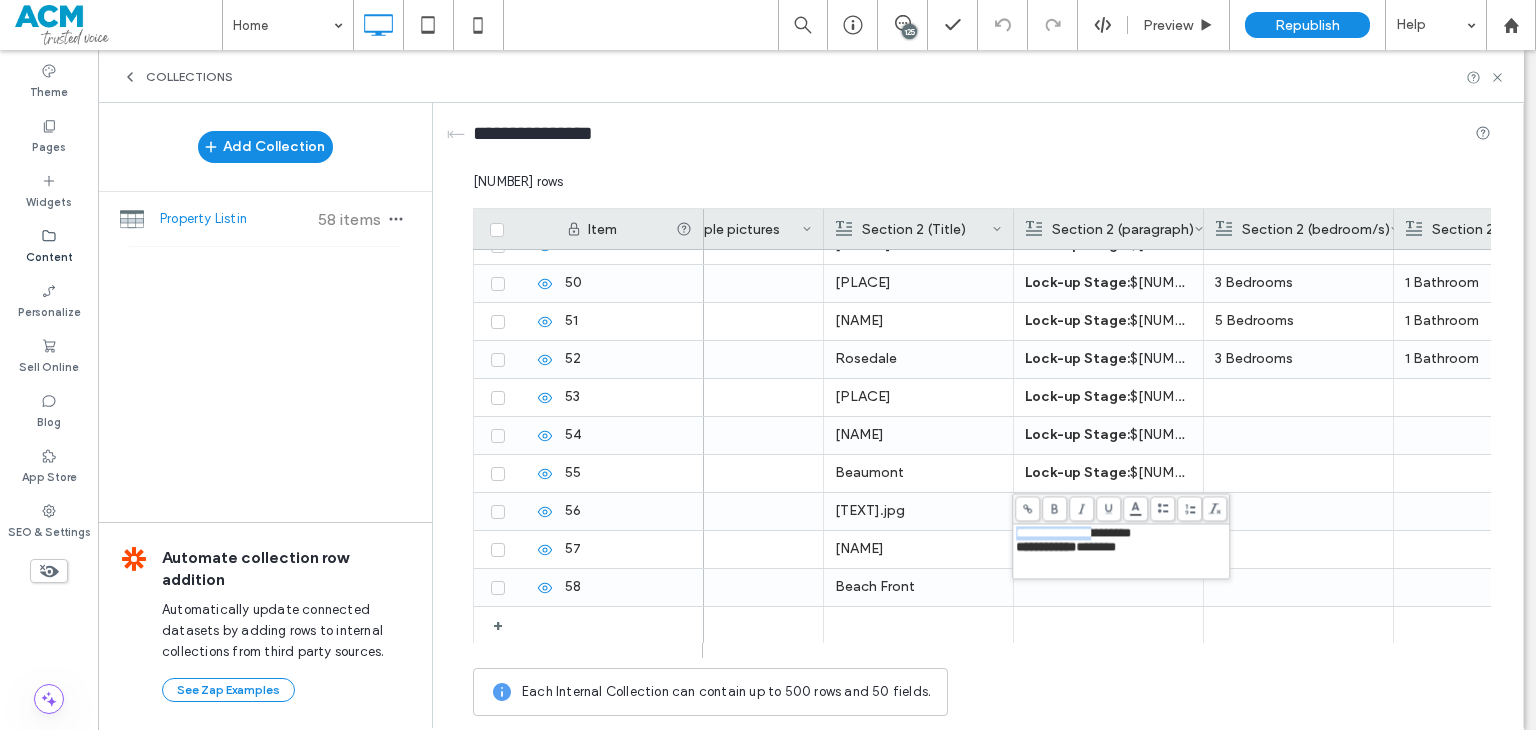drag, startPoint x: 1110, startPoint y: 533, endPoint x: 1015, endPoint y: 533, distance: 95 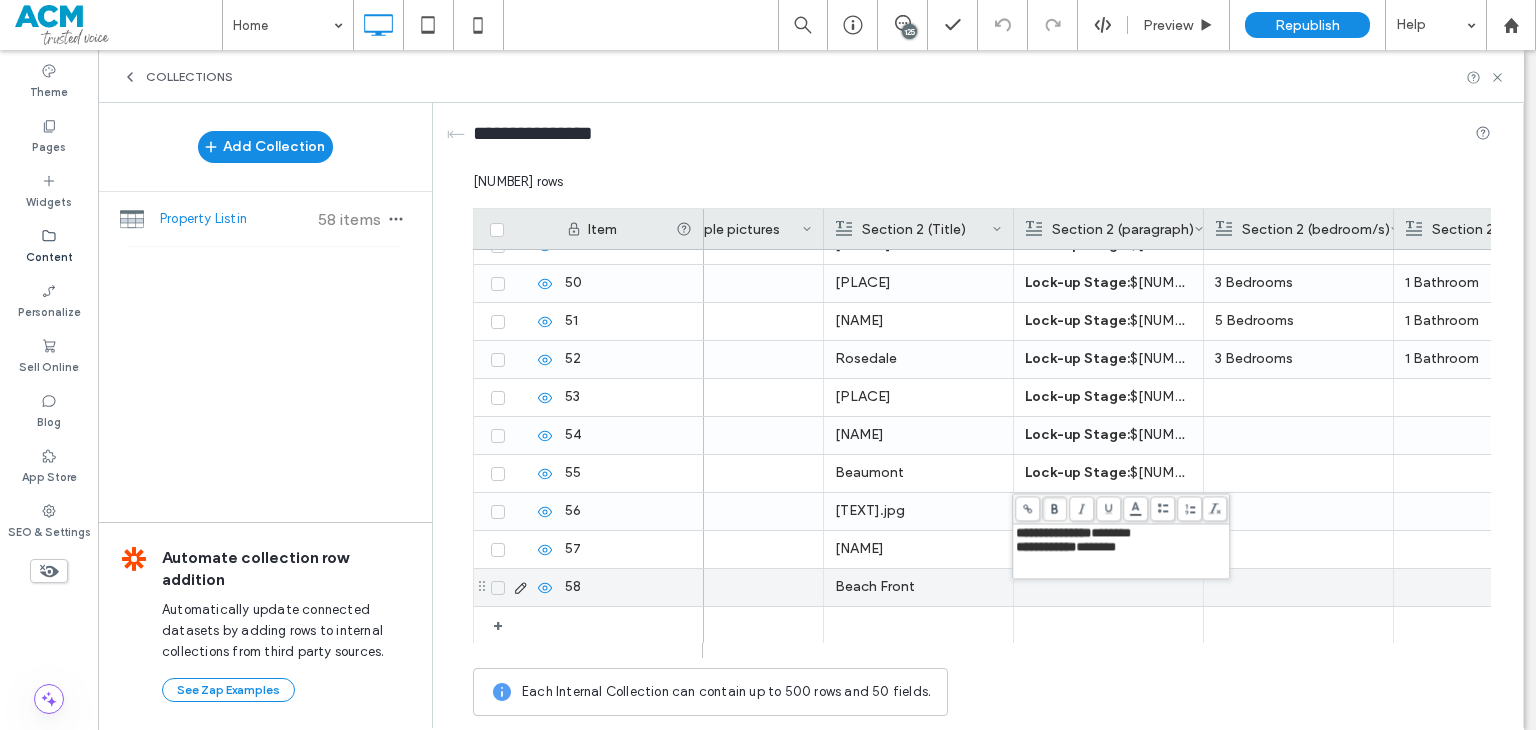 click at bounding box center [1108, 587] 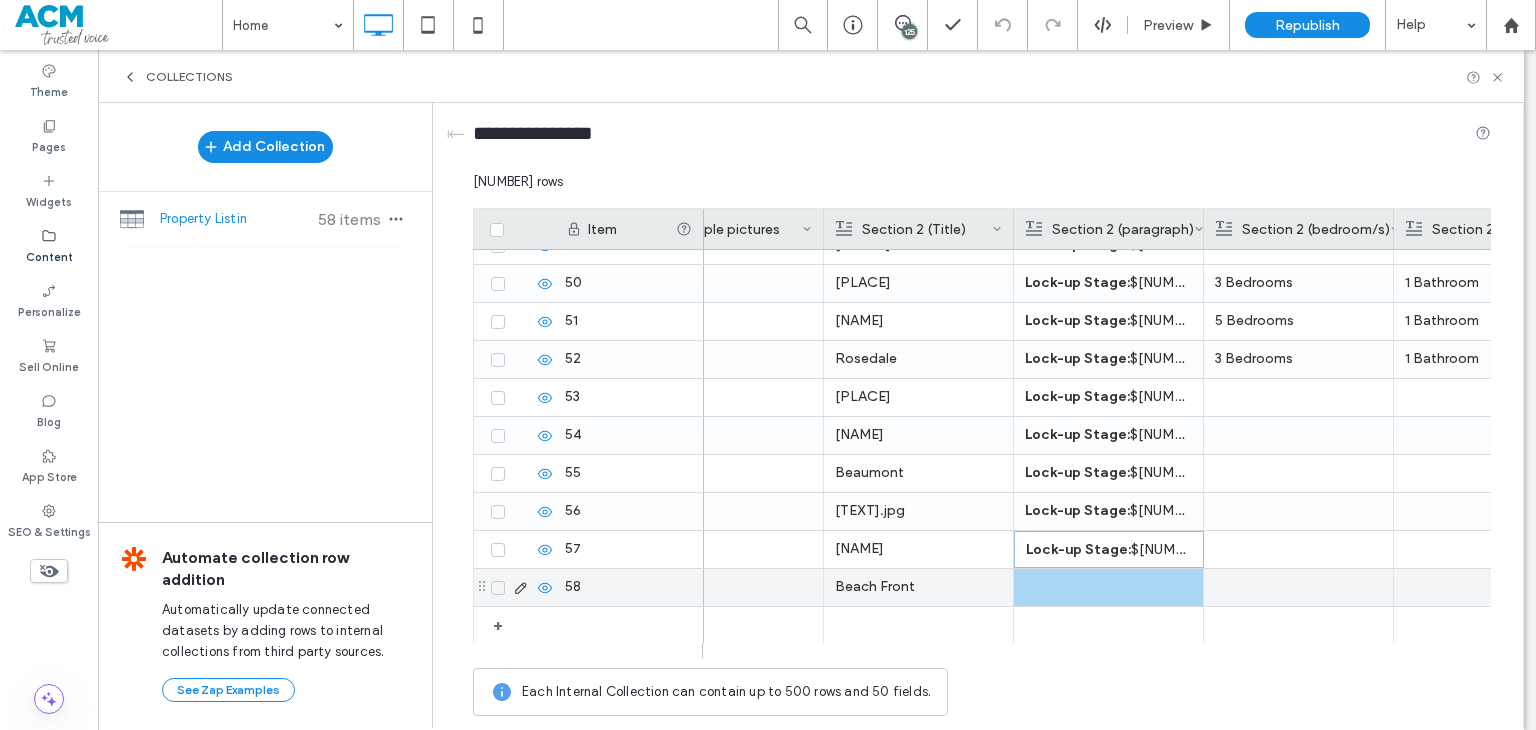click at bounding box center [1108, 587] 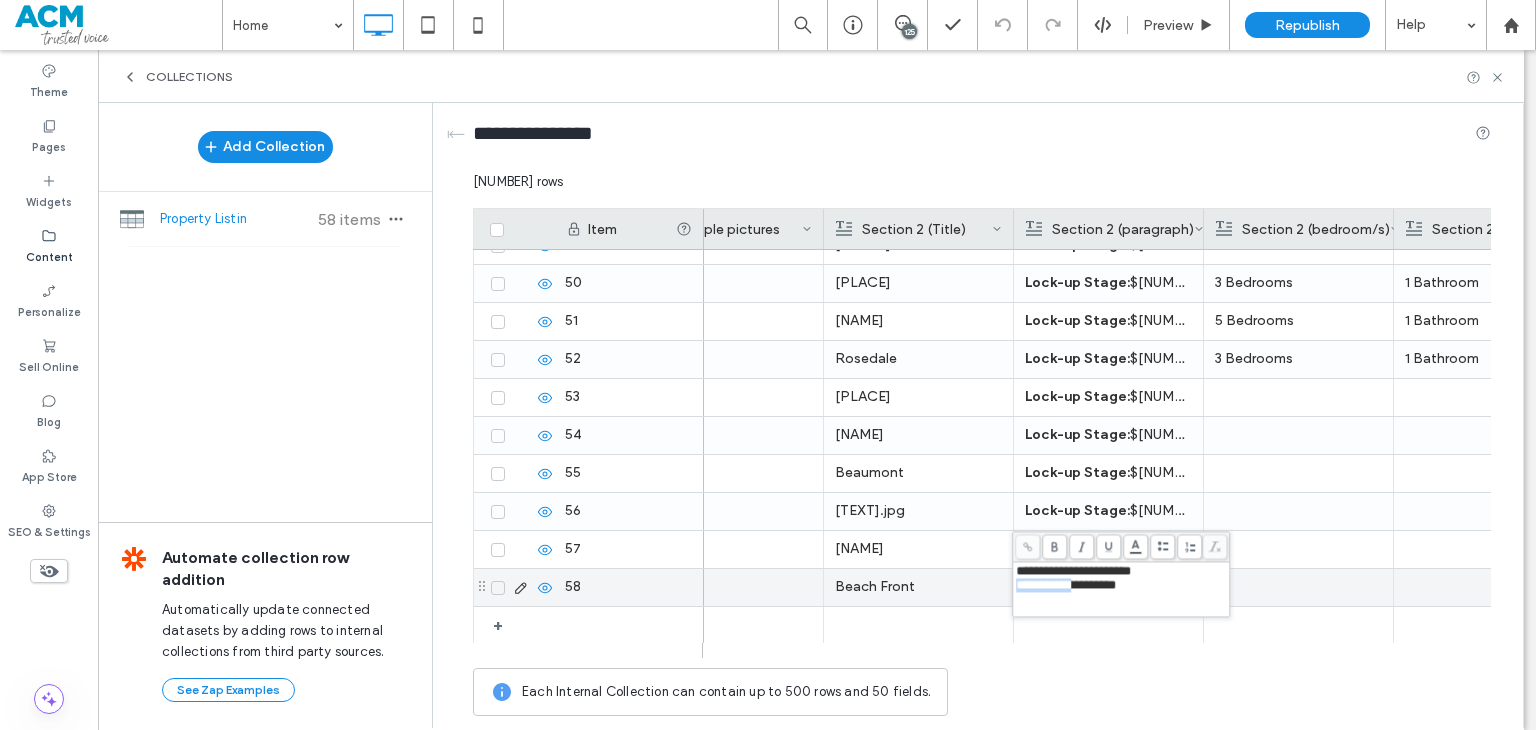 drag, startPoint x: 1090, startPoint y: 591, endPoint x: 996, endPoint y: 589, distance: 94.02127 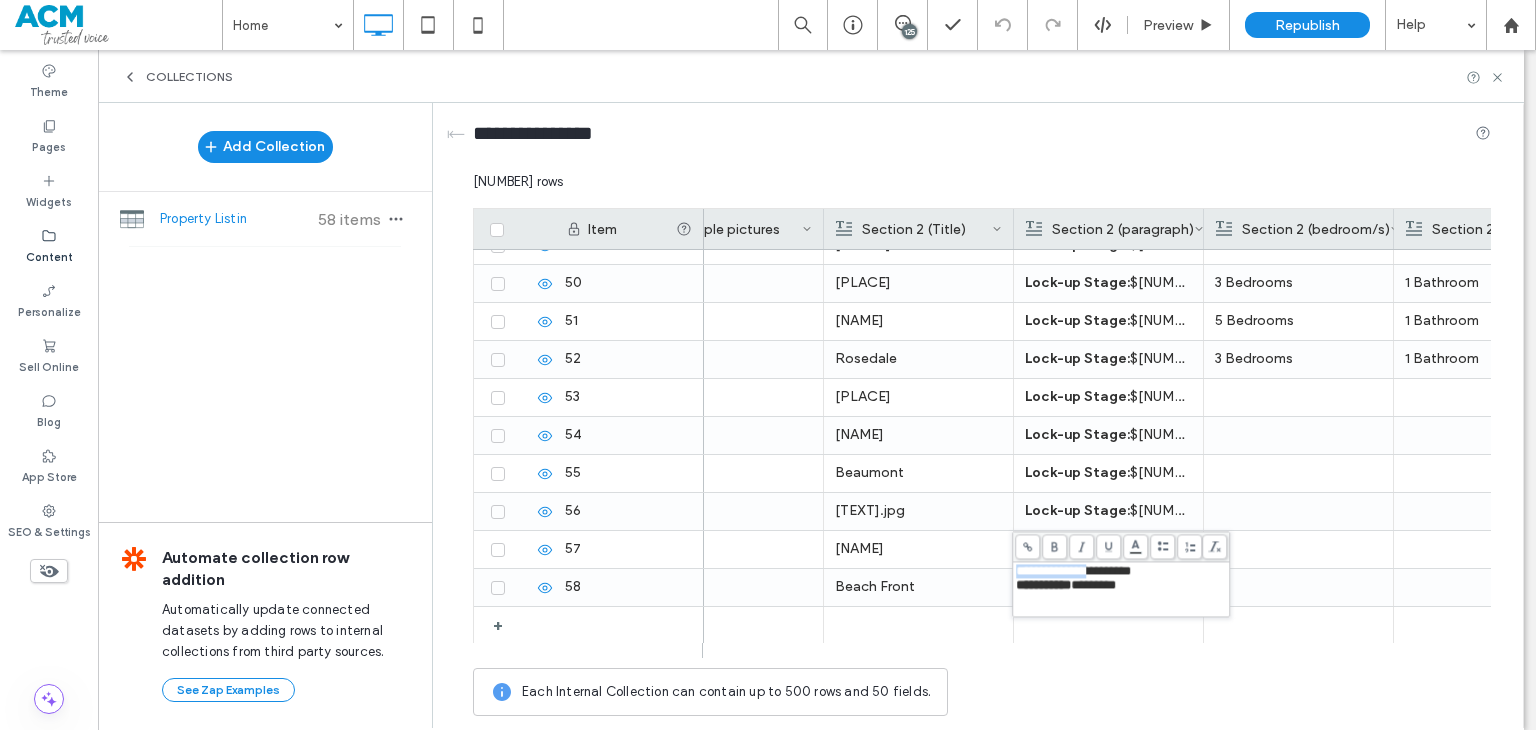 drag, startPoint x: 1108, startPoint y: 571, endPoint x: 1016, endPoint y: 569, distance: 92.021736 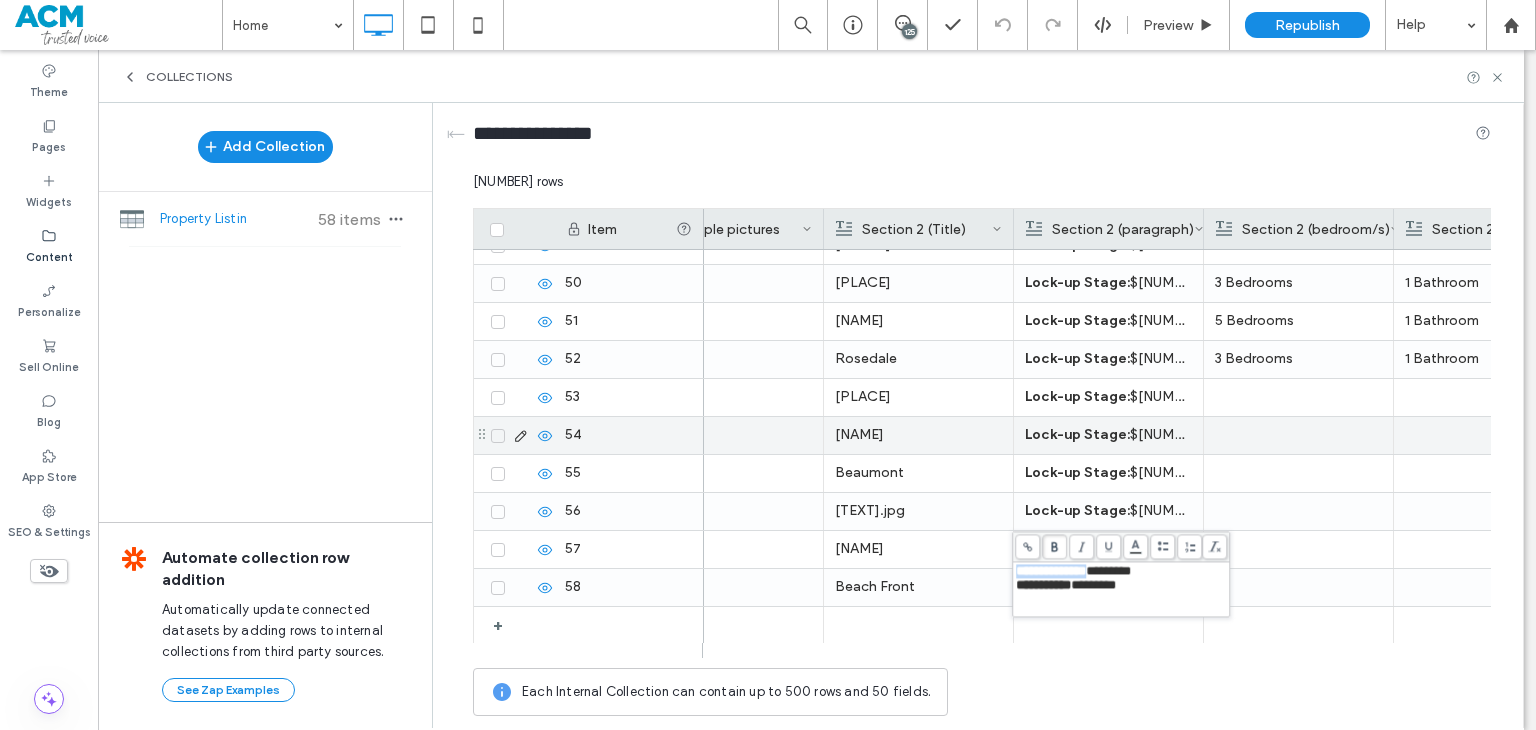 click on "3 Bedrooms" at bounding box center (1298, 359) 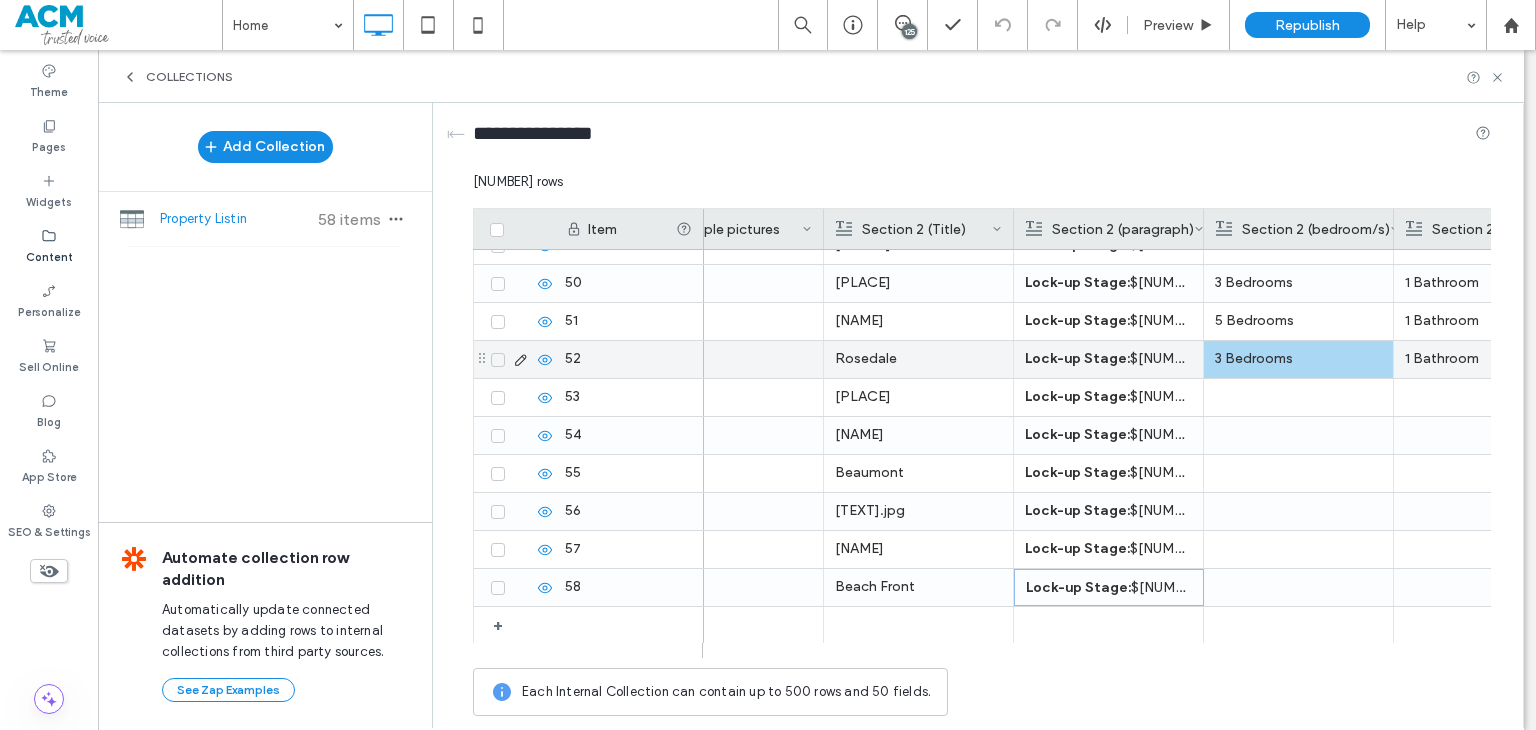 copy on "**********" 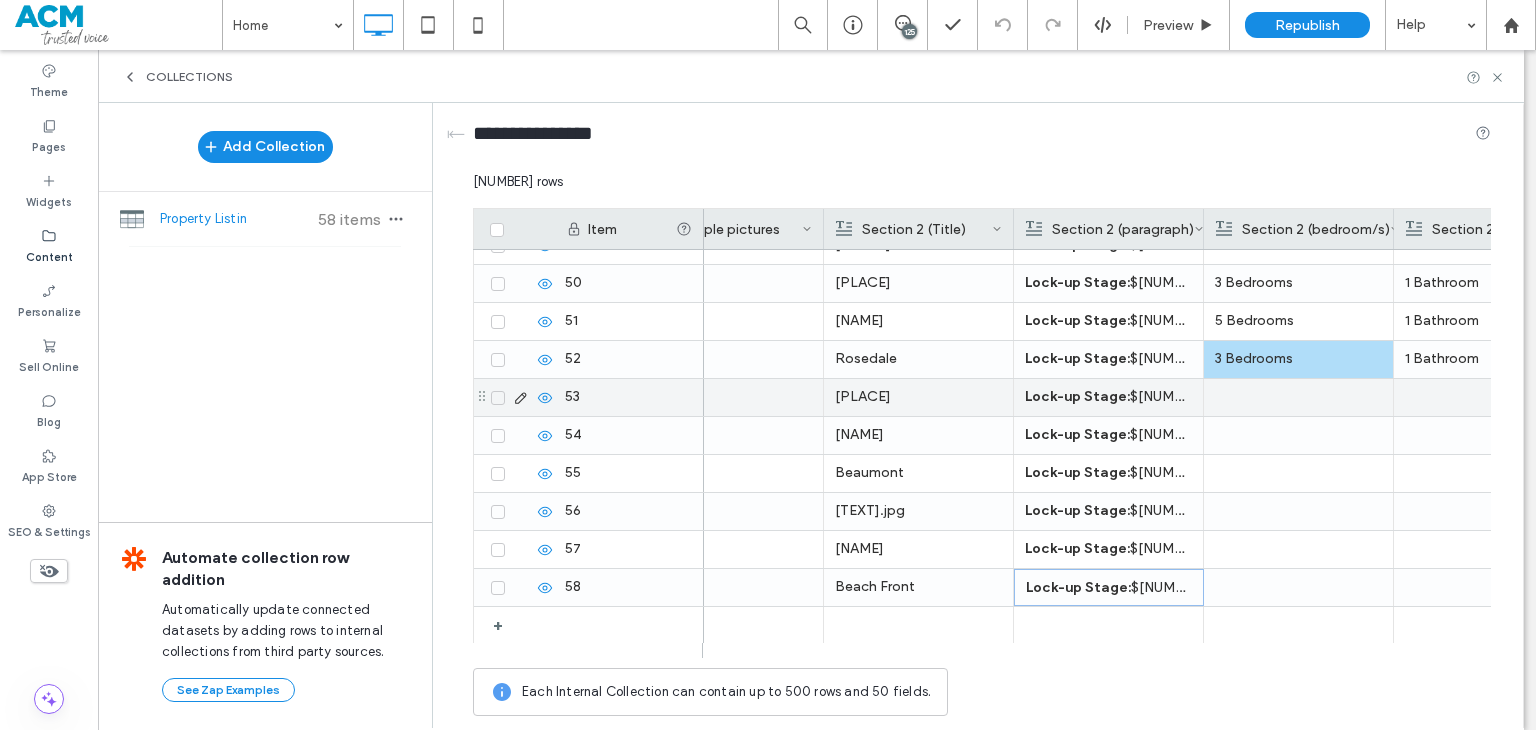 click at bounding box center [1298, 397] 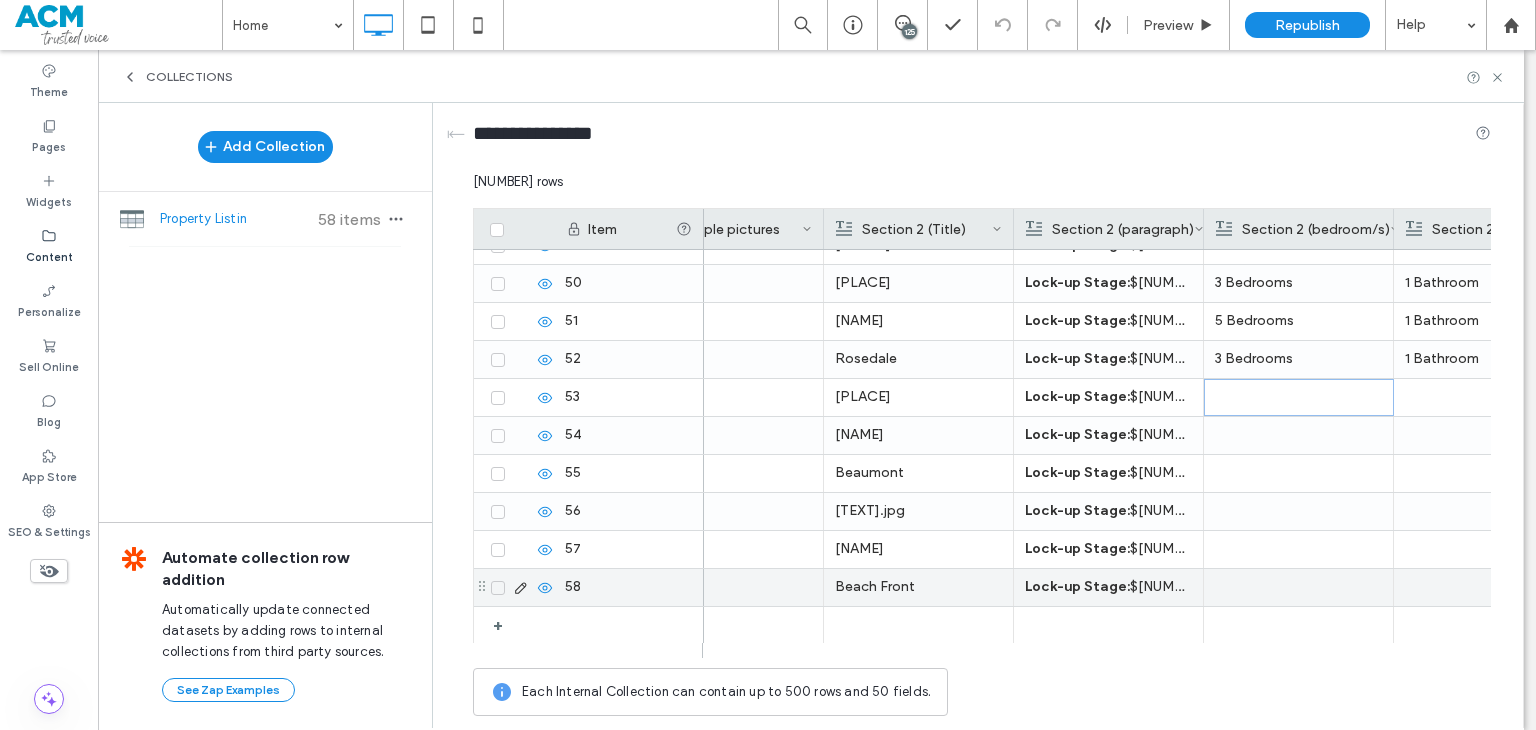 click at bounding box center [1298, 587] 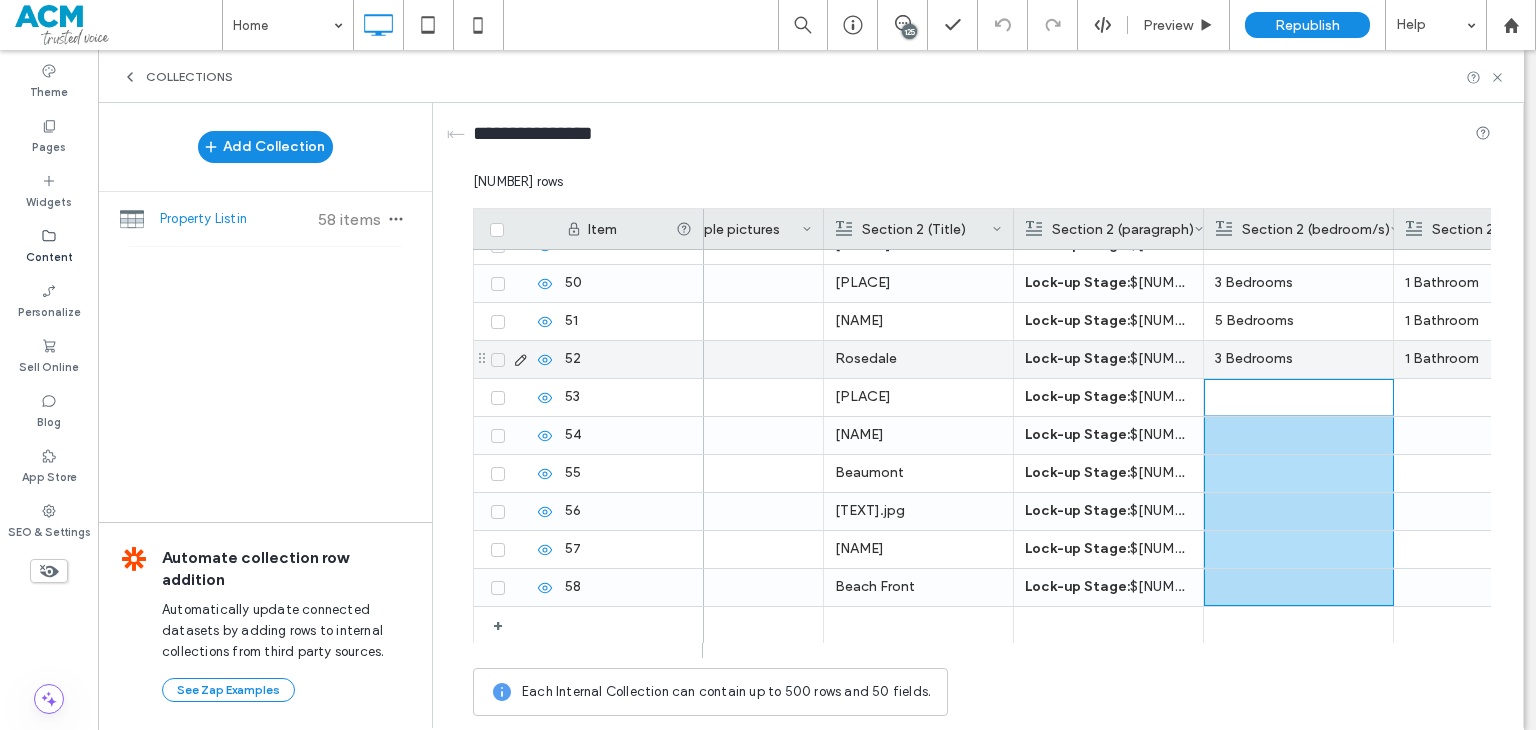 click on "3 Bedrooms" at bounding box center [1298, 359] 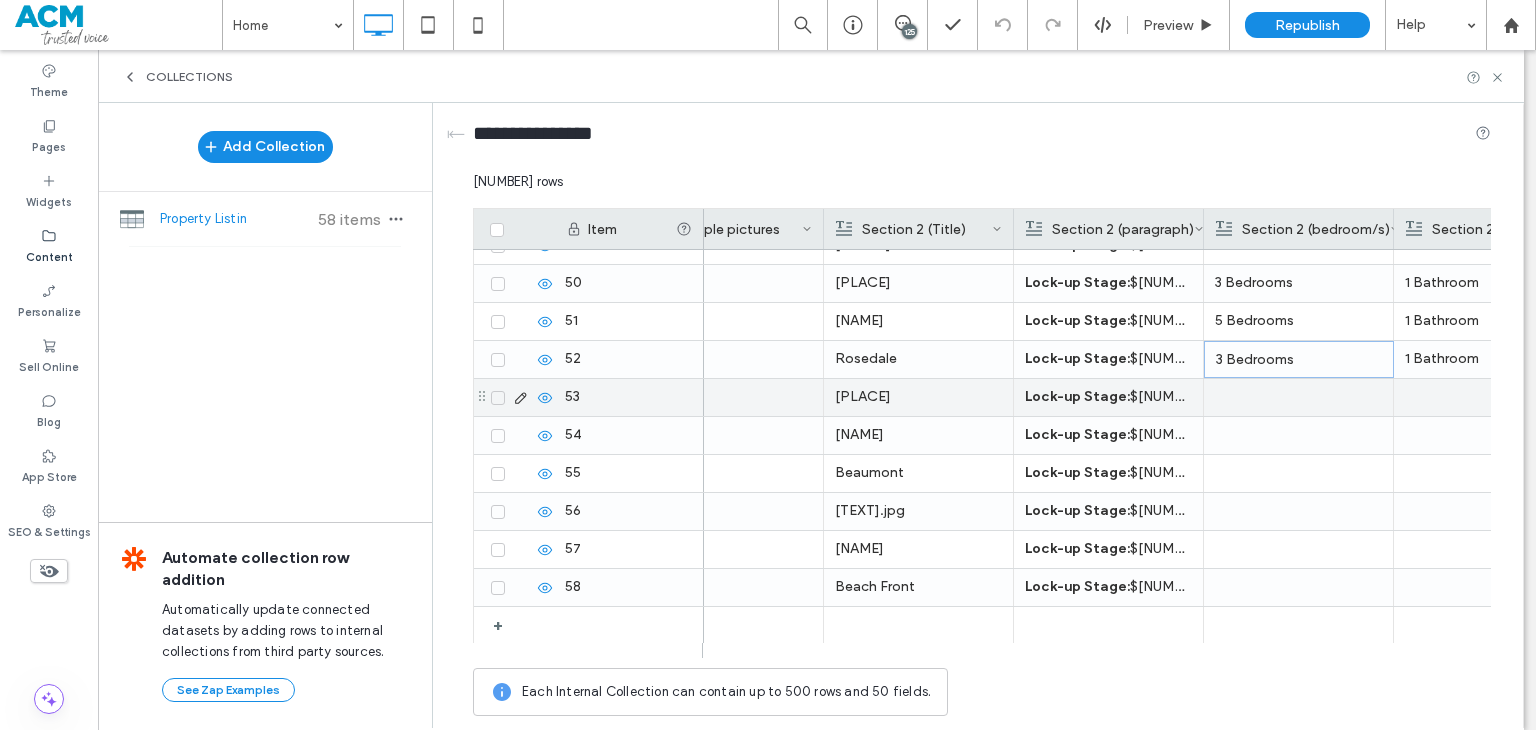 copy on "**********" 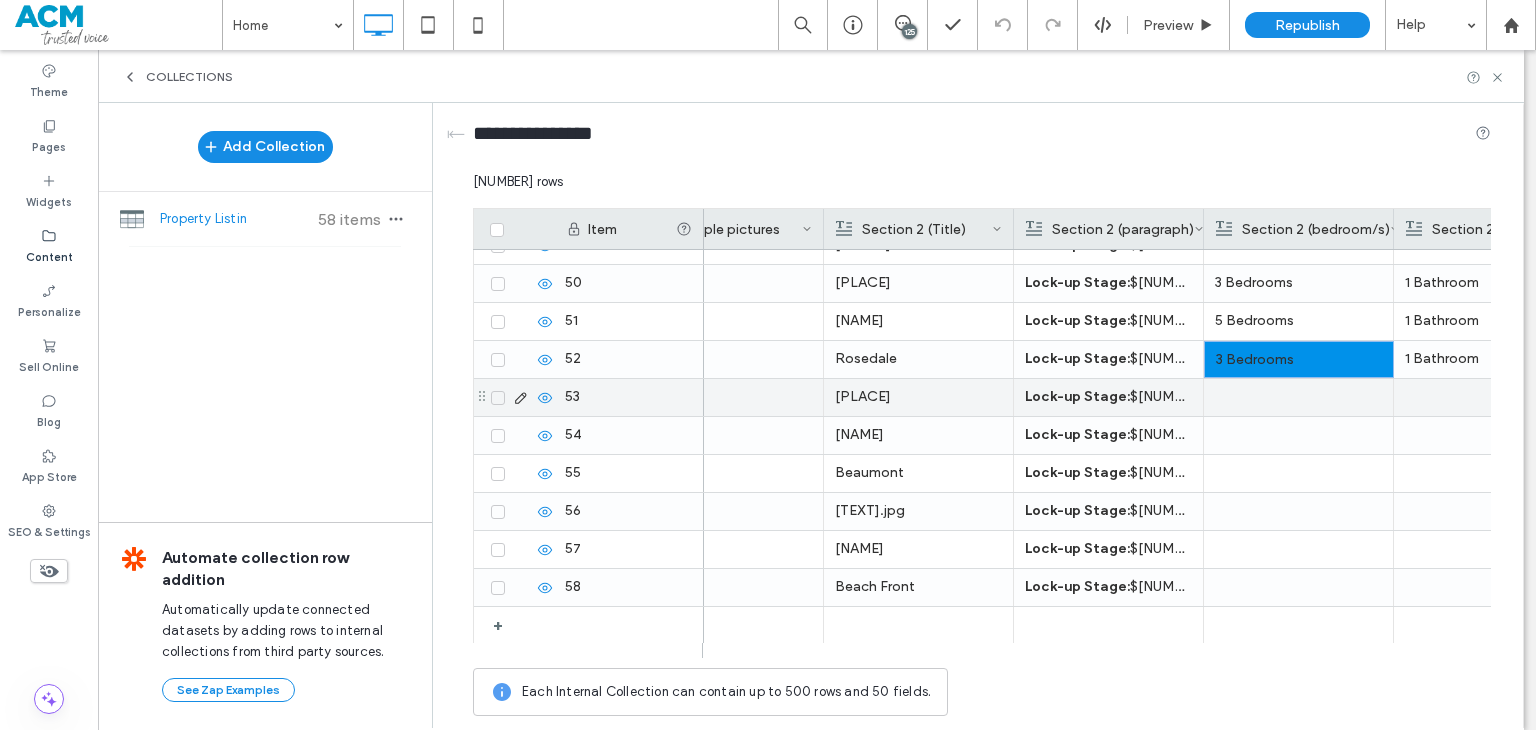 click at bounding box center (1298, 397) 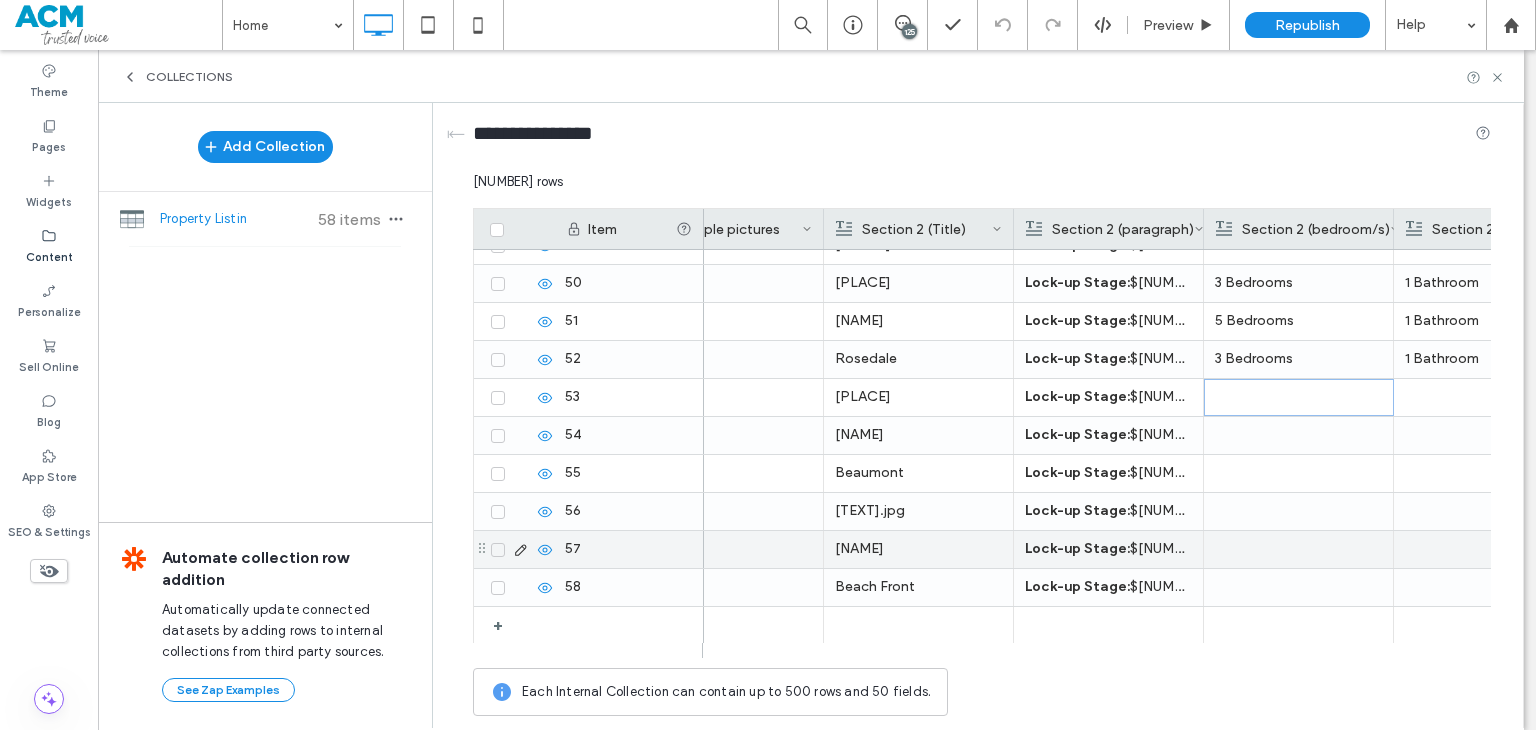 click at bounding box center (1298, 549) 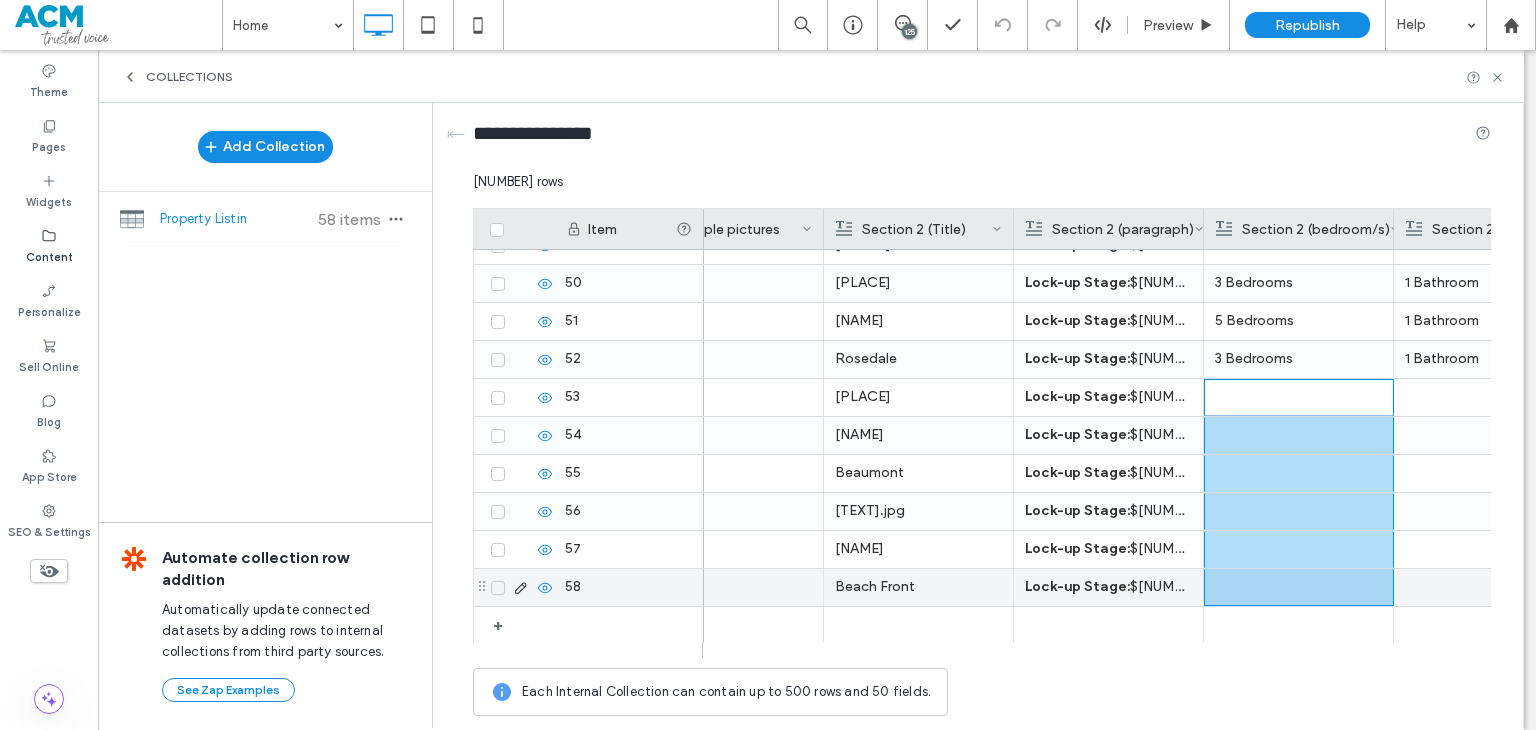 click at bounding box center [1299, 587] 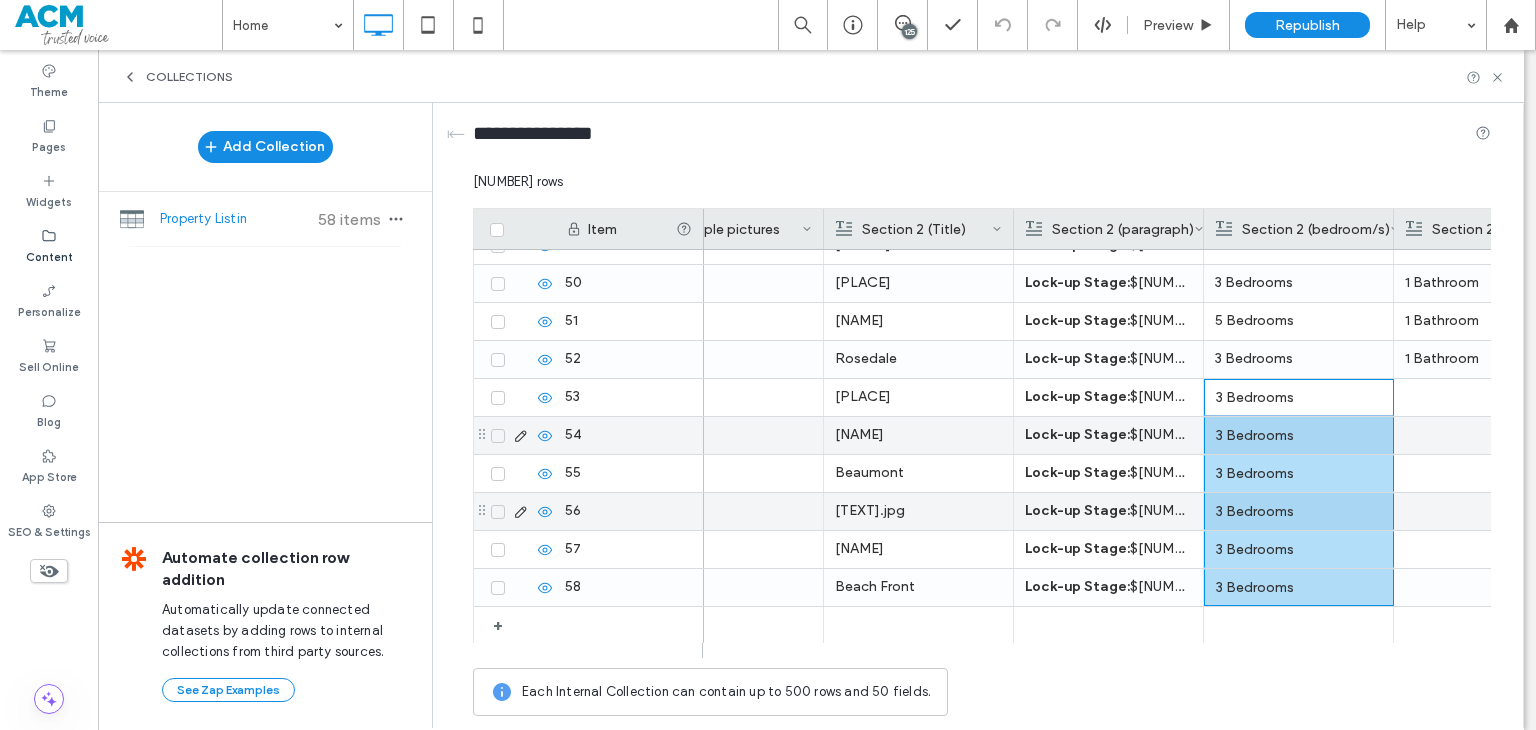 click on "3 Bedrooms" at bounding box center (1299, 550) 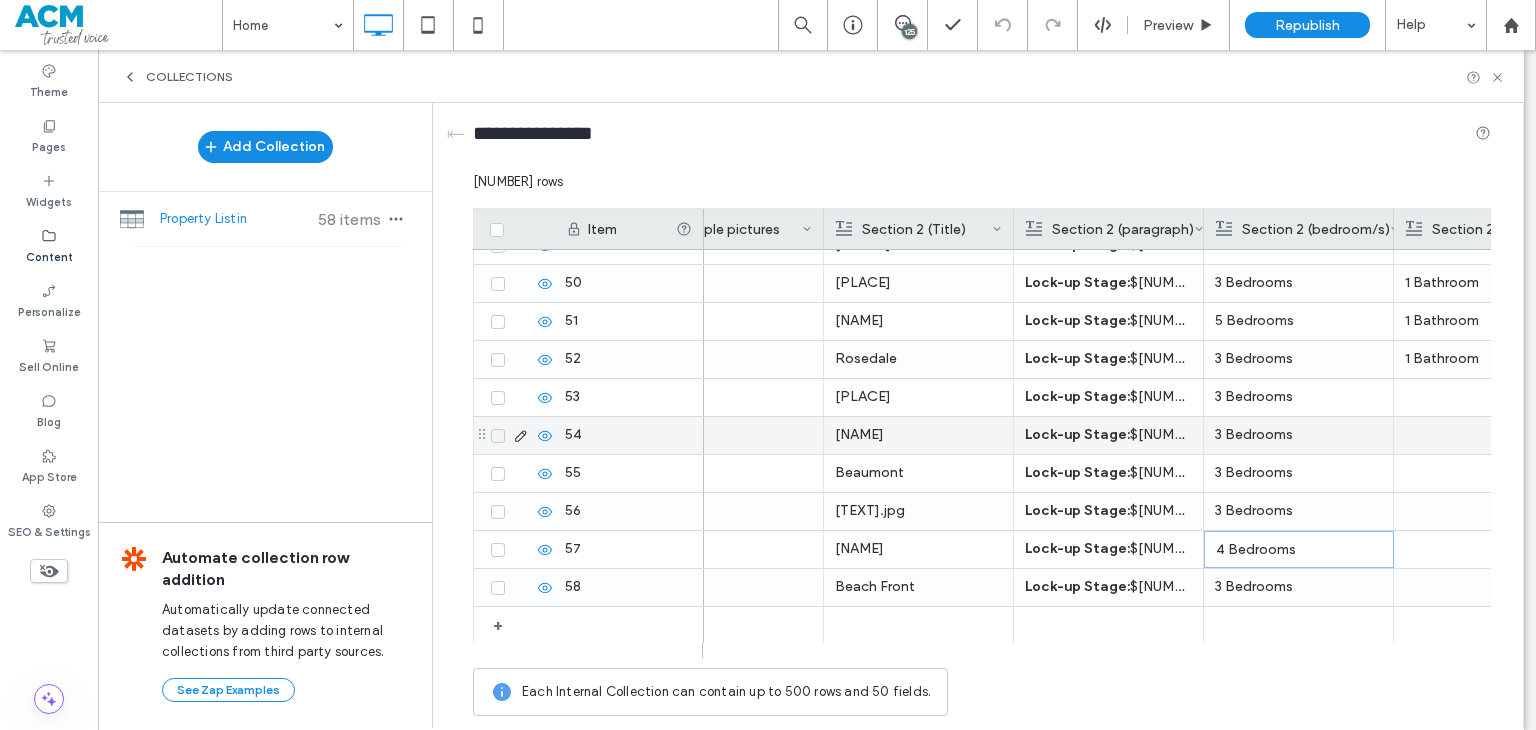 scroll, scrollTop: 0, scrollLeft: 734, axis: horizontal 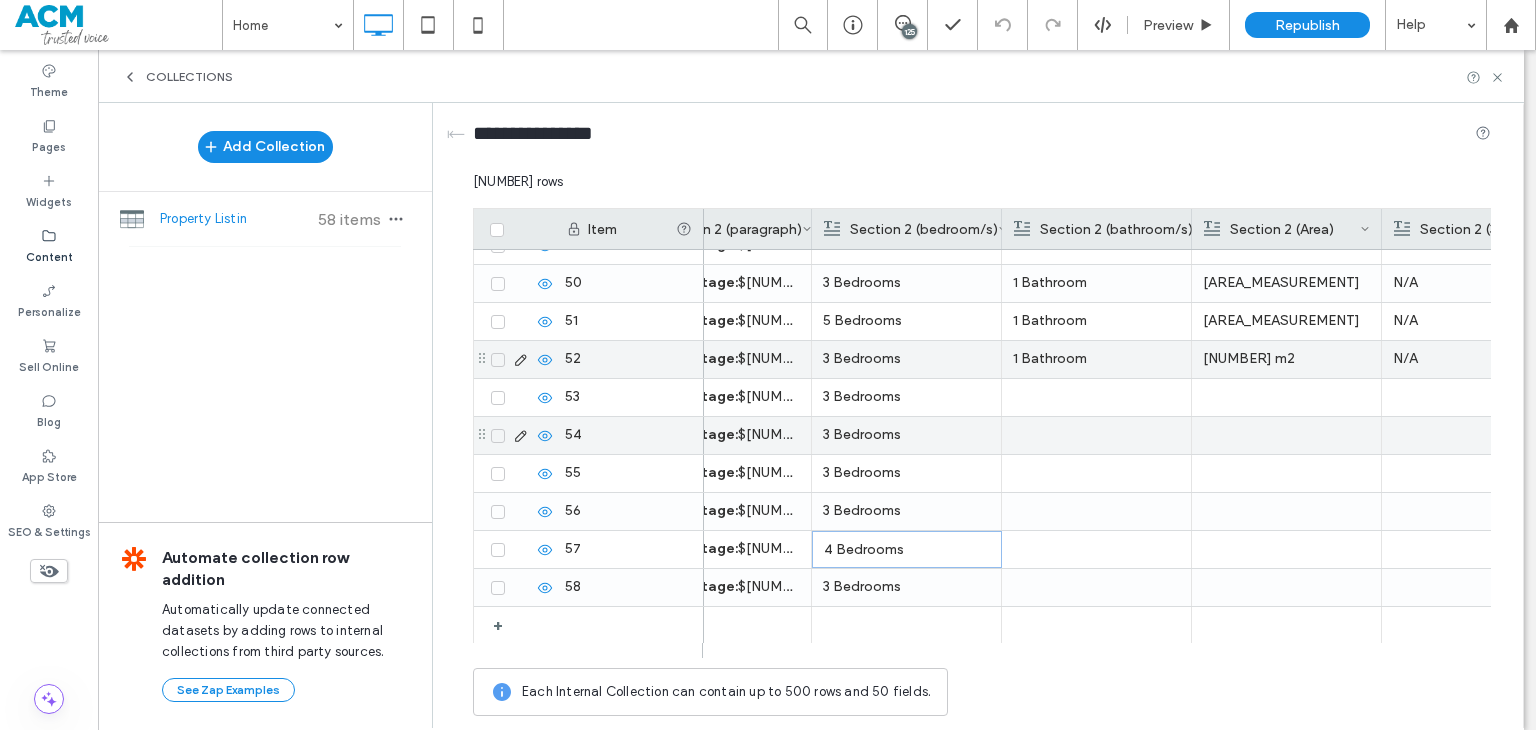 click on "1 Bathroom" at bounding box center (1096, 359) 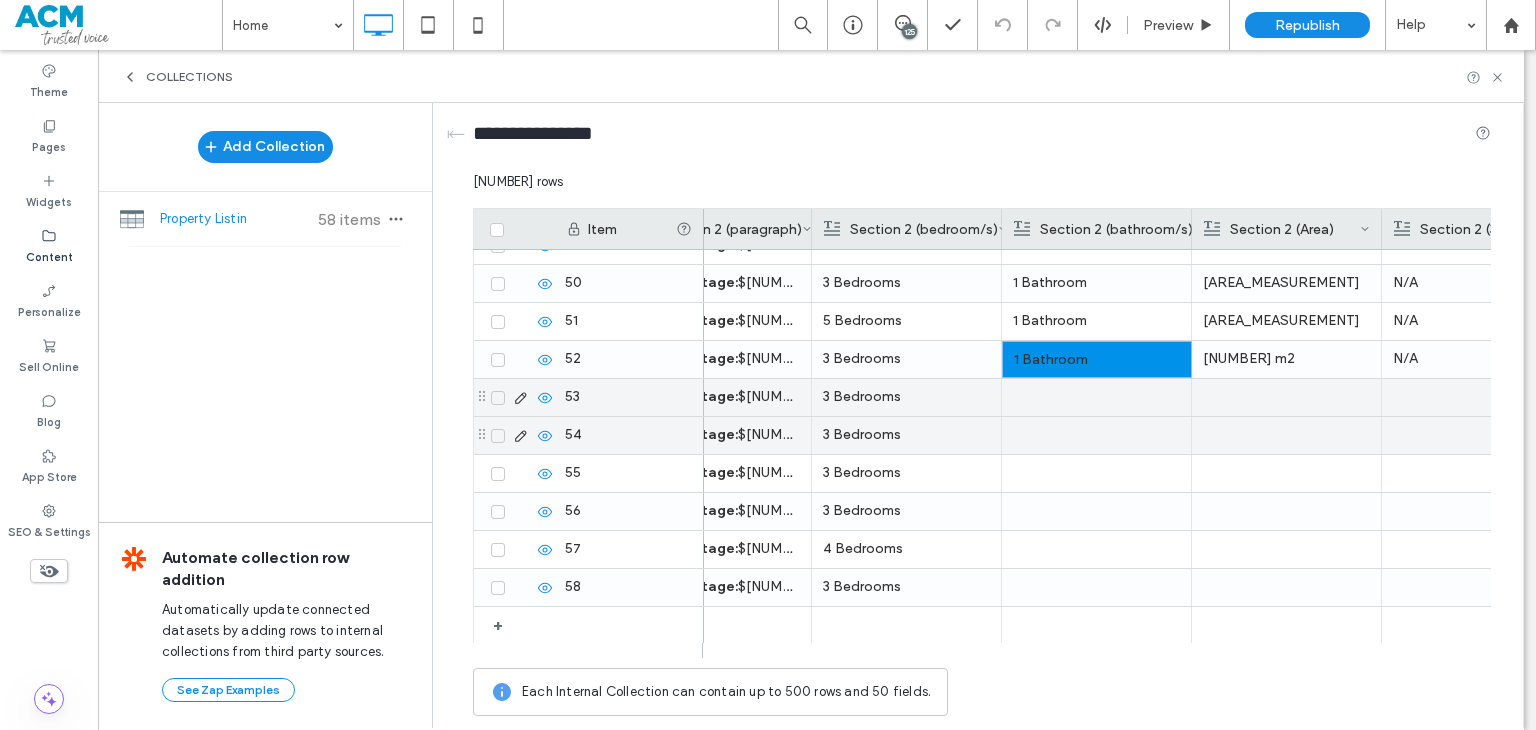 click at bounding box center (1096, 397) 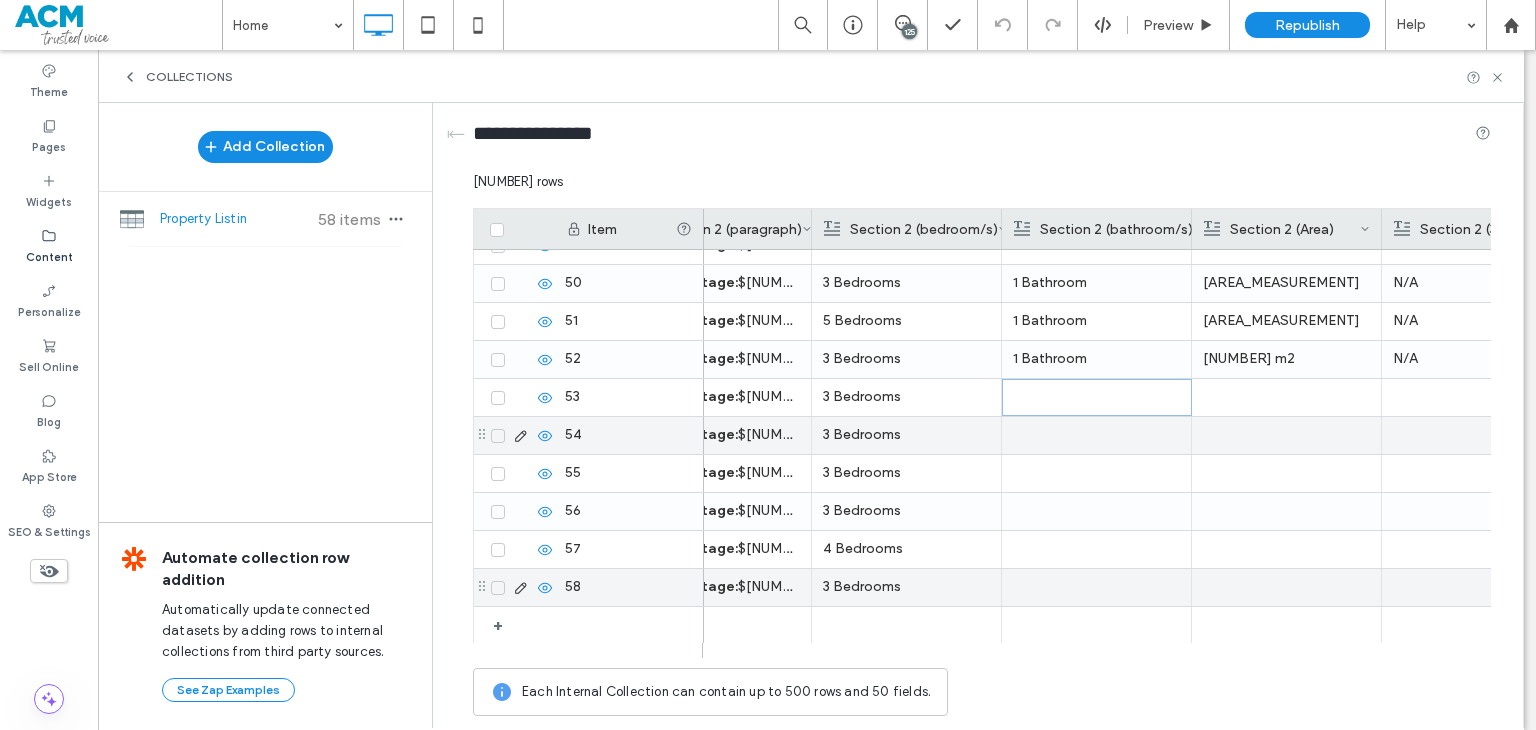 click at bounding box center [1096, 587] 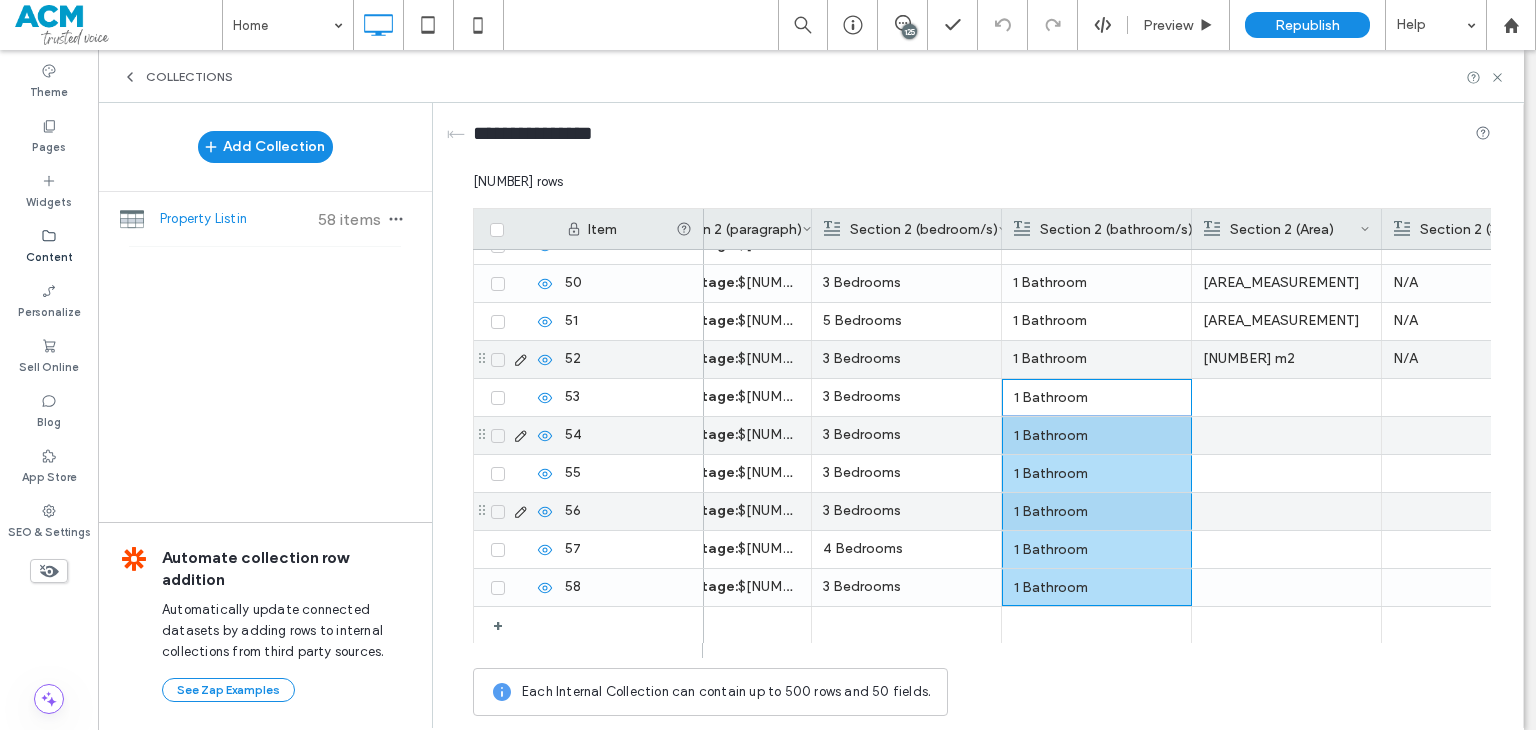 click at bounding box center [1286, 397] 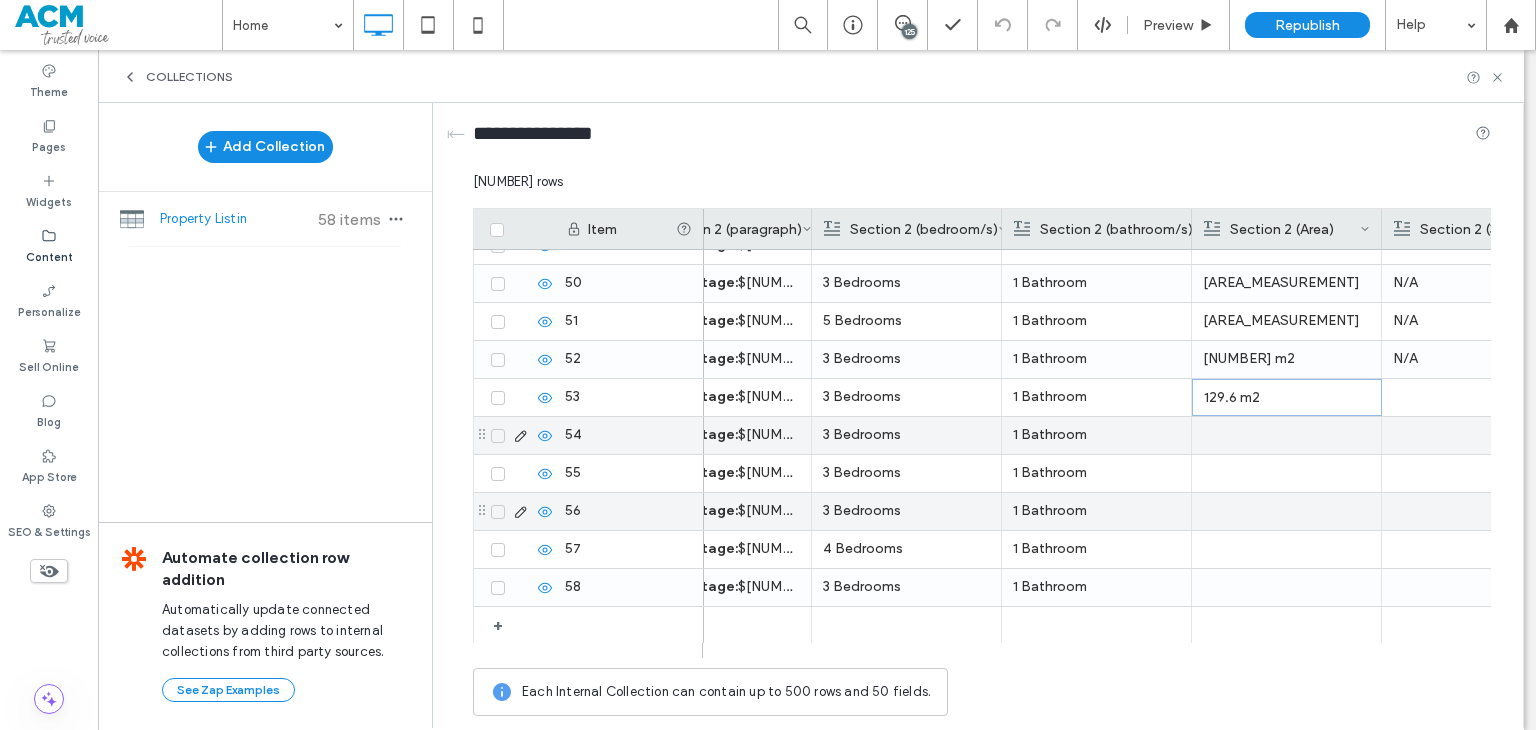 click at bounding box center [1286, 435] 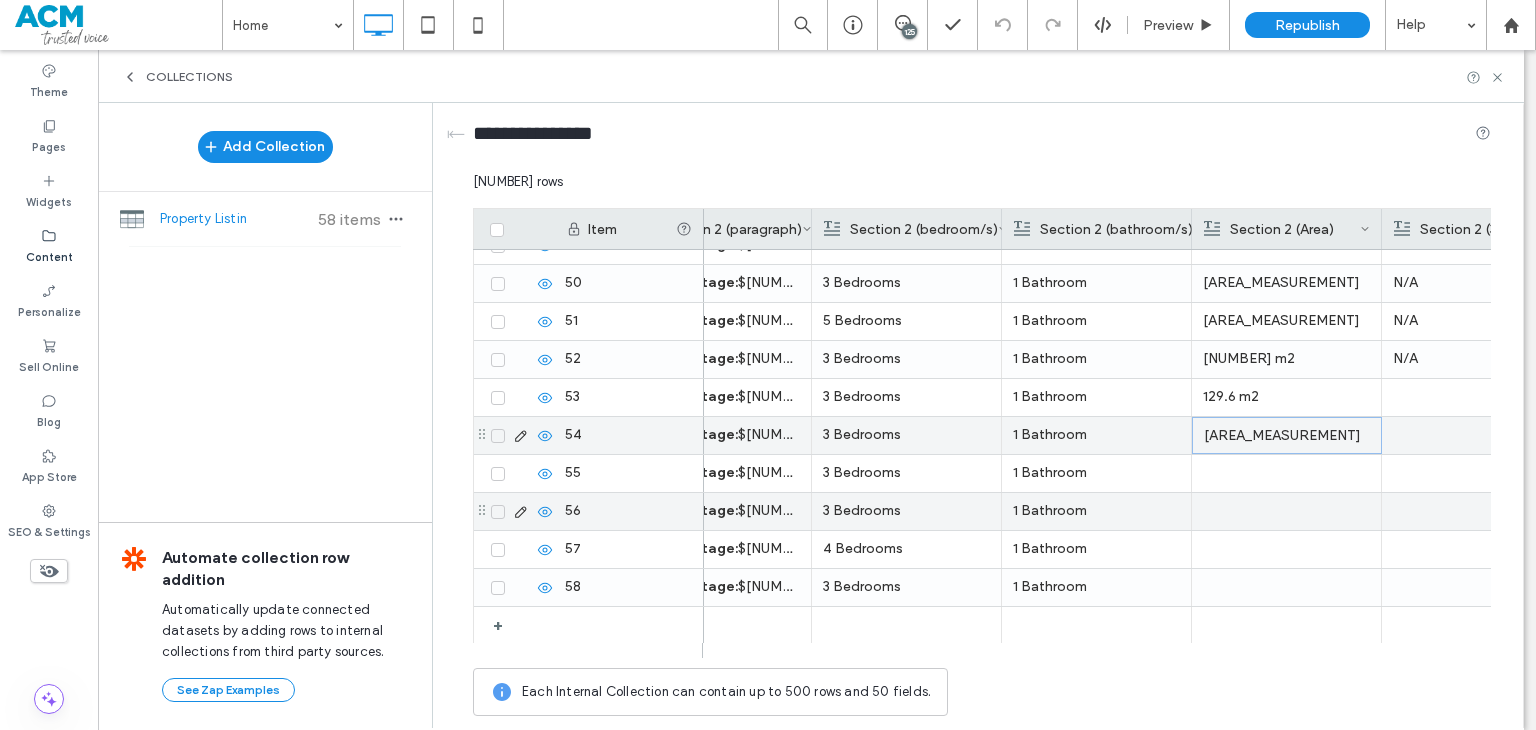 click at bounding box center [1286, 473] 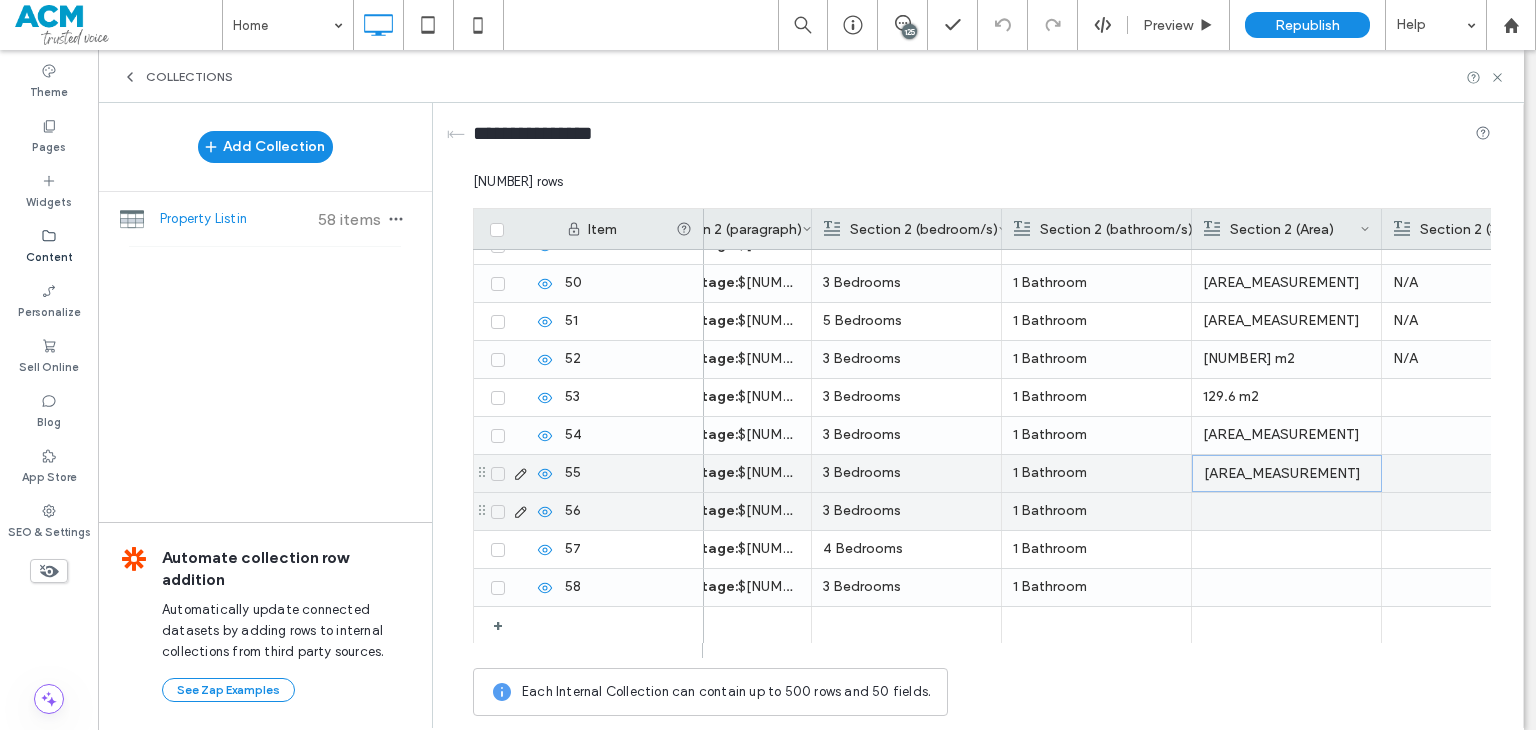 click at bounding box center [1286, 511] 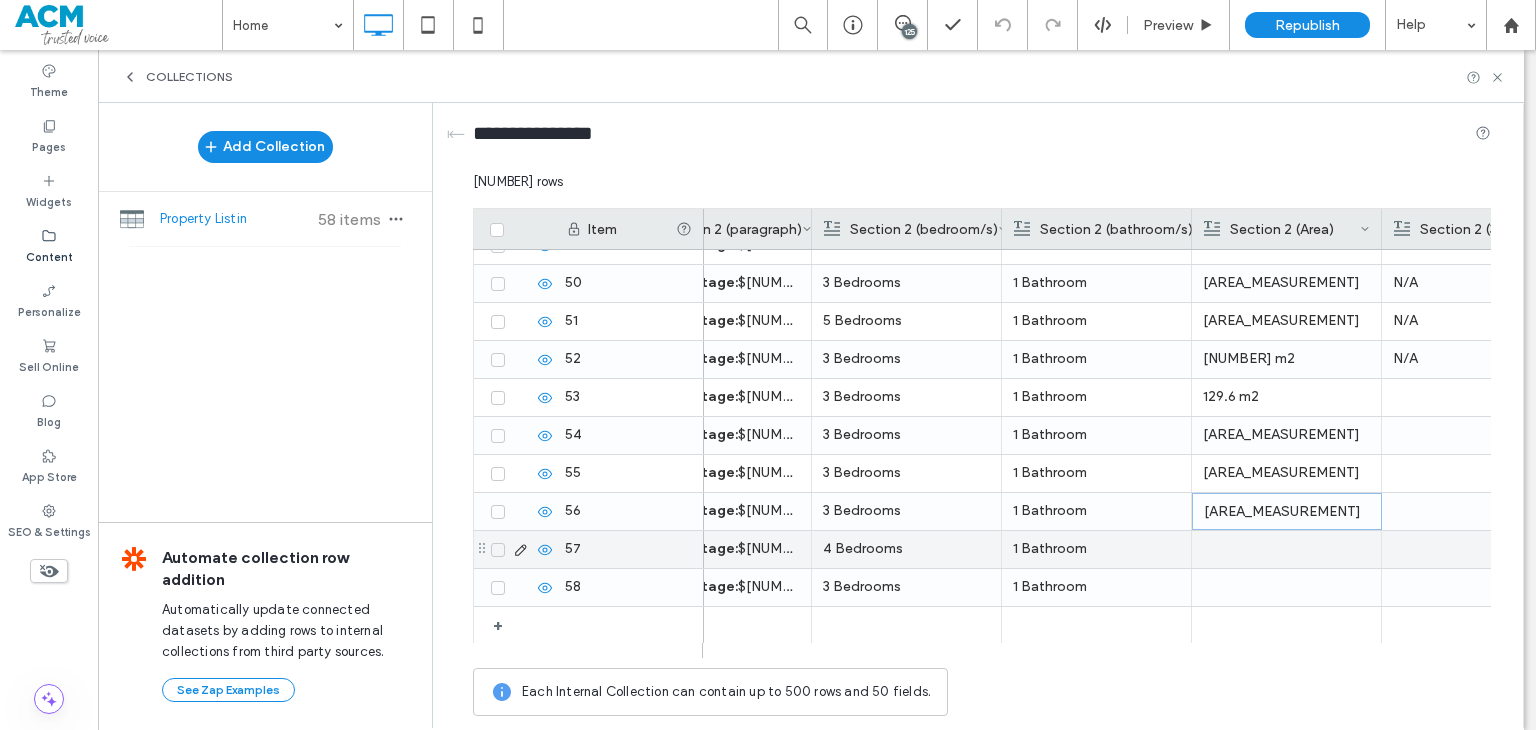 click at bounding box center (1286, 549) 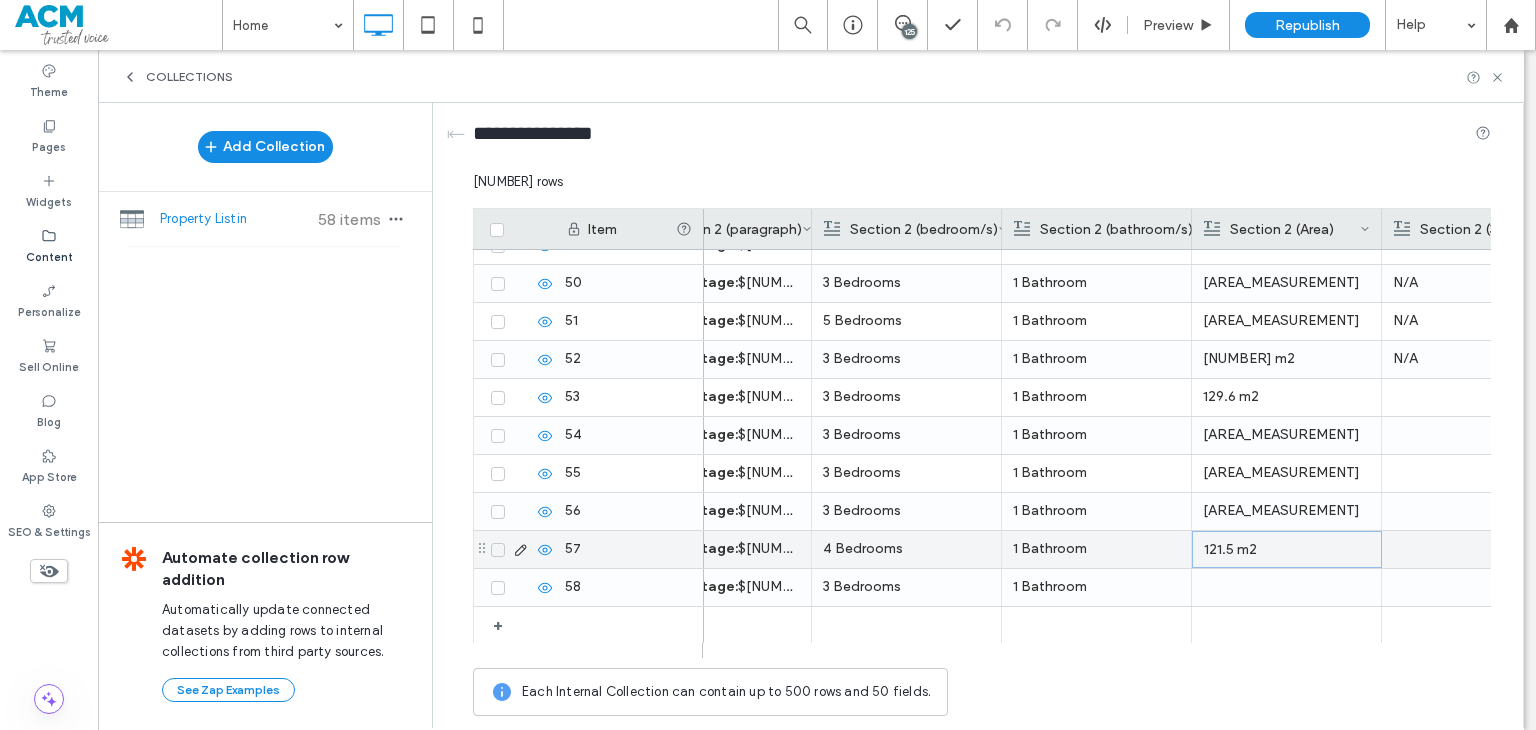 click at bounding box center (1286, 587) 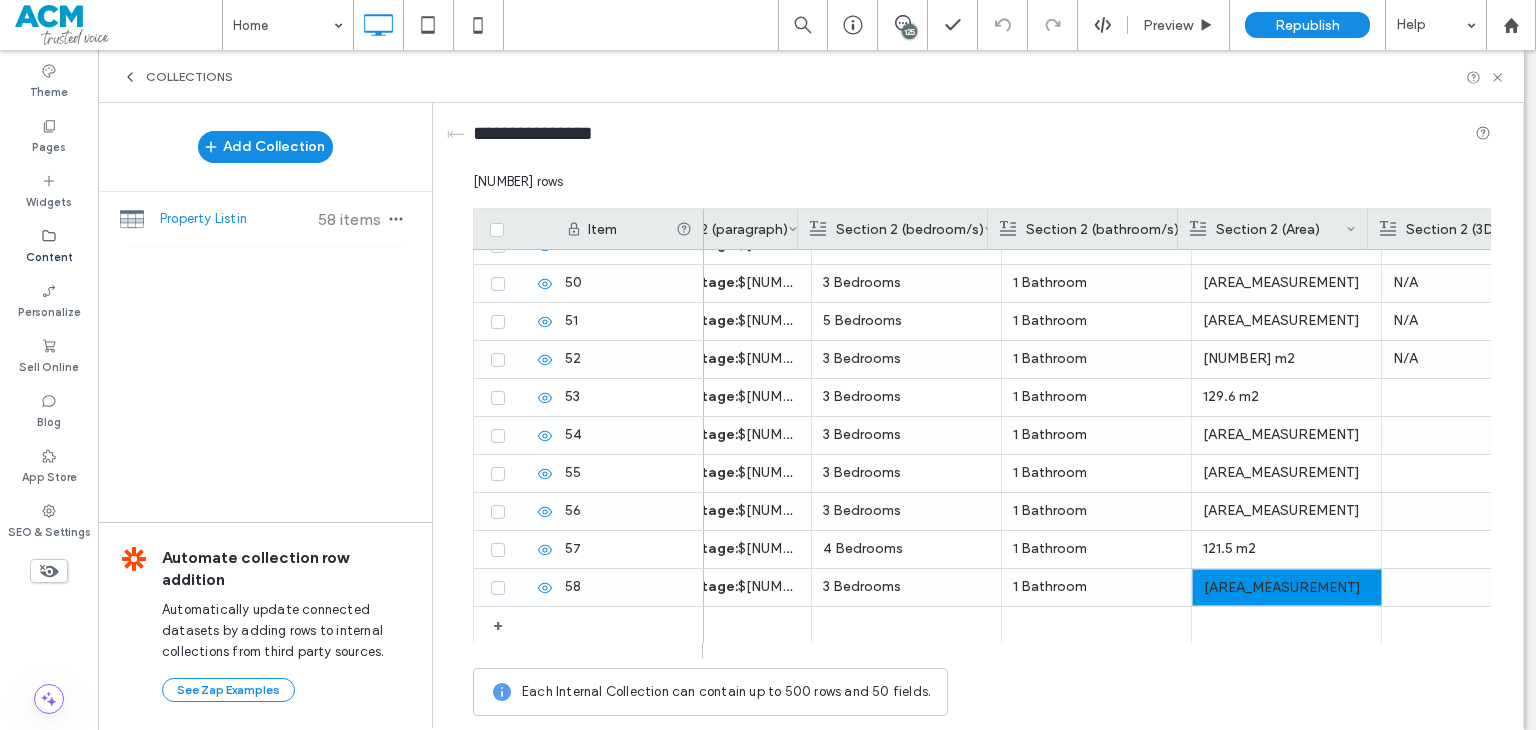 scroll, scrollTop: 0, scrollLeft: 1181, axis: horizontal 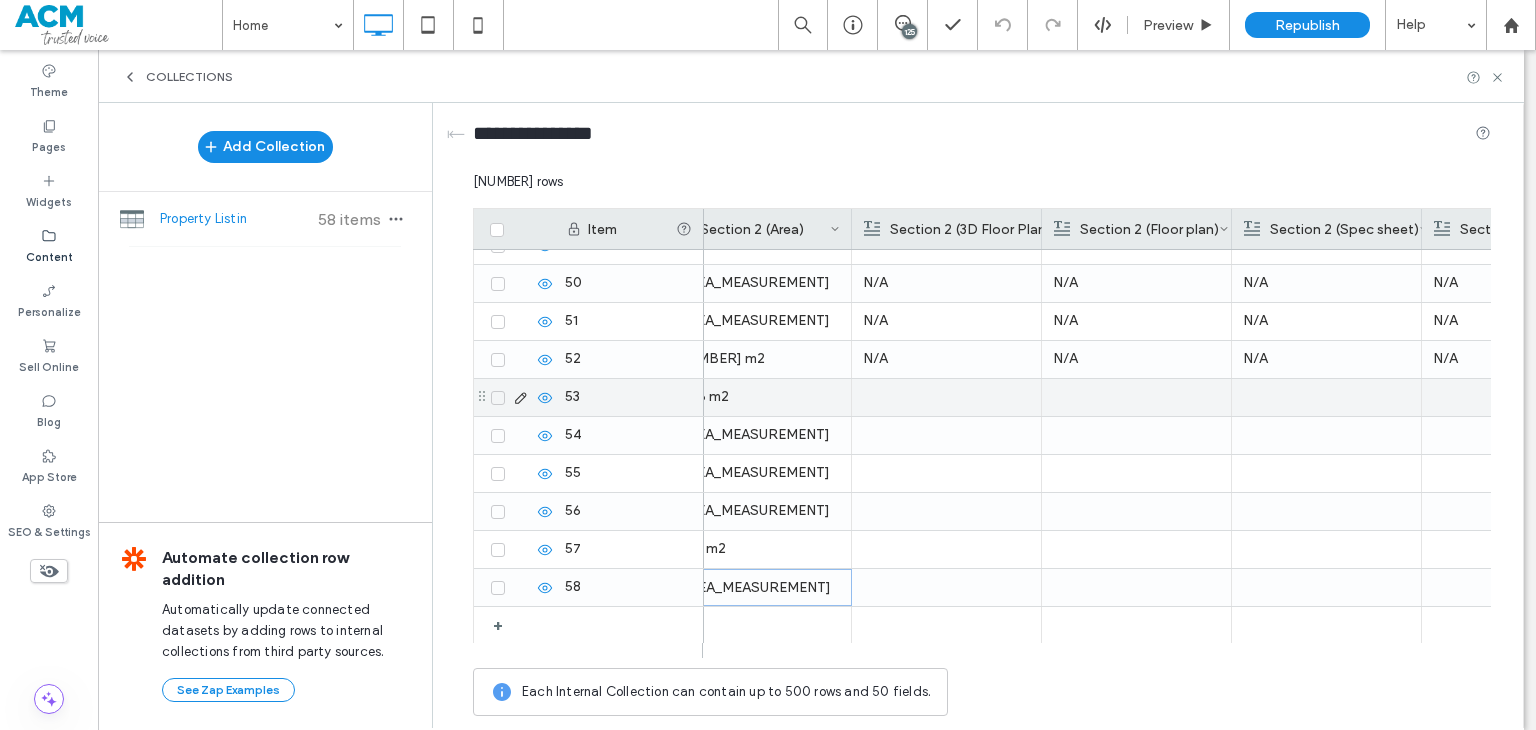 click on "N/A" at bounding box center (946, 359) 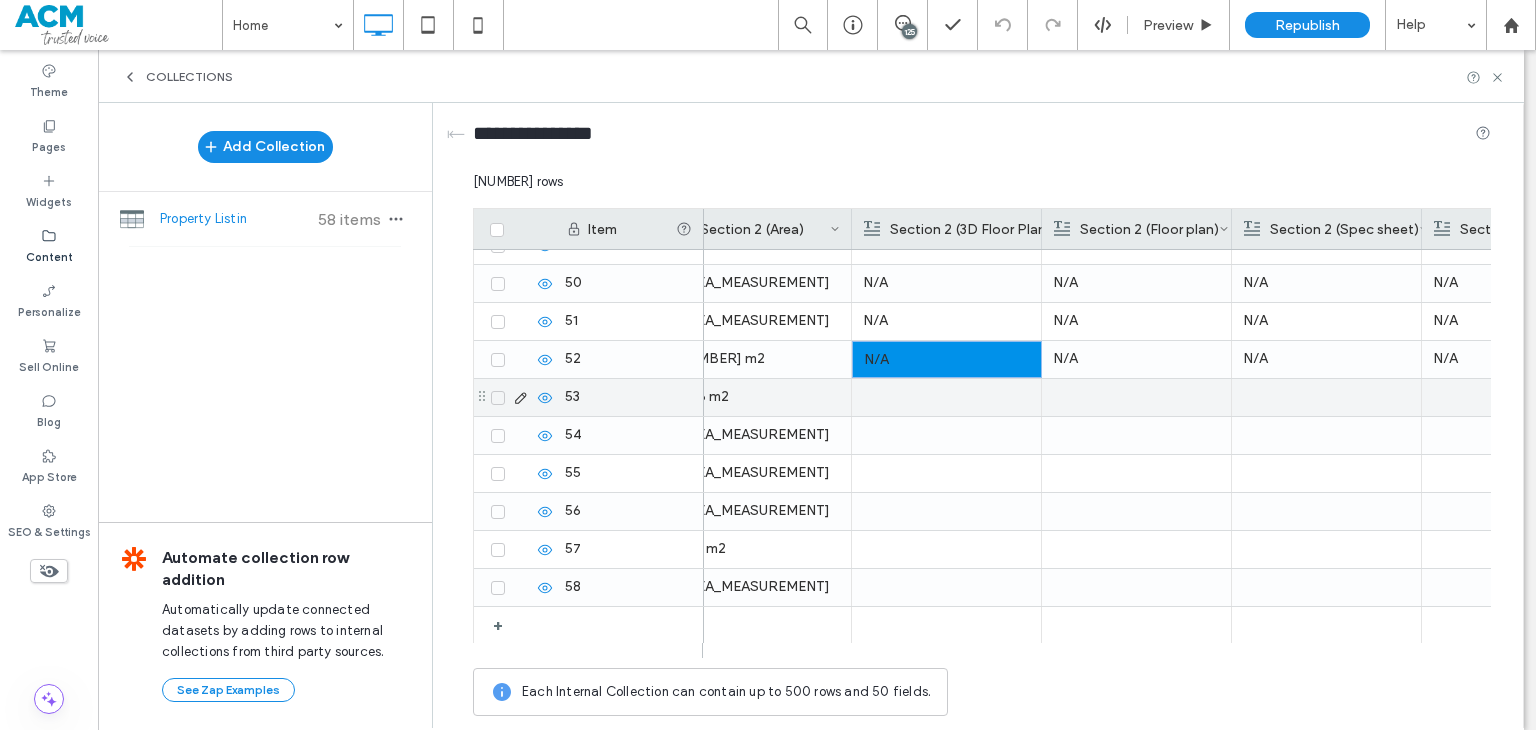 click at bounding box center (946, 397) 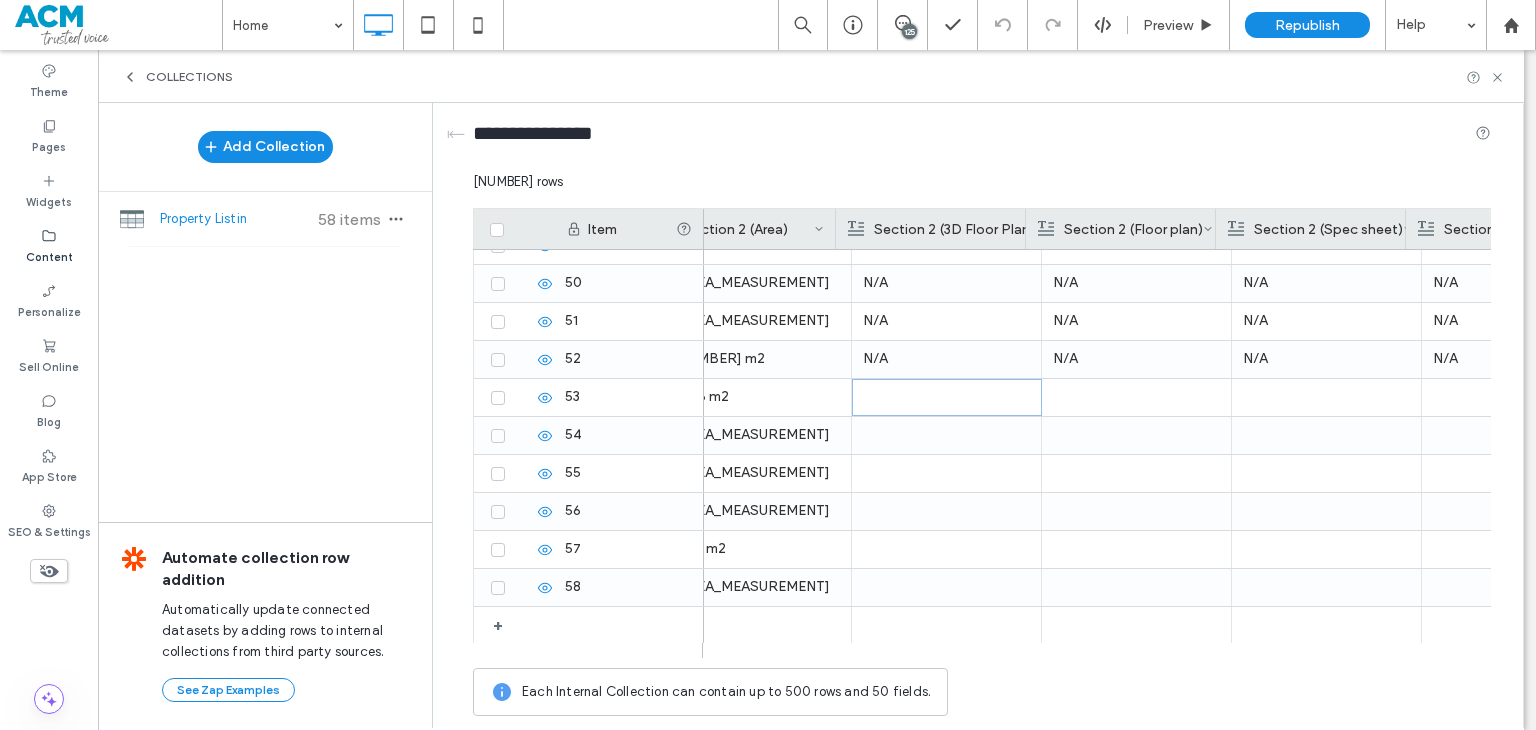 scroll, scrollTop: 0, scrollLeft: 1452, axis: horizontal 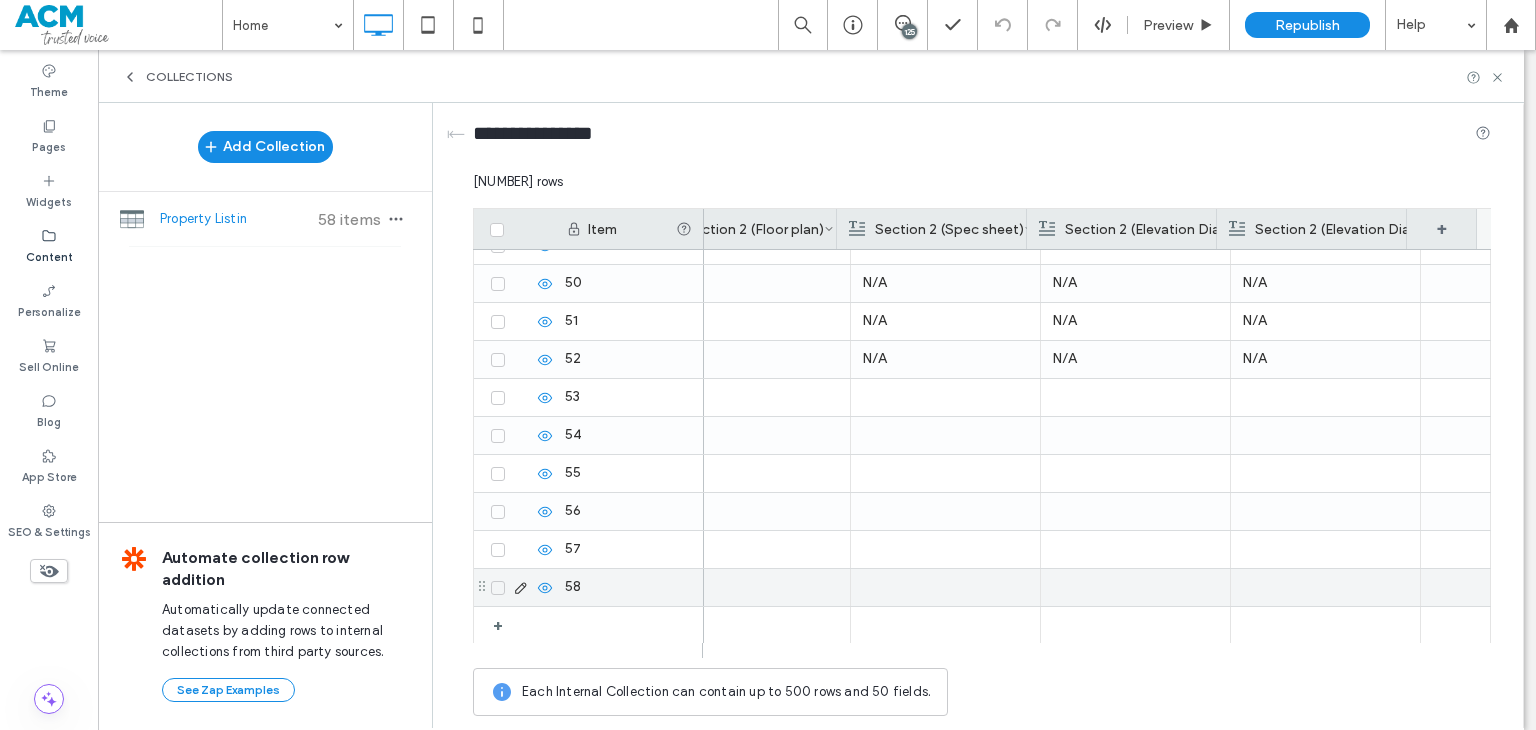 click at bounding box center (1325, 587) 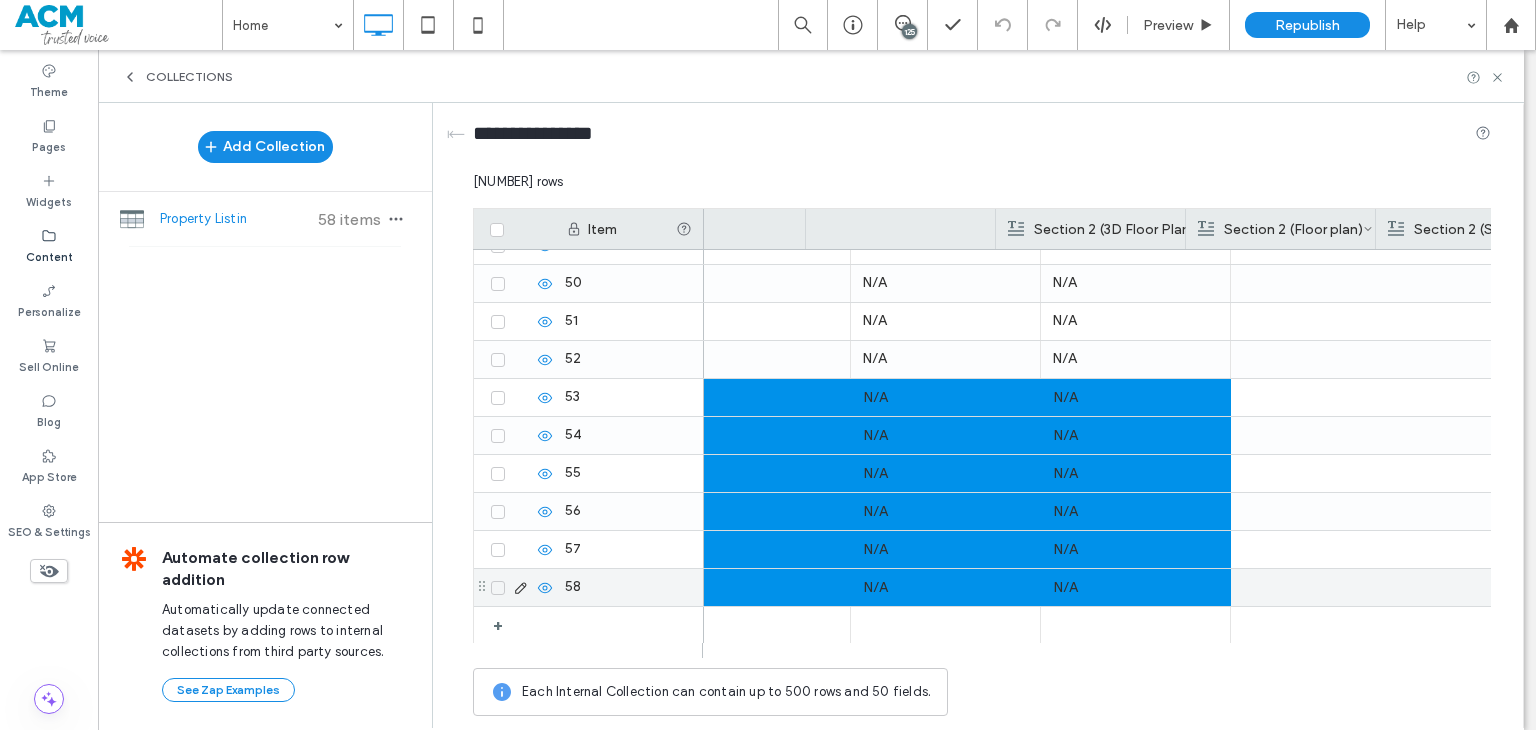 scroll, scrollTop: 0, scrollLeft: 1228, axis: horizontal 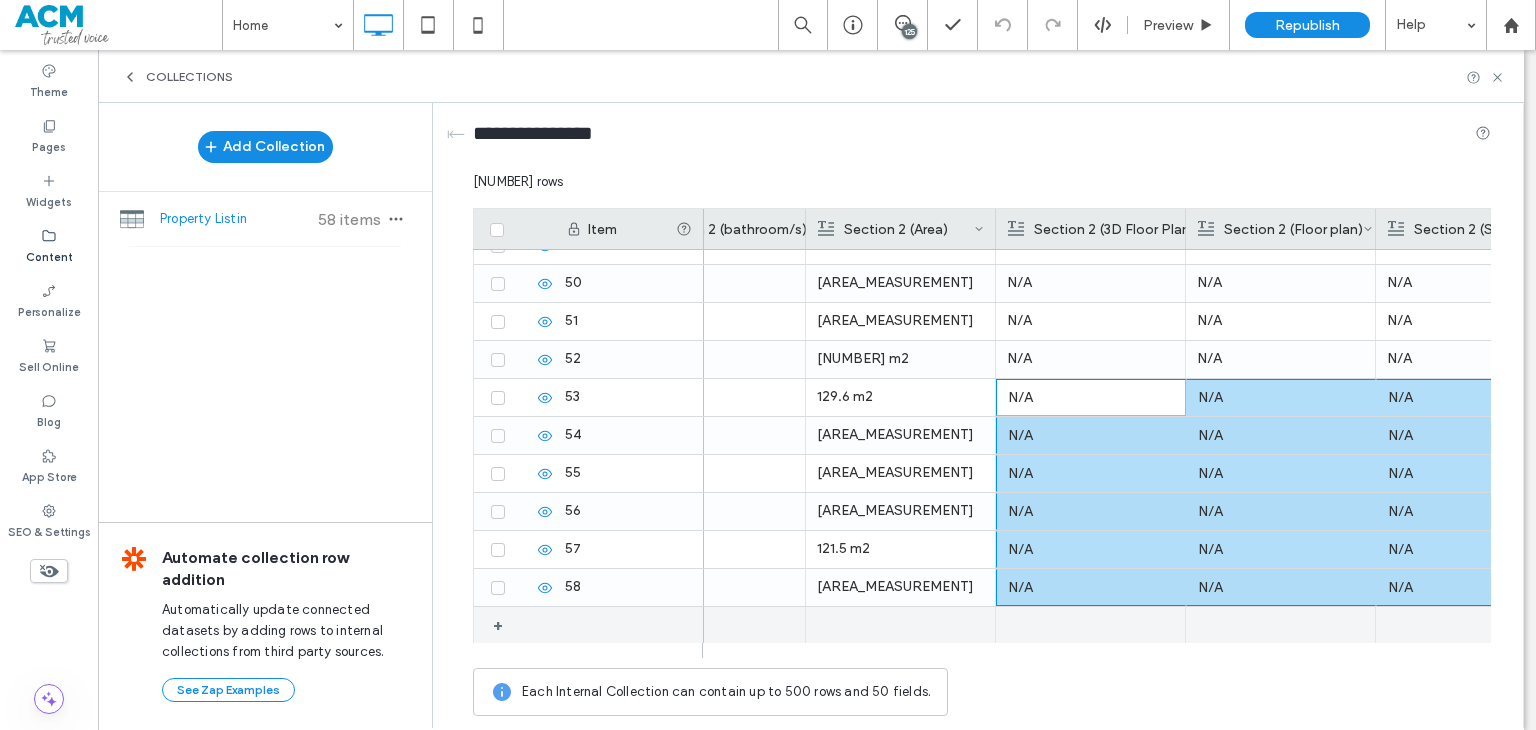 click at bounding box center [1280, 625] 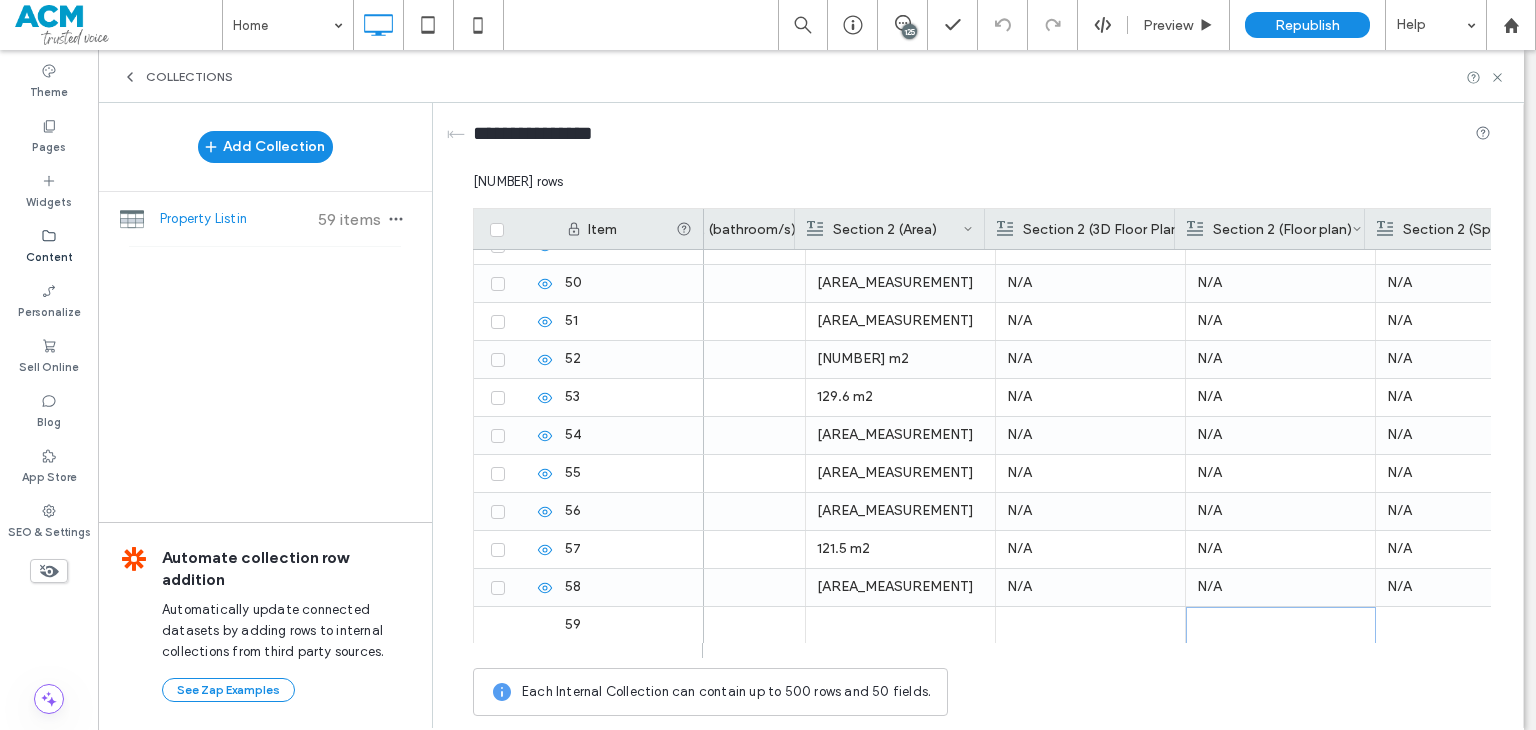 scroll, scrollTop: 1848, scrollLeft: 0, axis: vertical 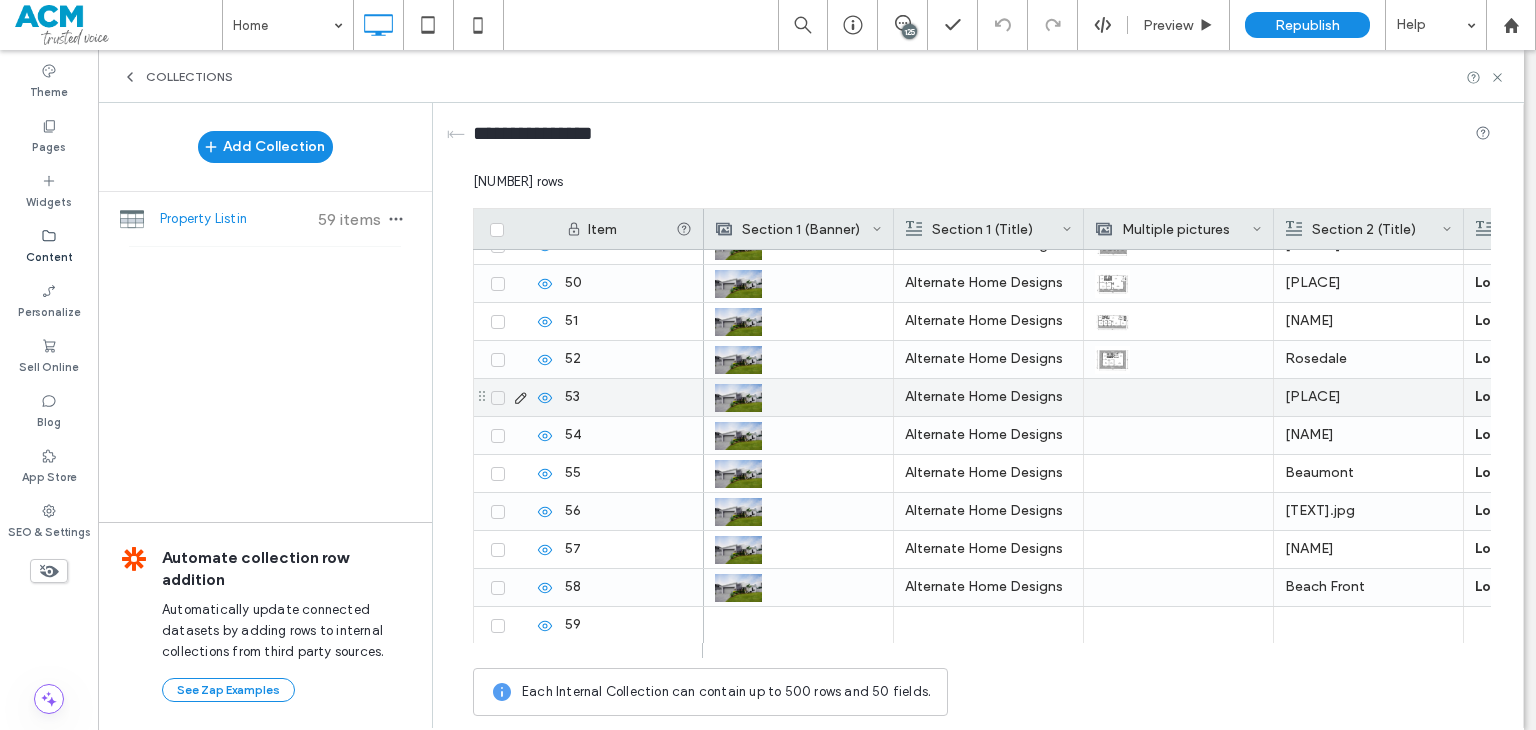 click at bounding box center (1178, 397) 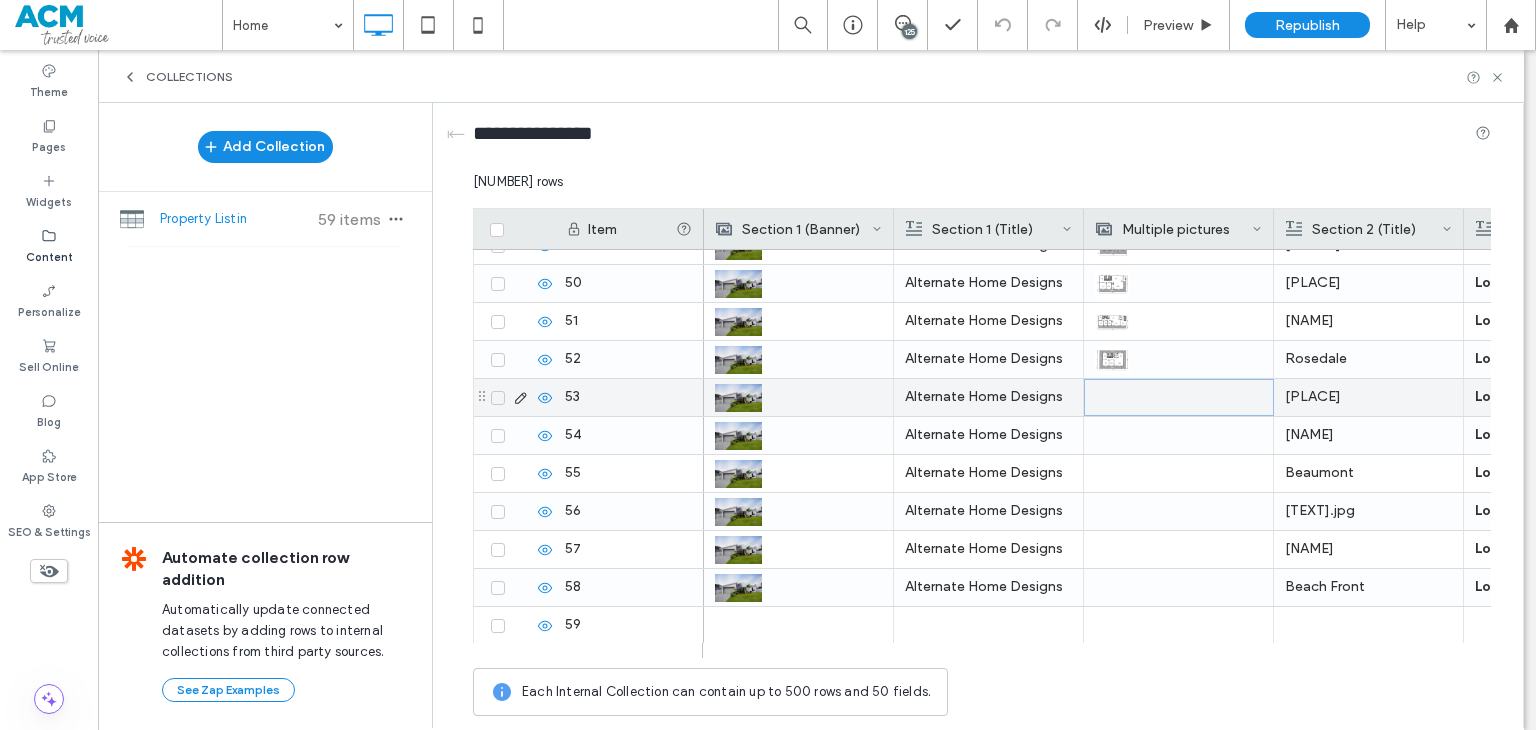 click at bounding box center (1179, 397) 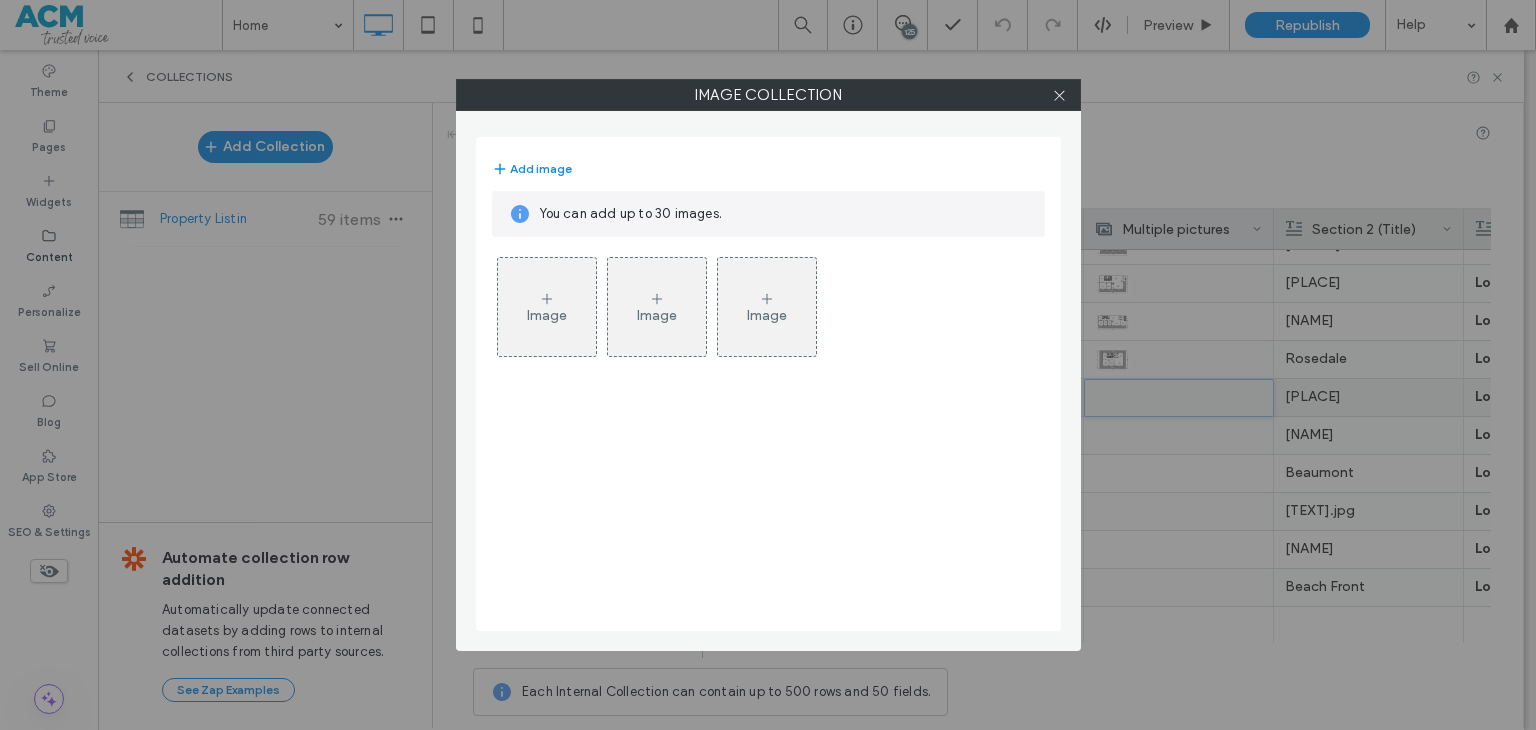 click on "Image" at bounding box center [547, 307] 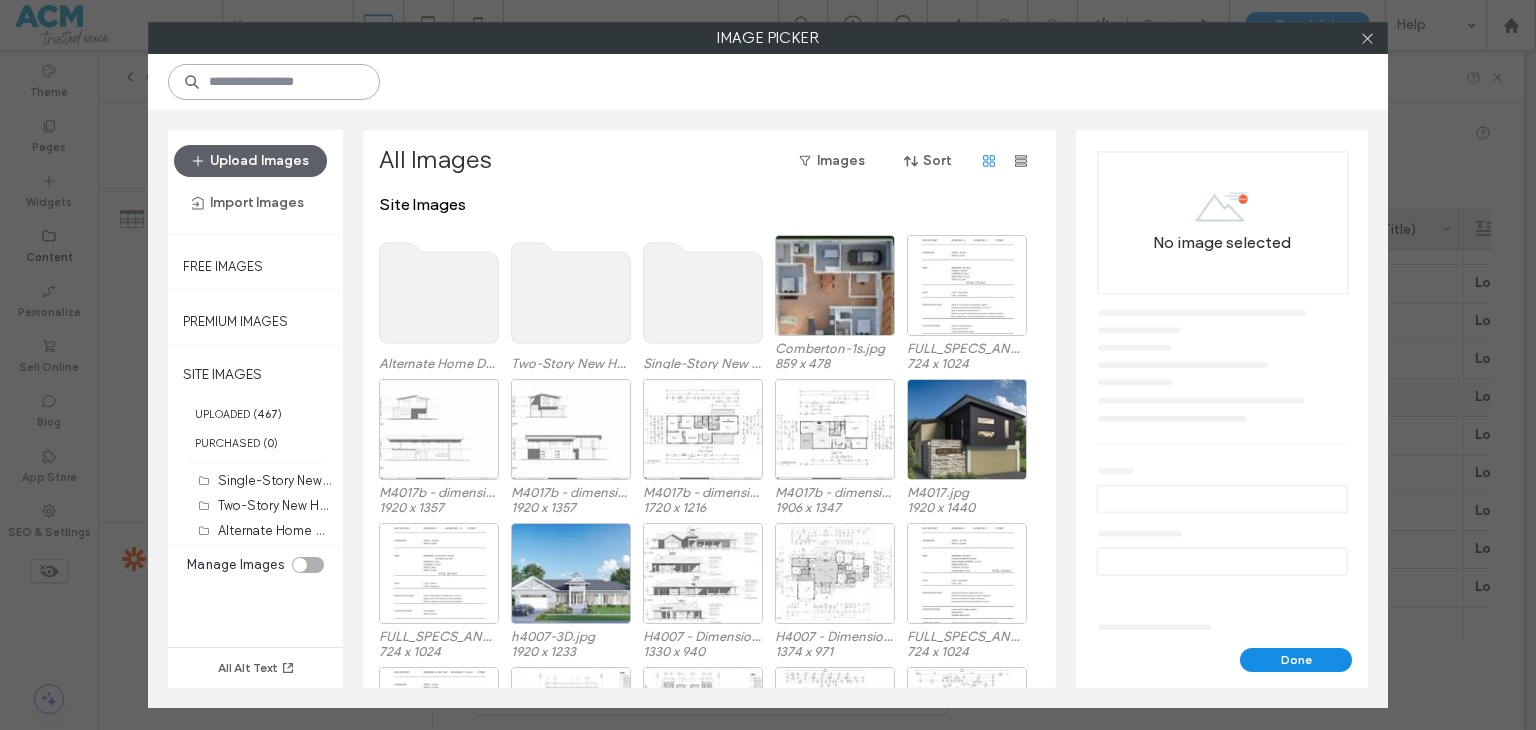 click at bounding box center [274, 82] 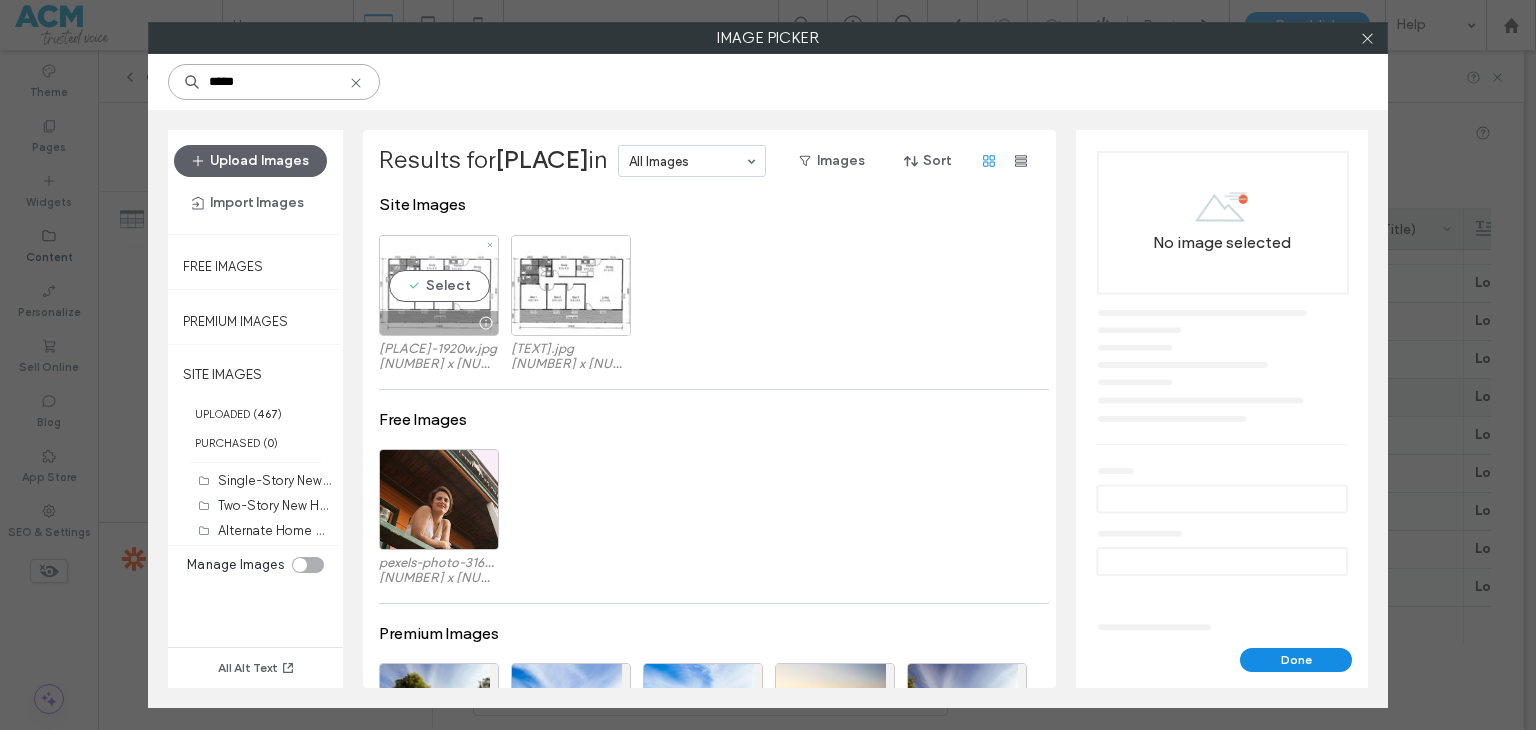 type on "*****" 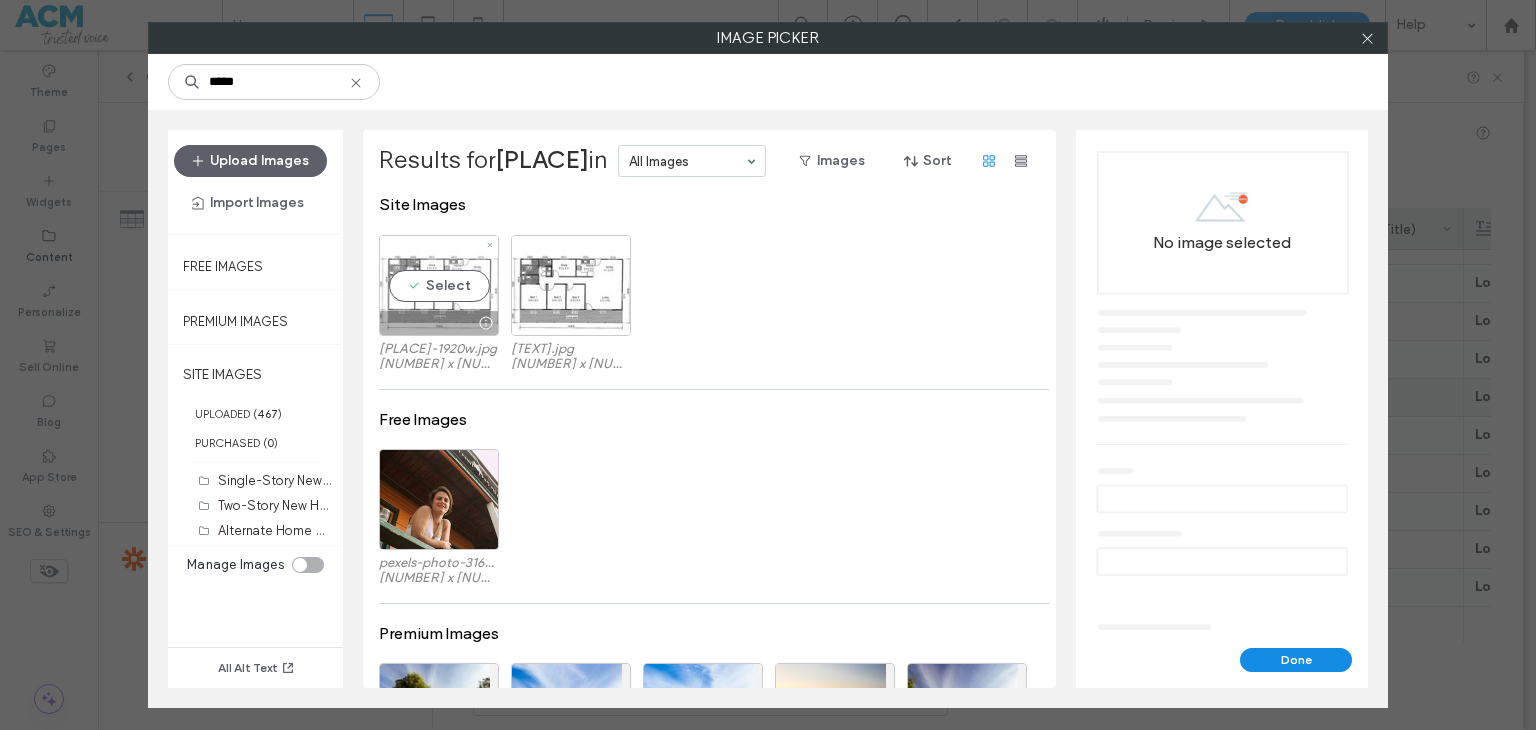 click on "Select" at bounding box center [439, 285] 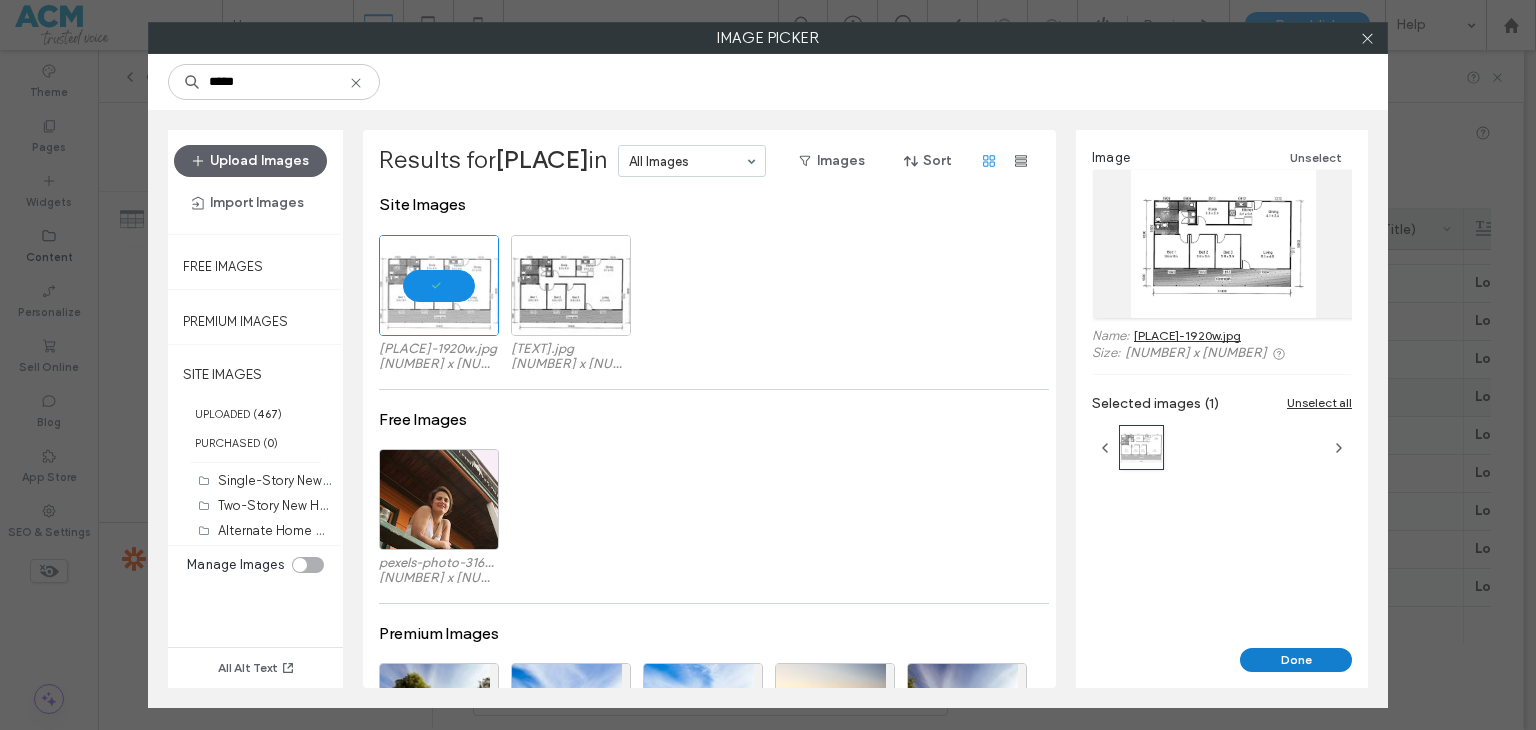 click on "Done" at bounding box center (1296, 660) 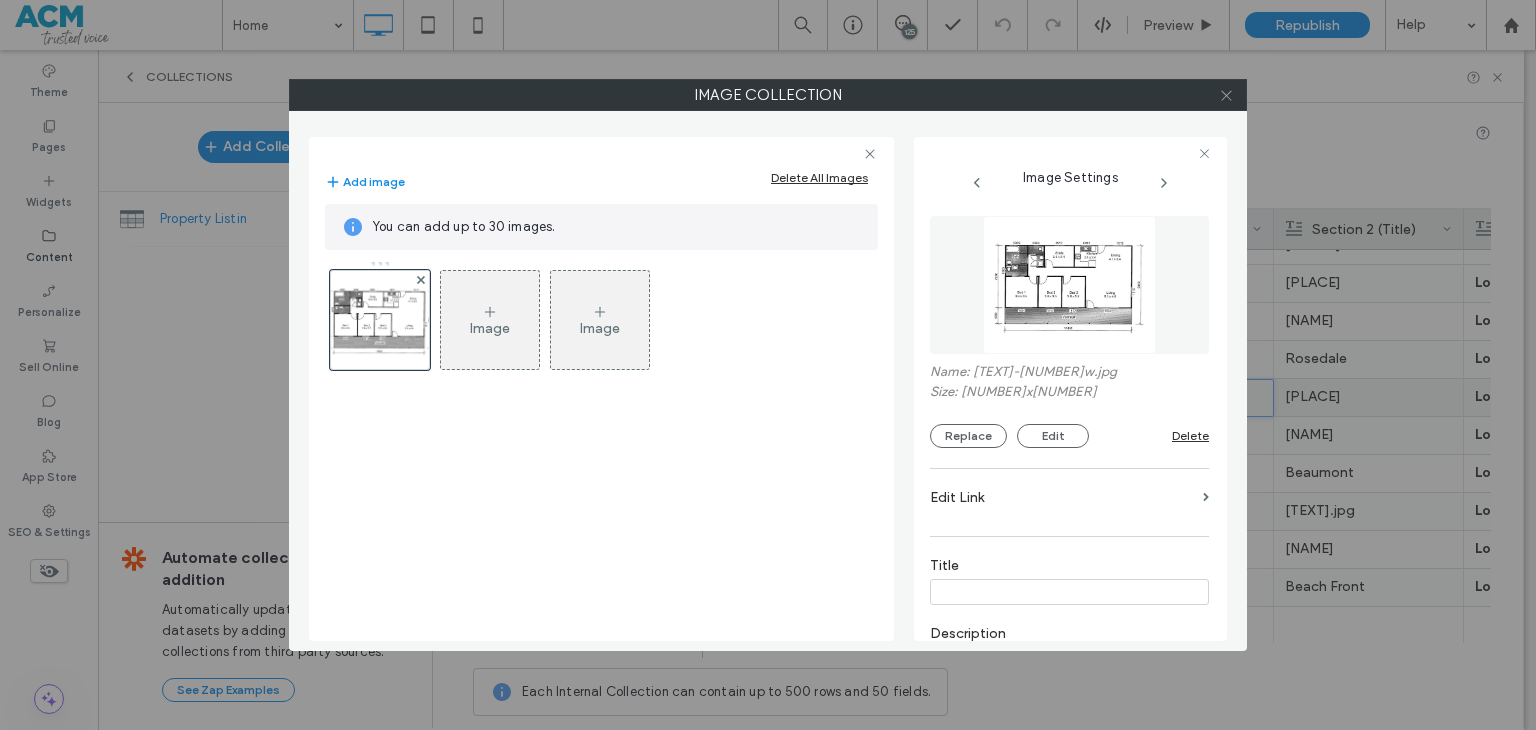 click 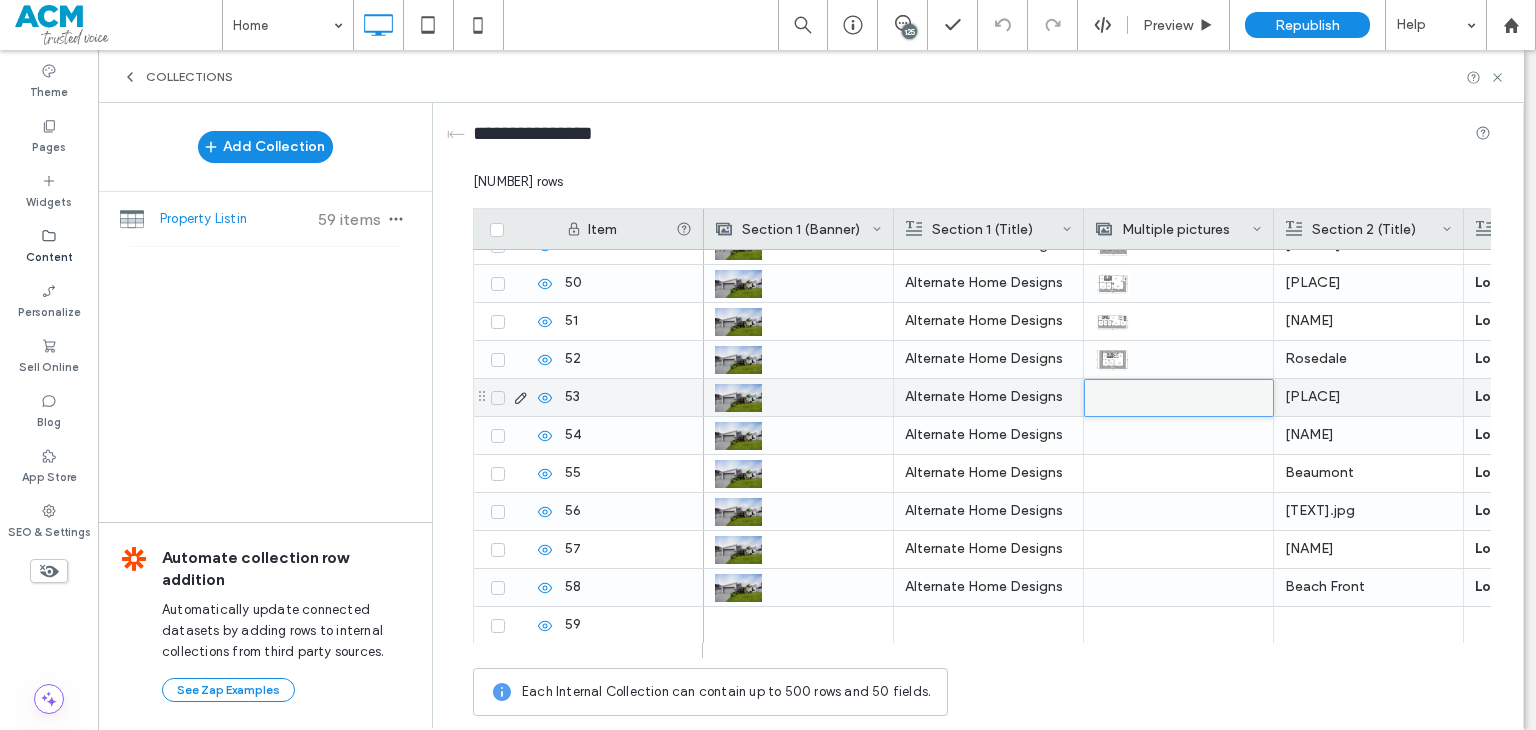 click at bounding box center [1178, 435] 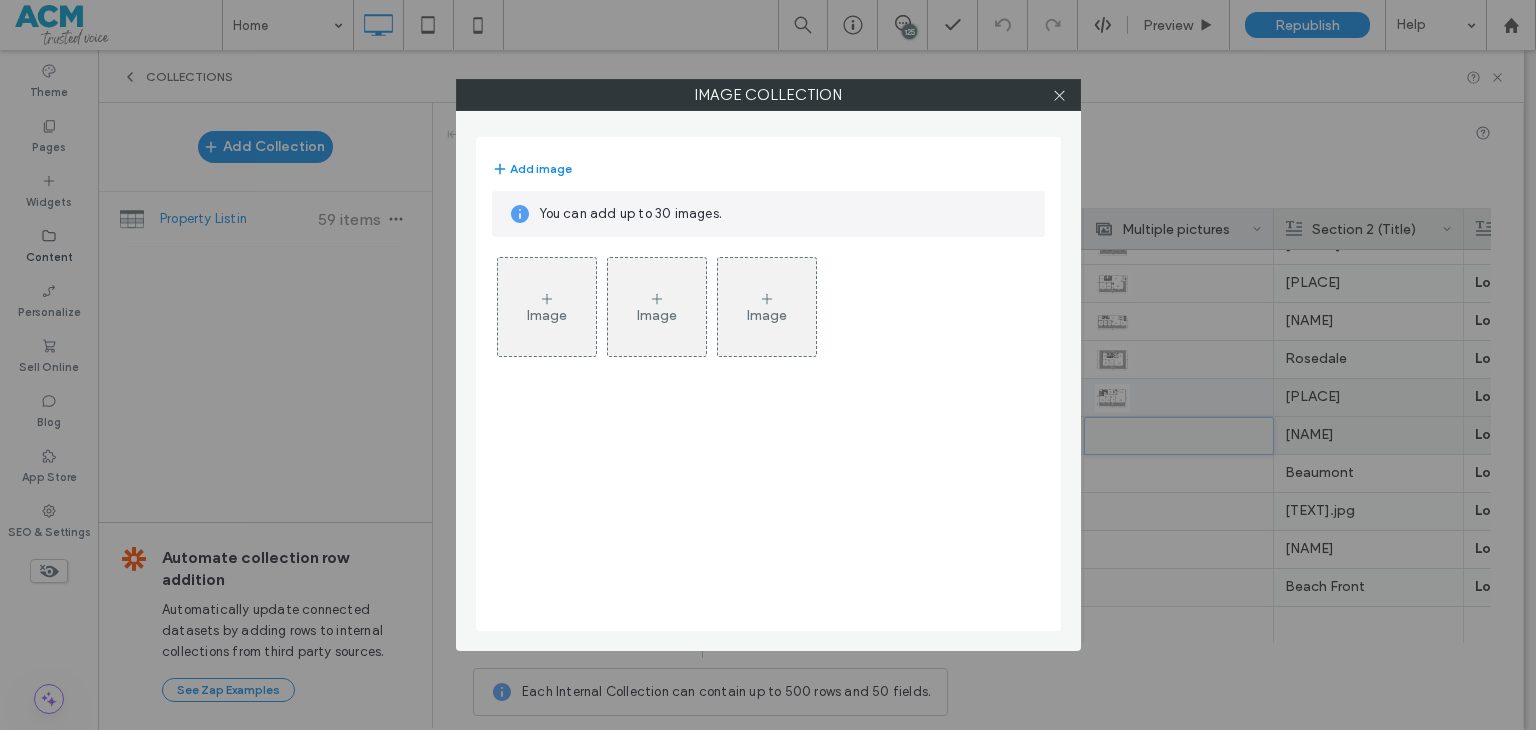click on "Image" at bounding box center [547, 307] 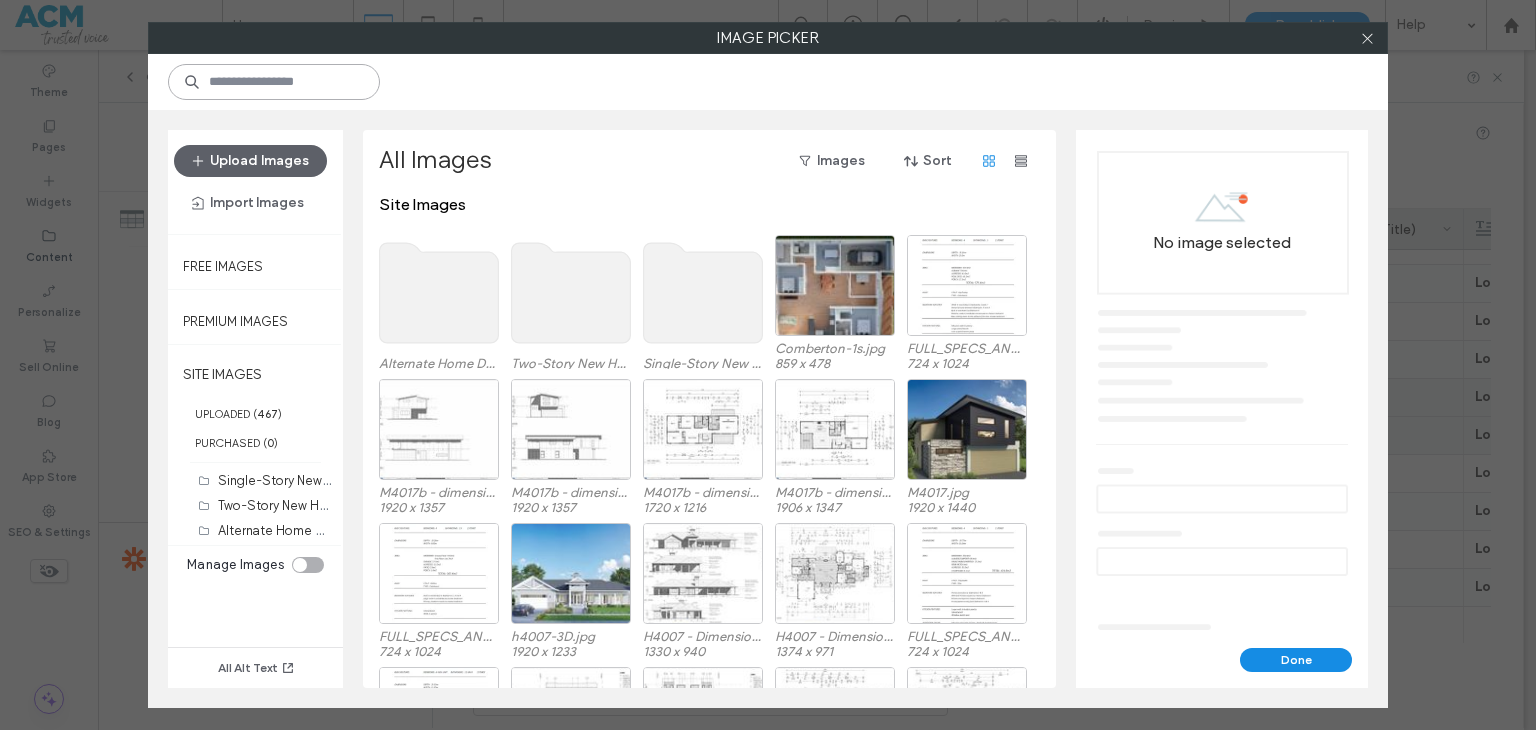 drag, startPoint x: 261, startPoint y: 97, endPoint x: 260, endPoint y: 86, distance: 11.045361 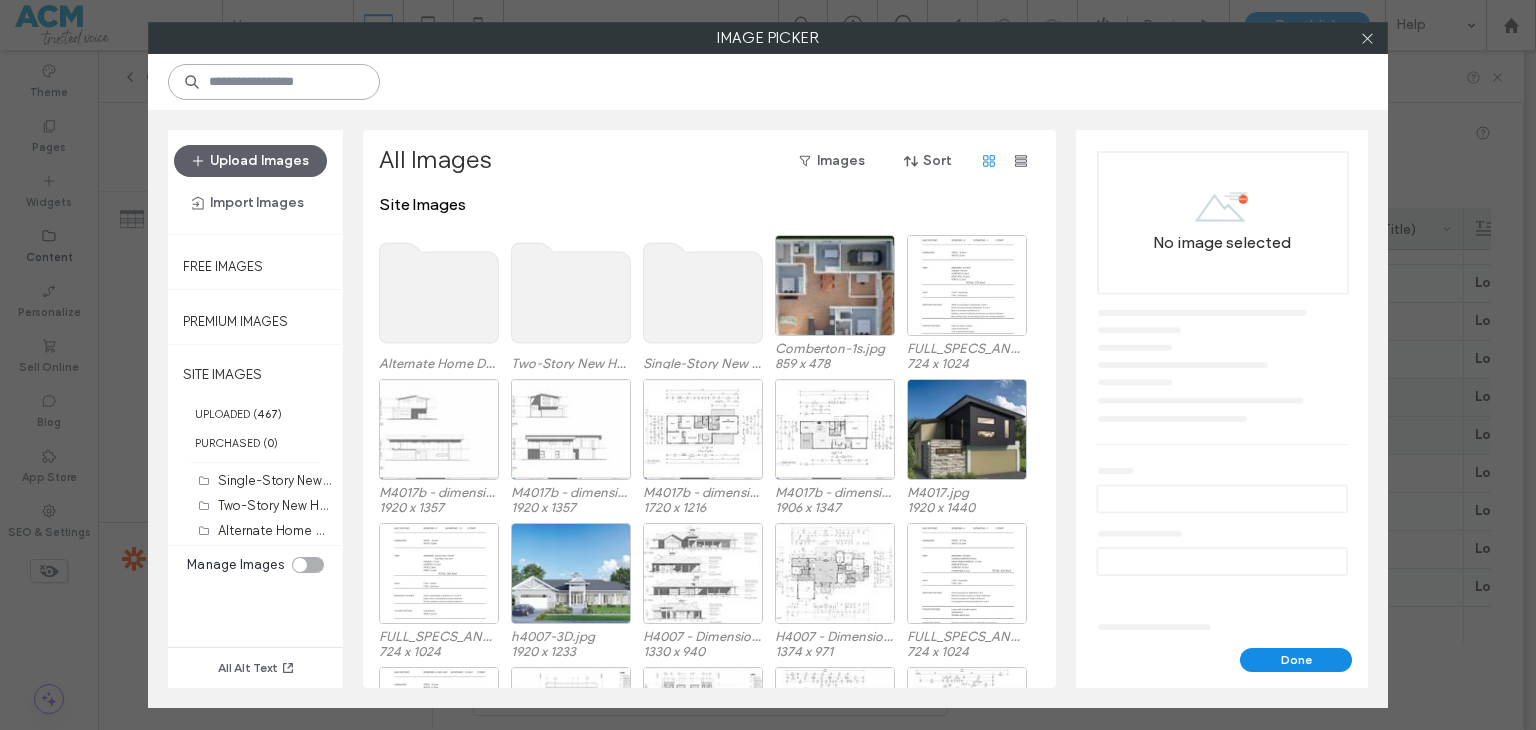 click at bounding box center [274, 82] 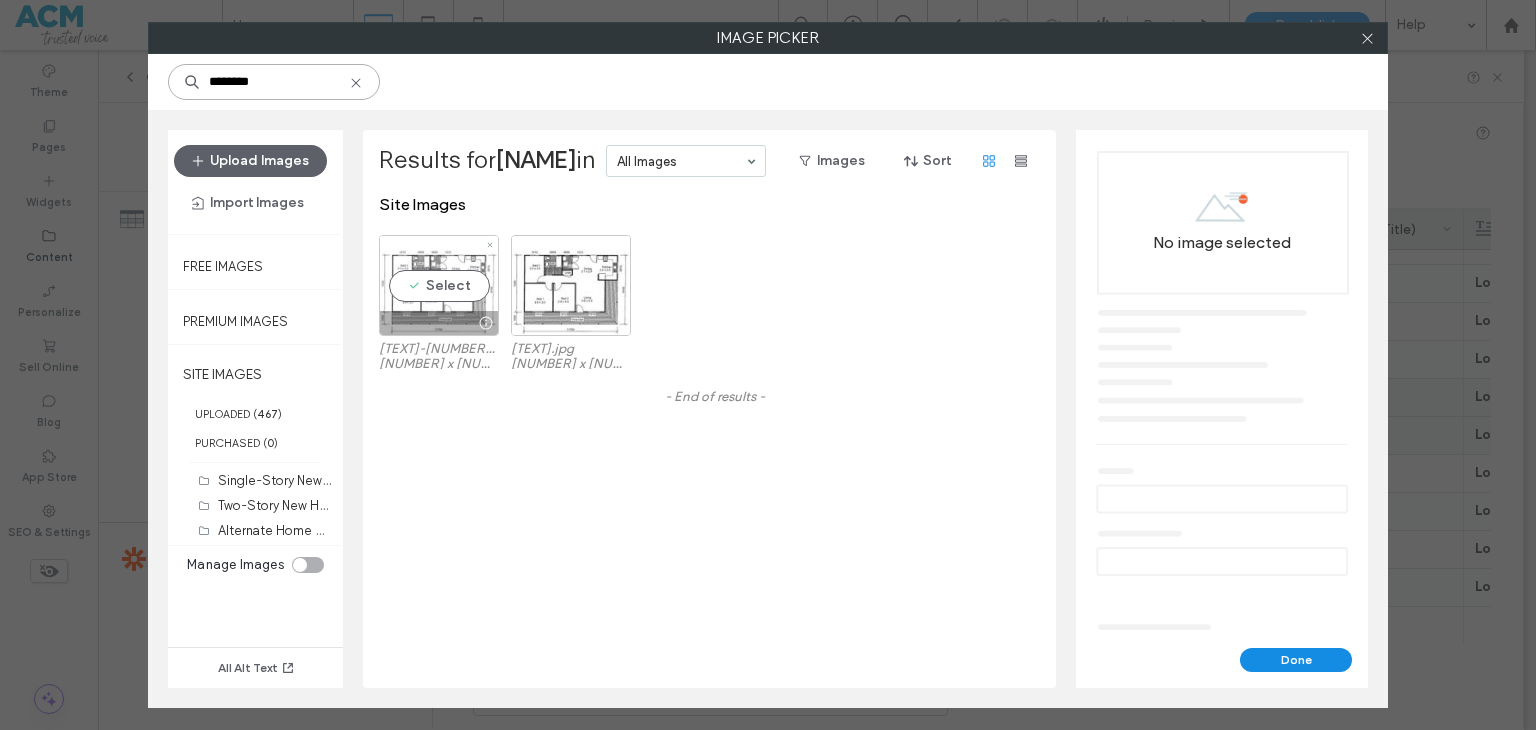 type on "********" 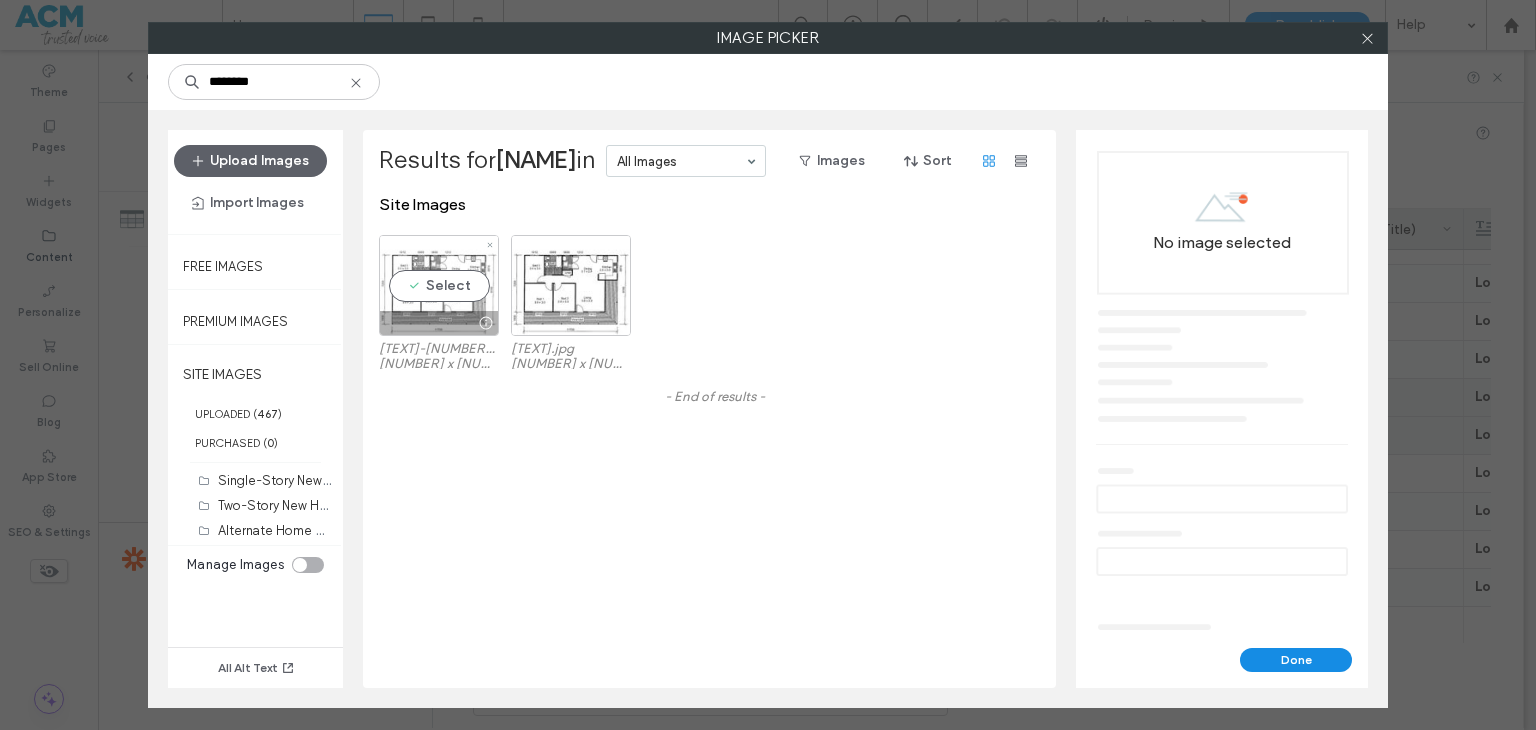 click on "Select" at bounding box center [439, 285] 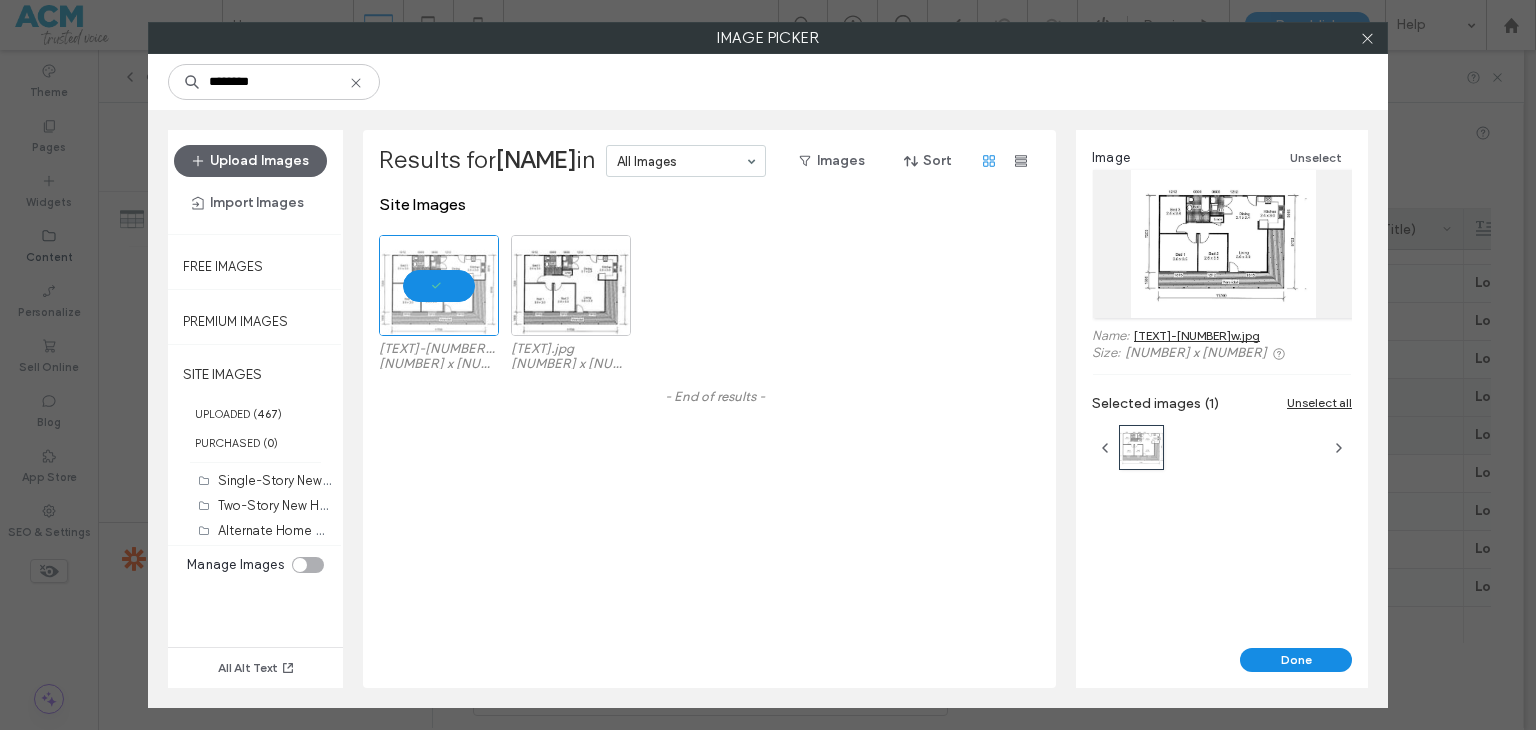 click on "Image Unselect Name: [TEXT]-[NUMBER]w.jpg Size: [NUMBER] x [NUMBER] Selected images (1) Unselect all" at bounding box center [1222, 389] 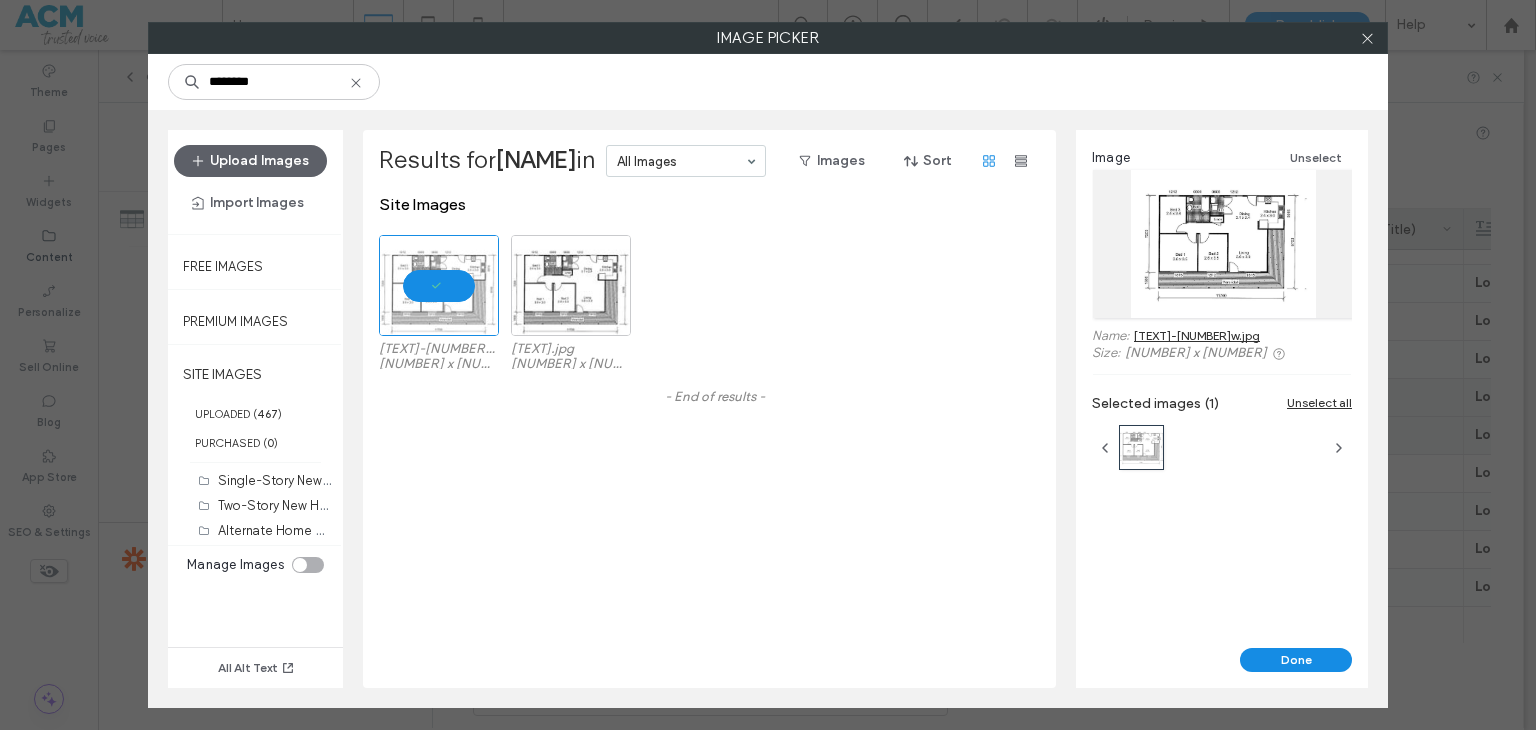 click on "Image Unselect Name: [TEXT]-[NUMBER]w.jpg Size: [NUMBER] x [NUMBER] Selected images (1) Unselect all" at bounding box center (1222, 389) 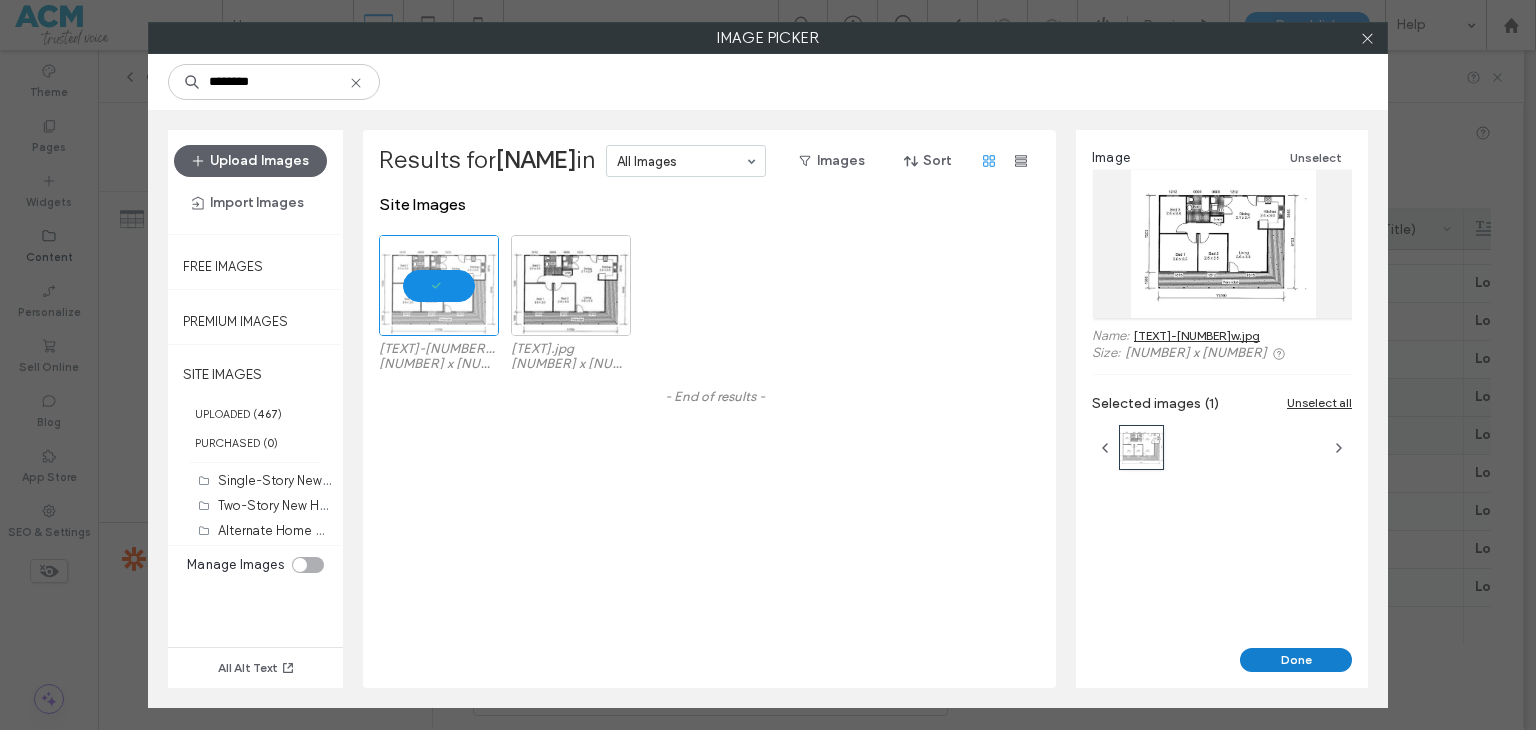 click on "Done" at bounding box center (1296, 660) 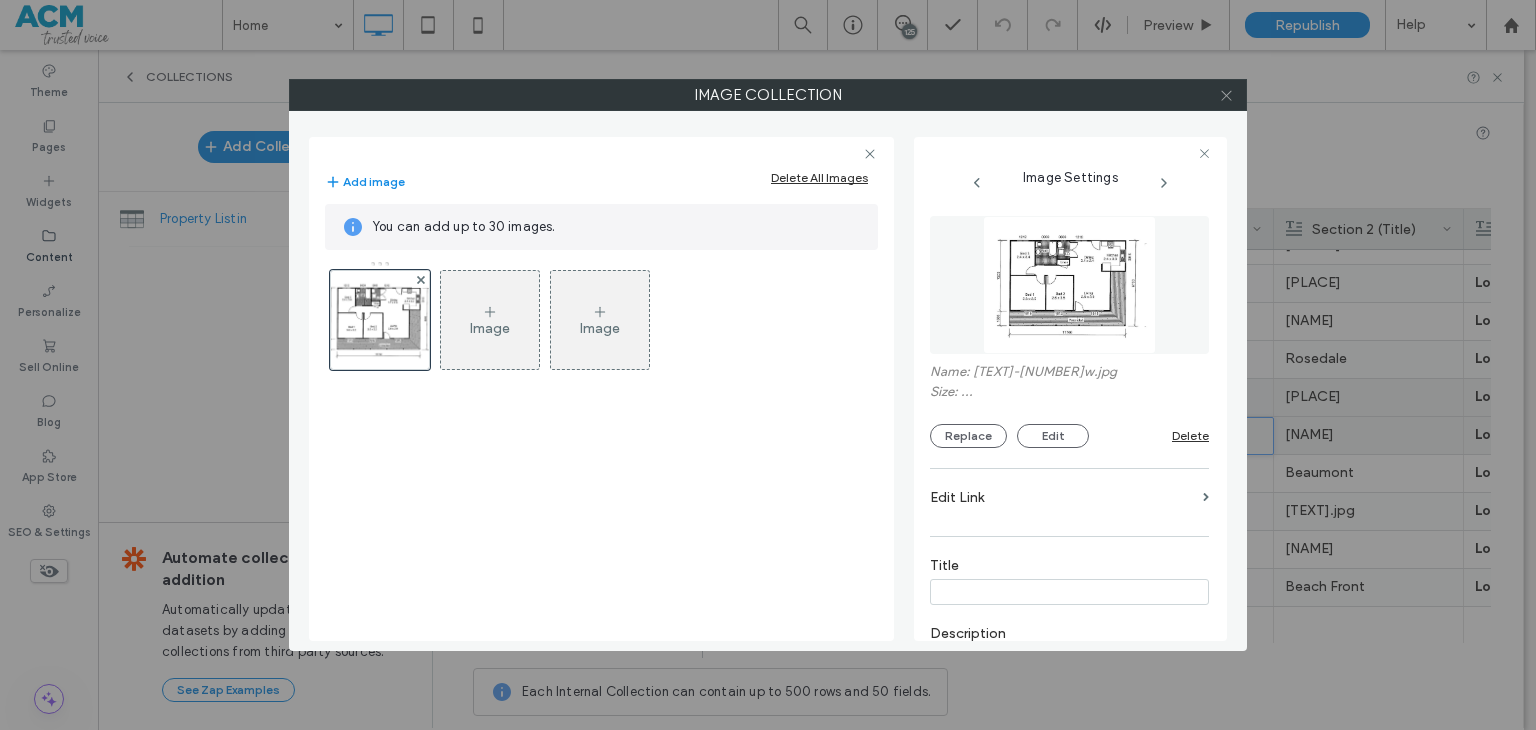 click 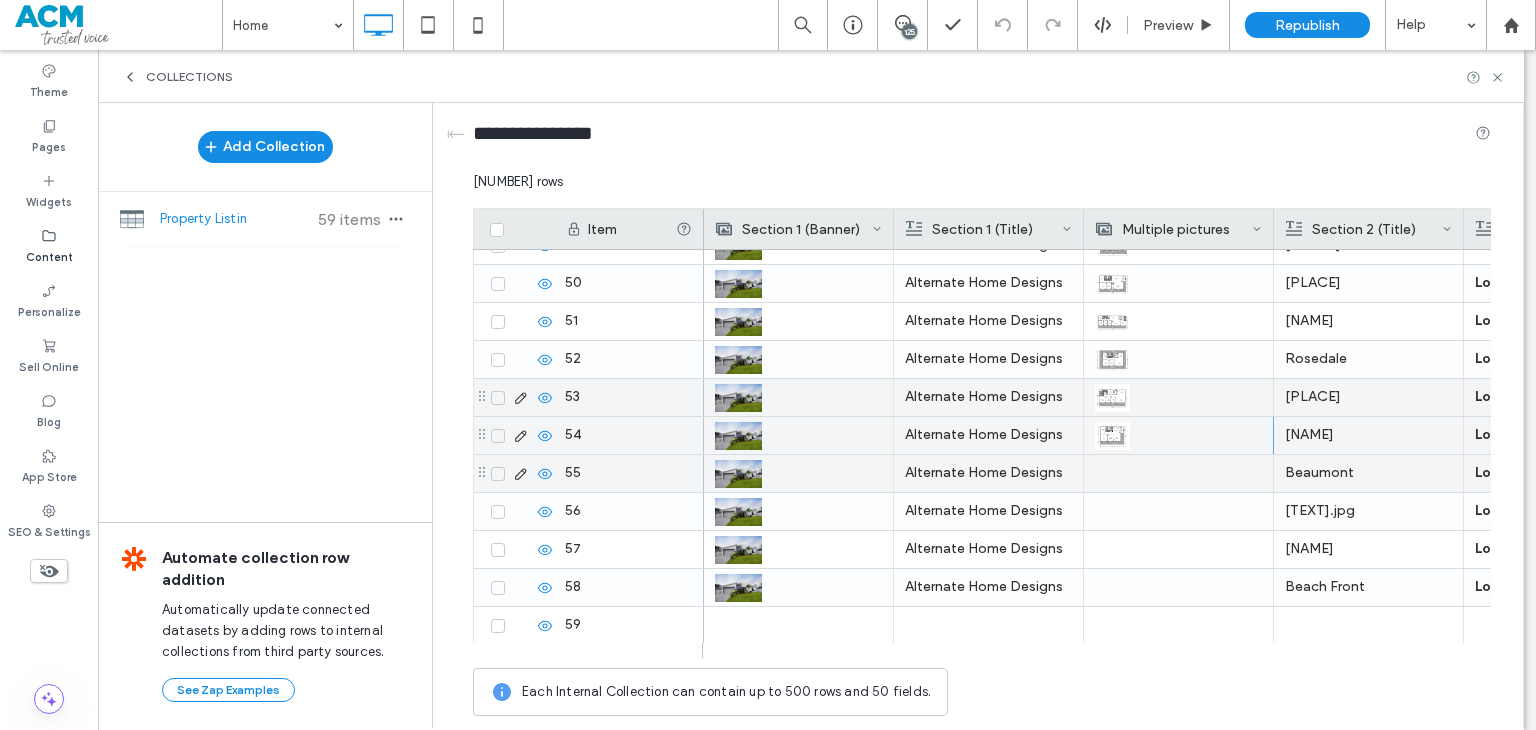 click at bounding box center [1178, 473] 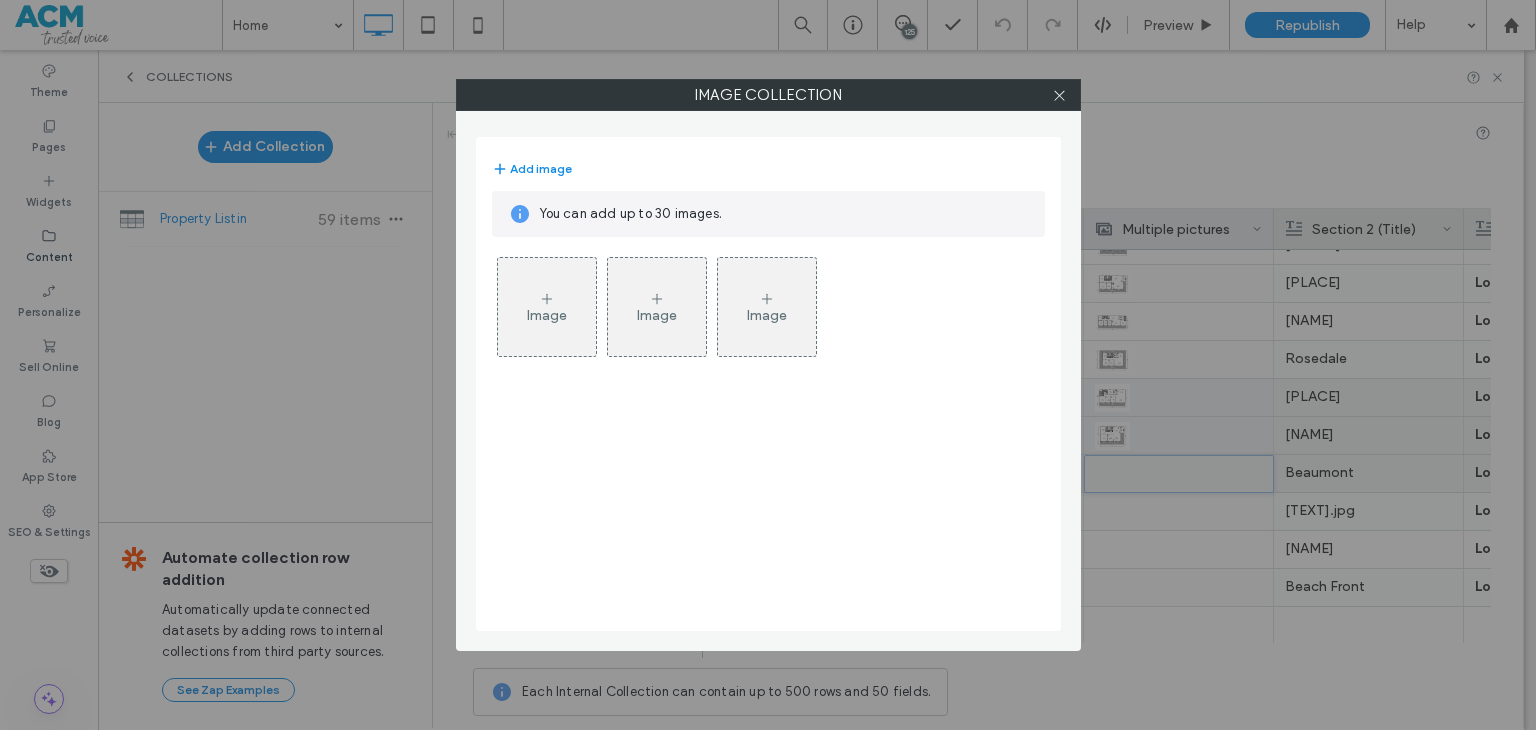 click on "Image" at bounding box center (547, 307) 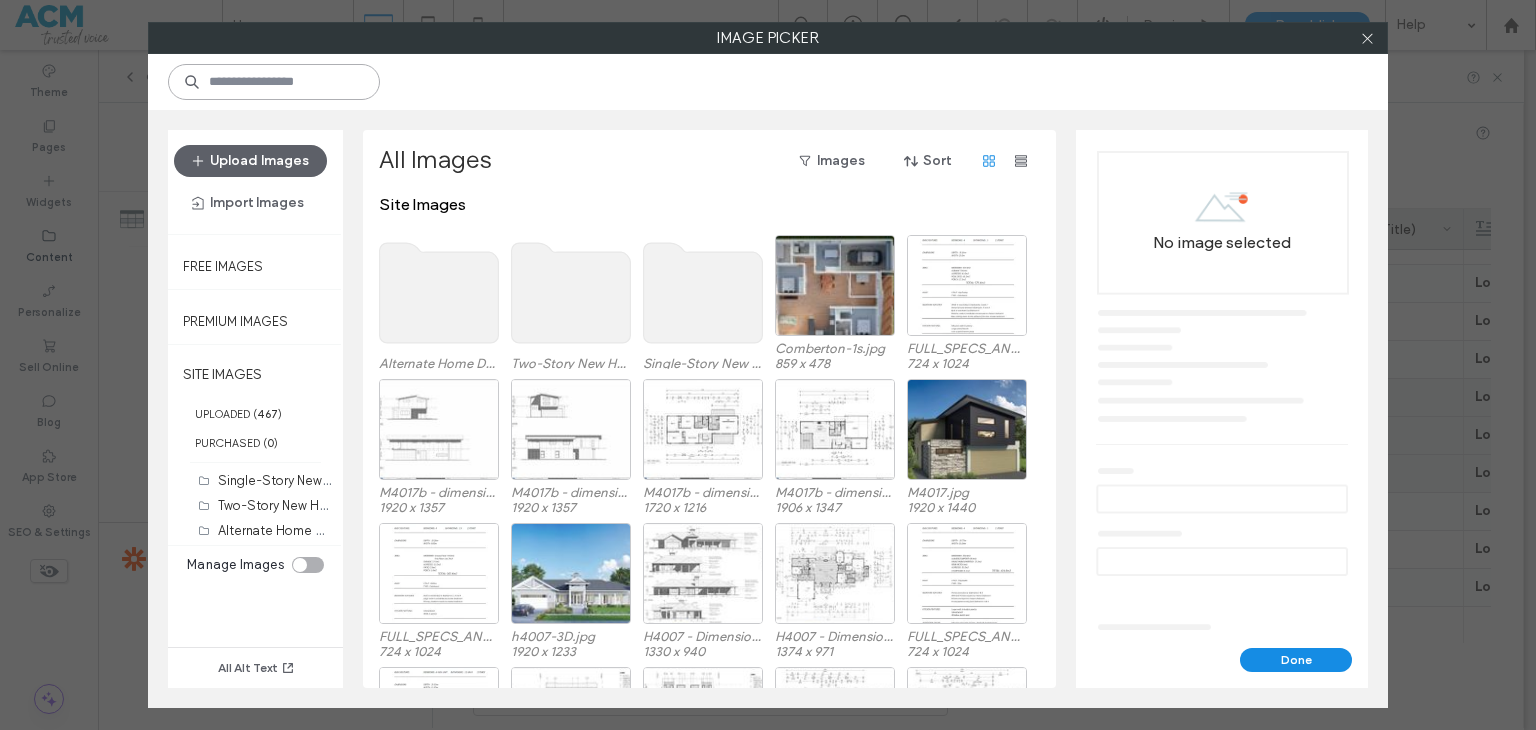 click at bounding box center [274, 82] 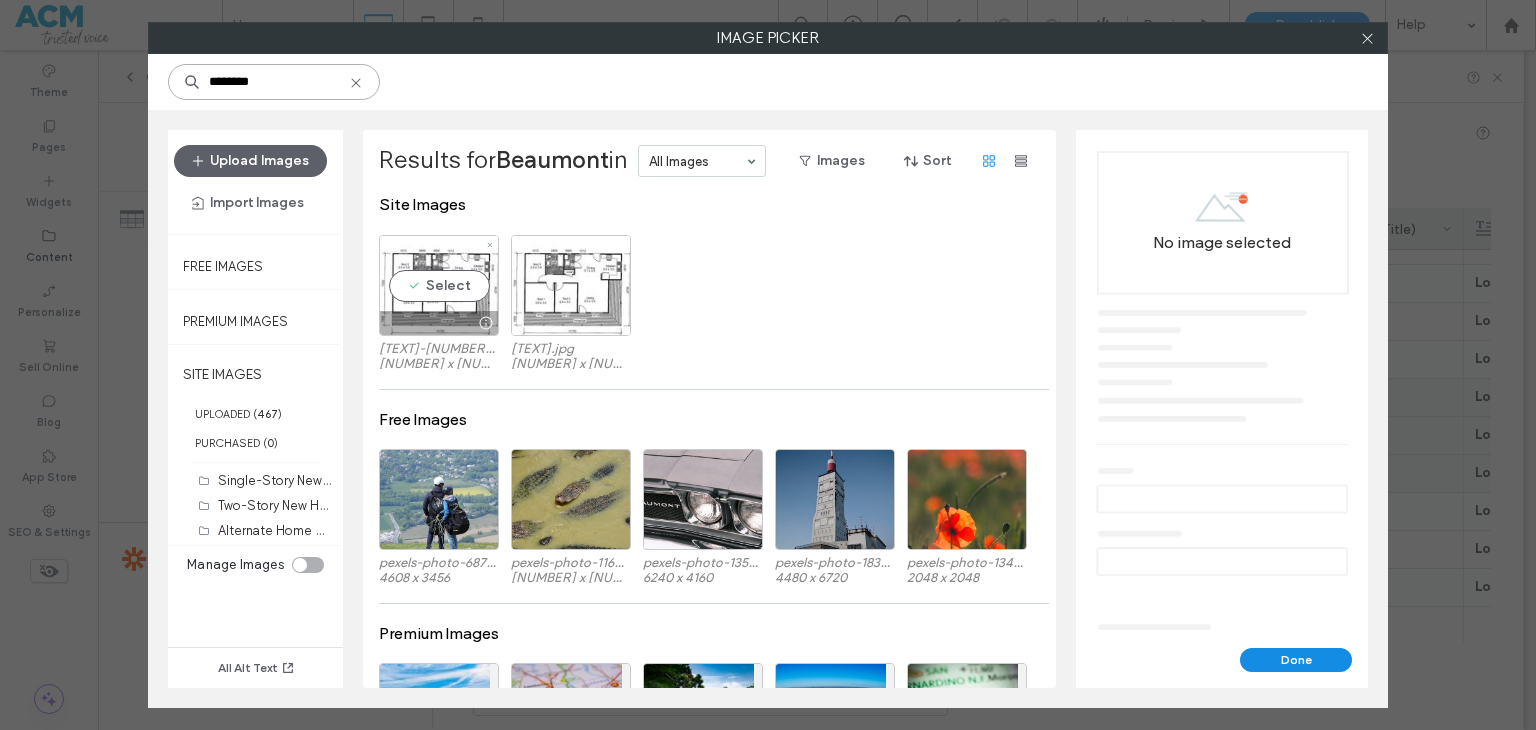 type on "********" 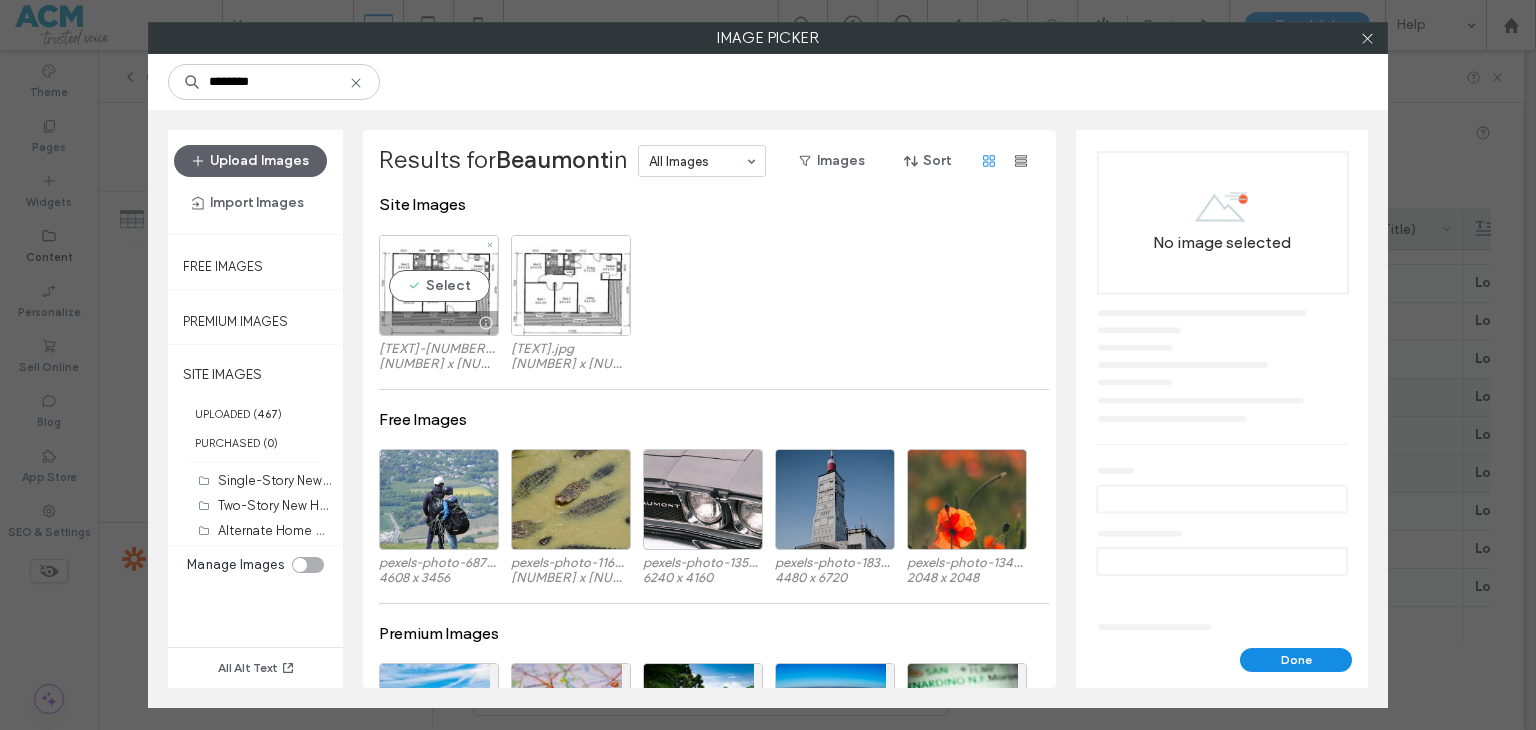 click on "Select" at bounding box center [439, 285] 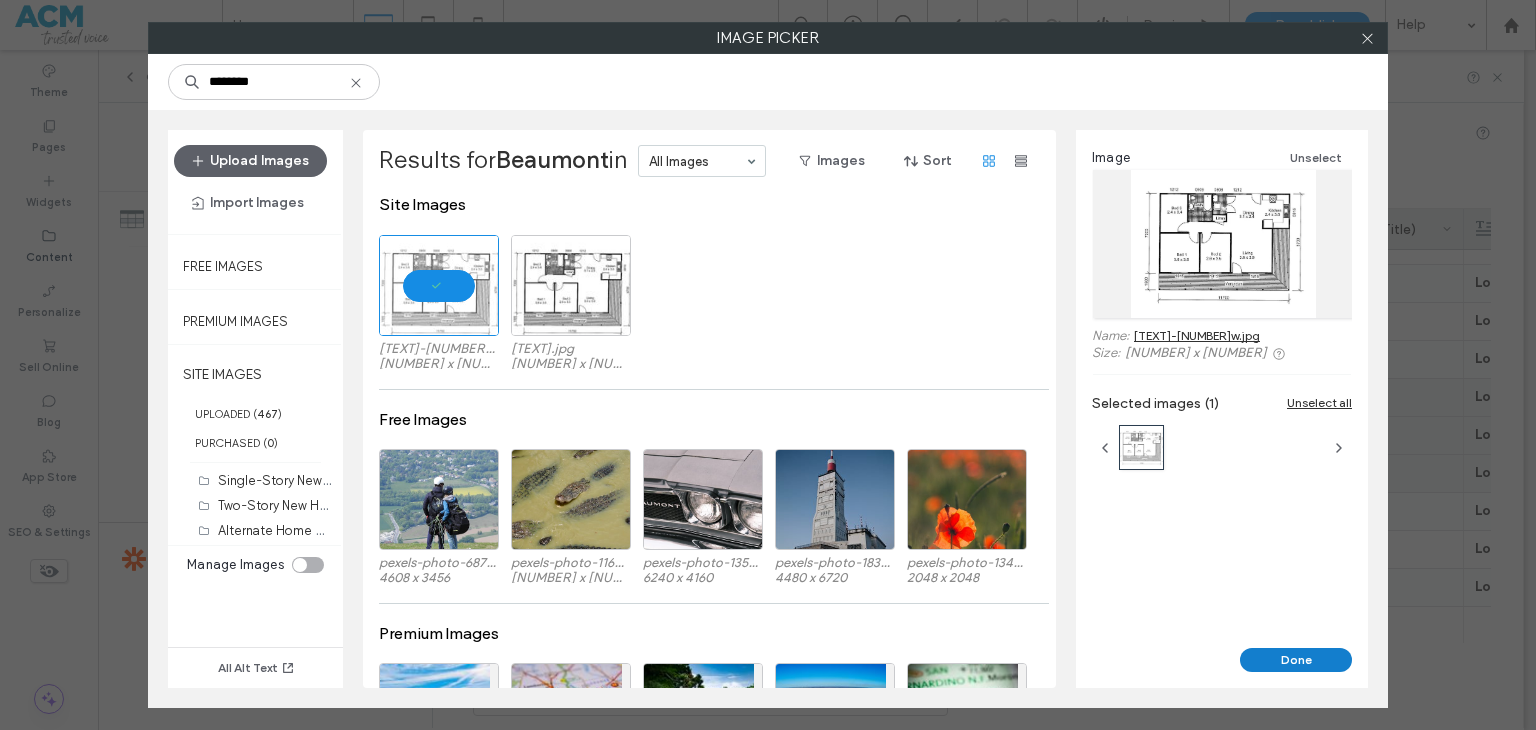 click on "Done" at bounding box center [1296, 660] 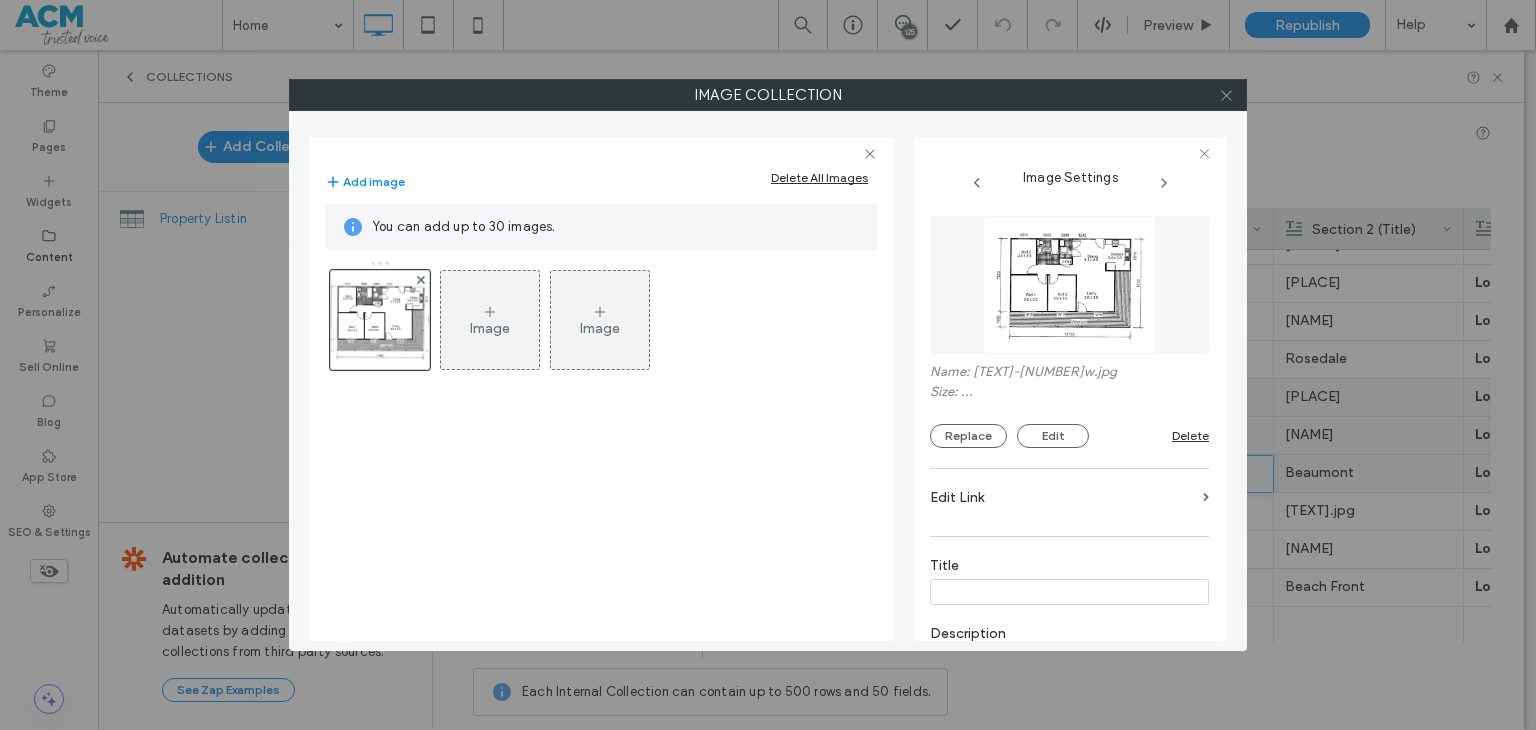 click 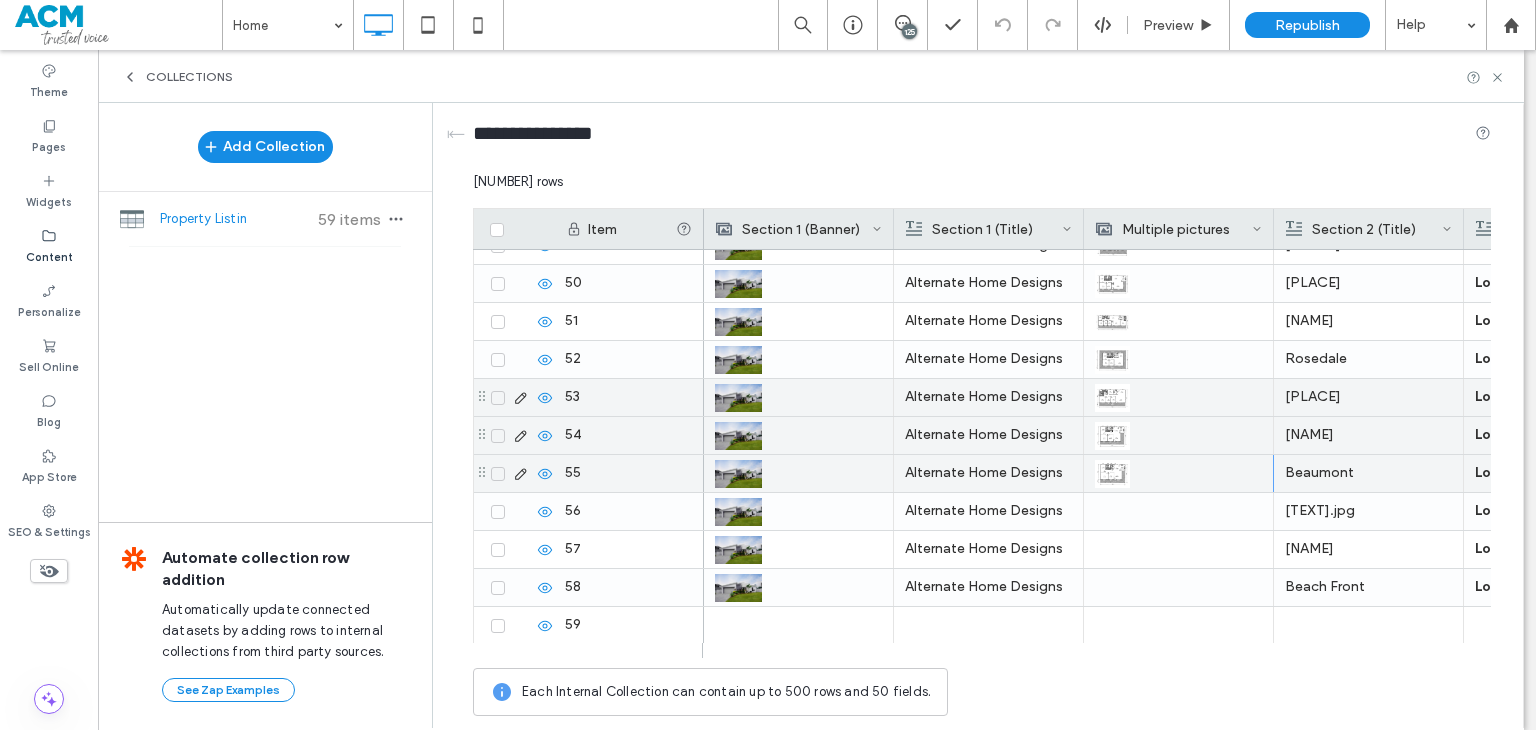 scroll, scrollTop: 1886, scrollLeft: 0, axis: vertical 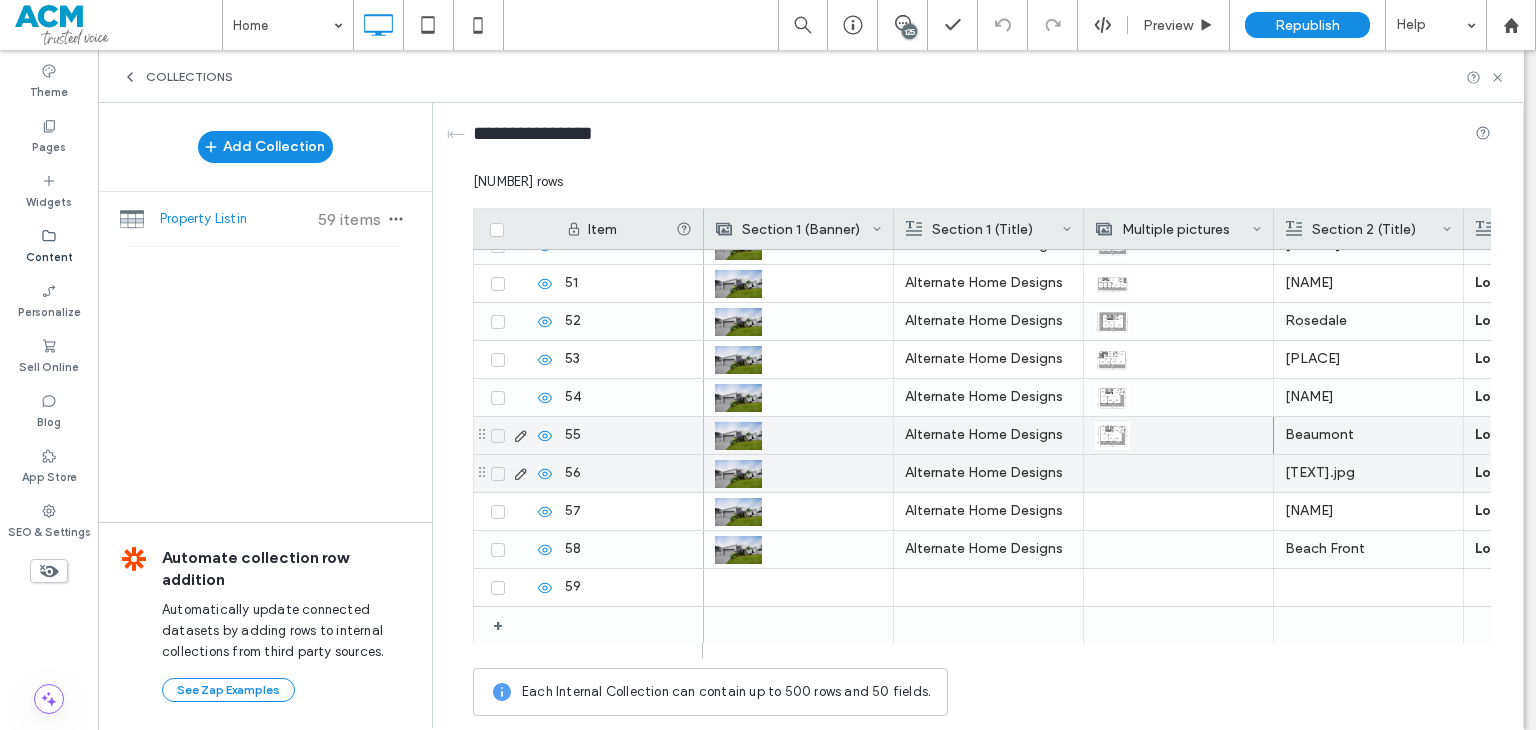 click at bounding box center [1178, 473] 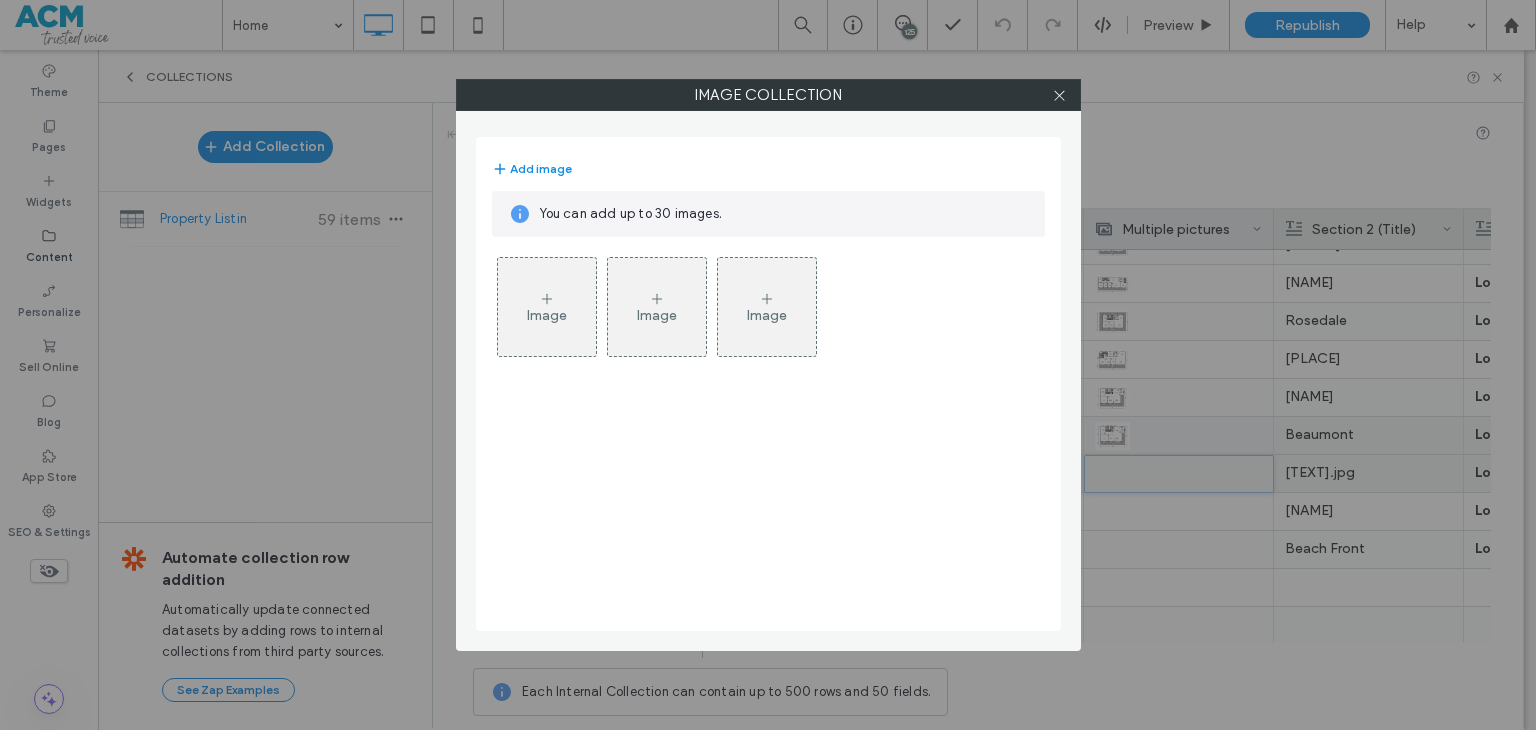 click 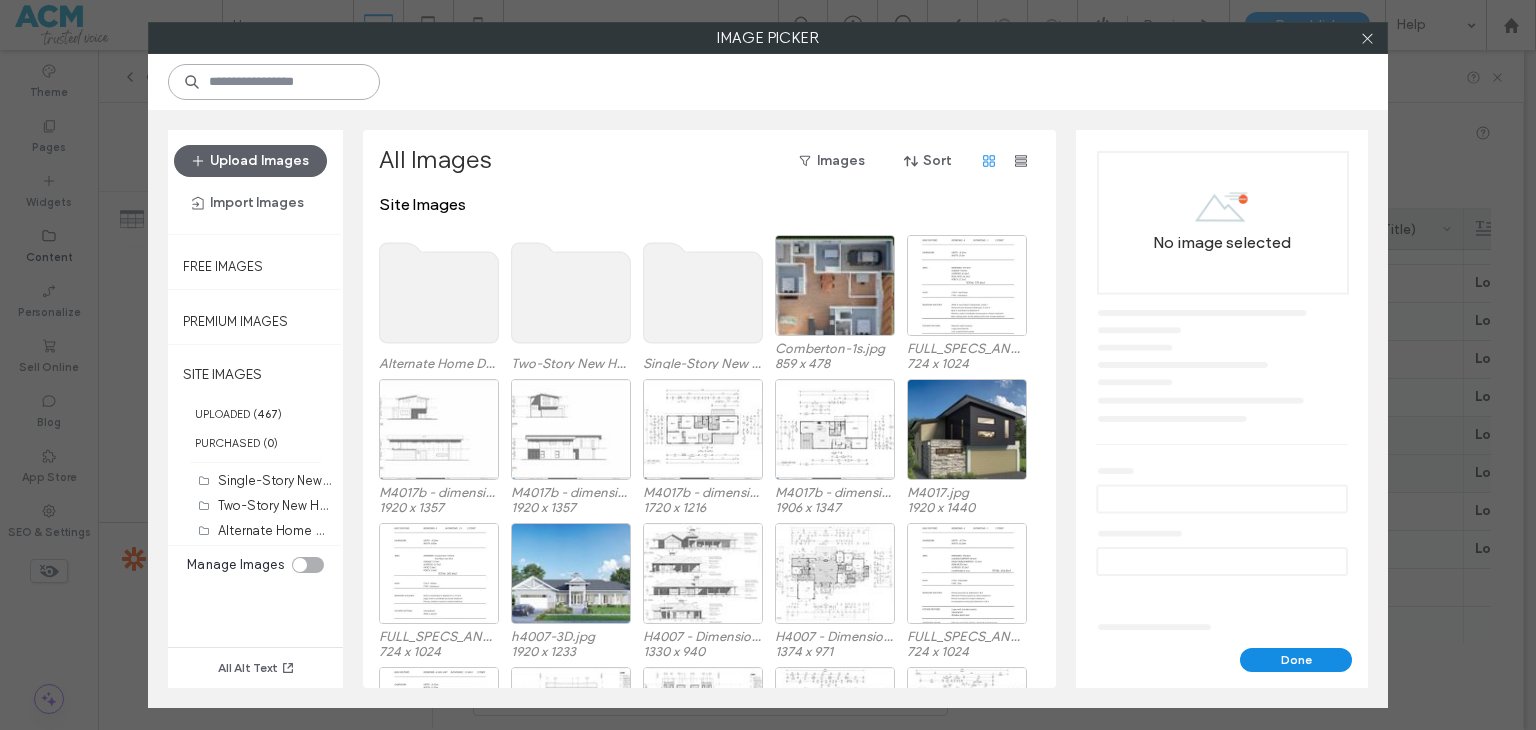 click at bounding box center [274, 82] 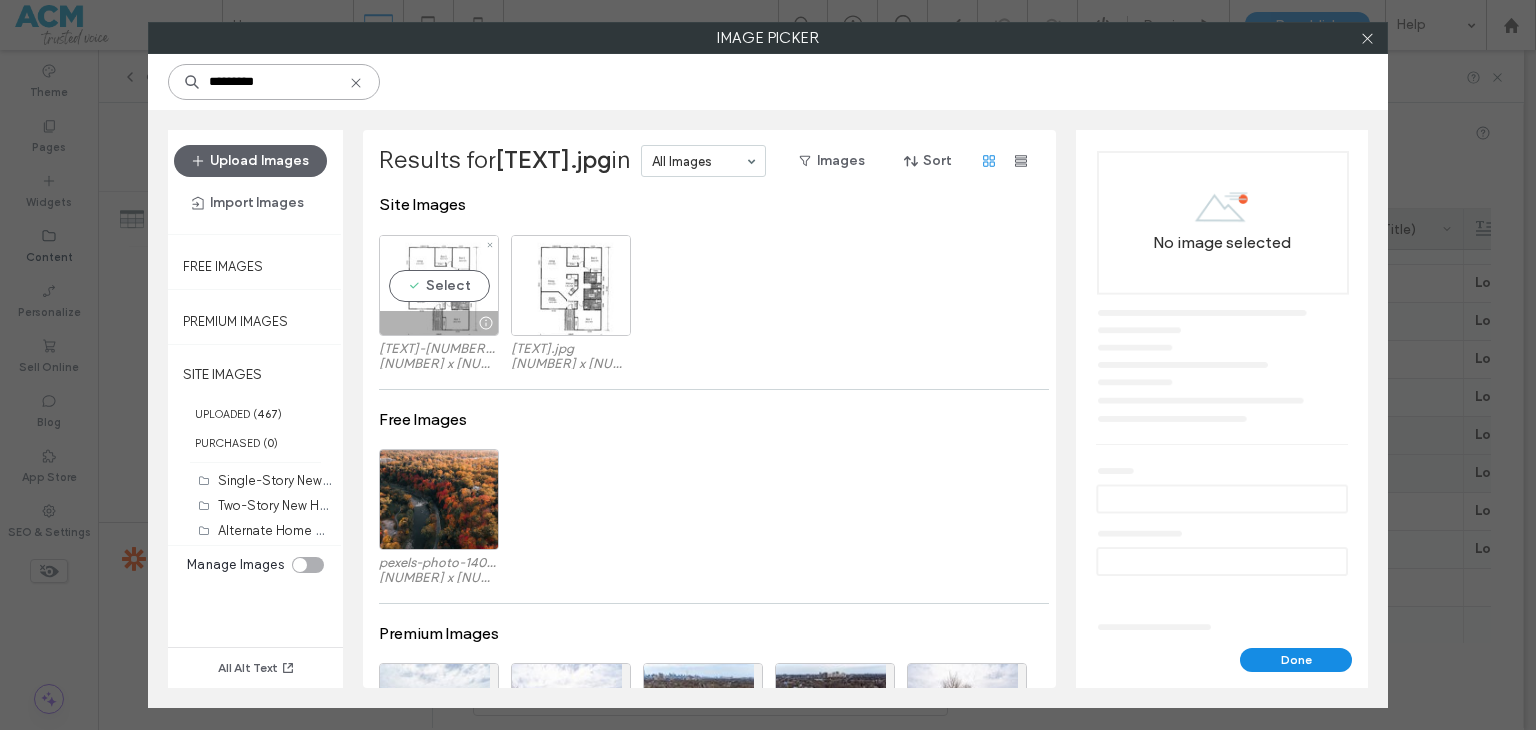 type on "*********" 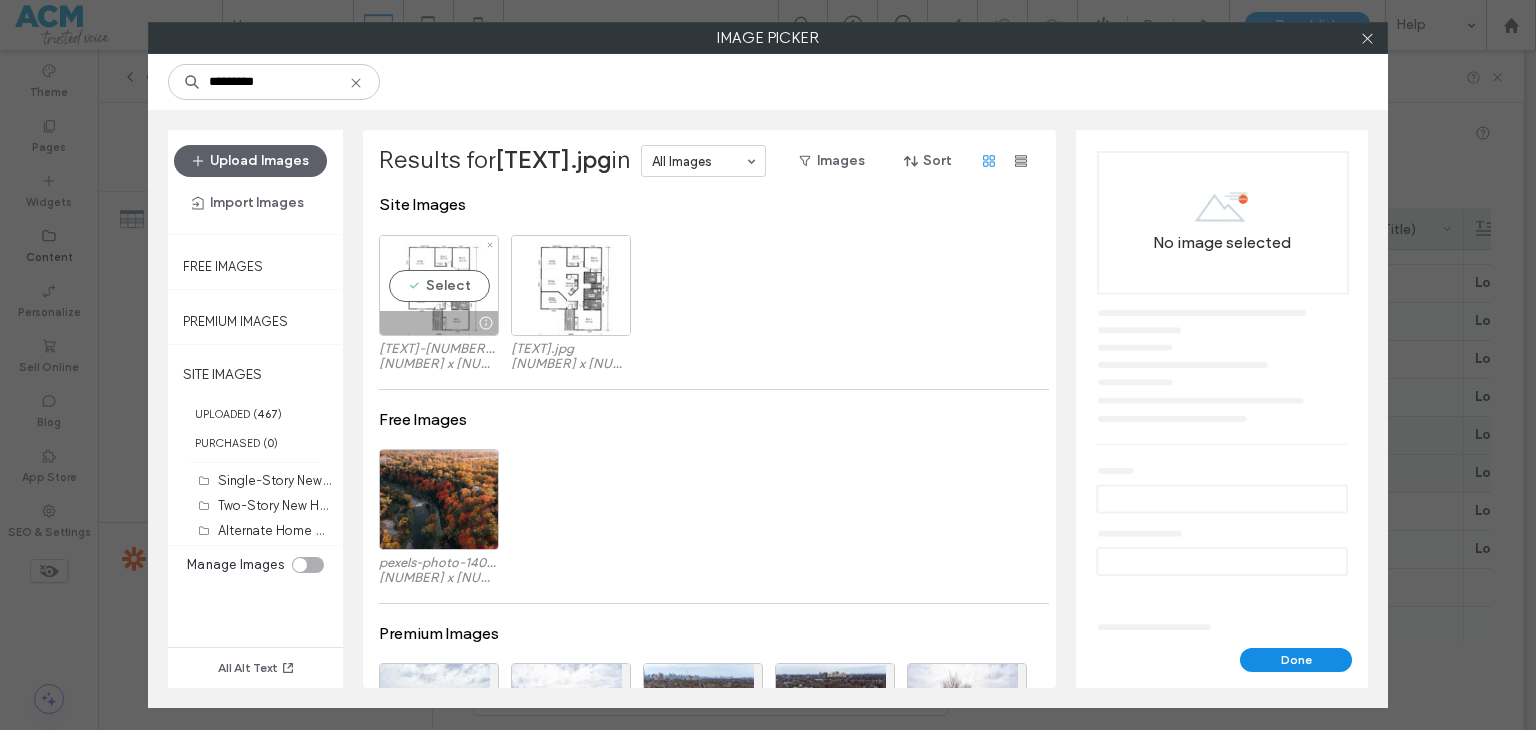click on "Select" at bounding box center [439, 285] 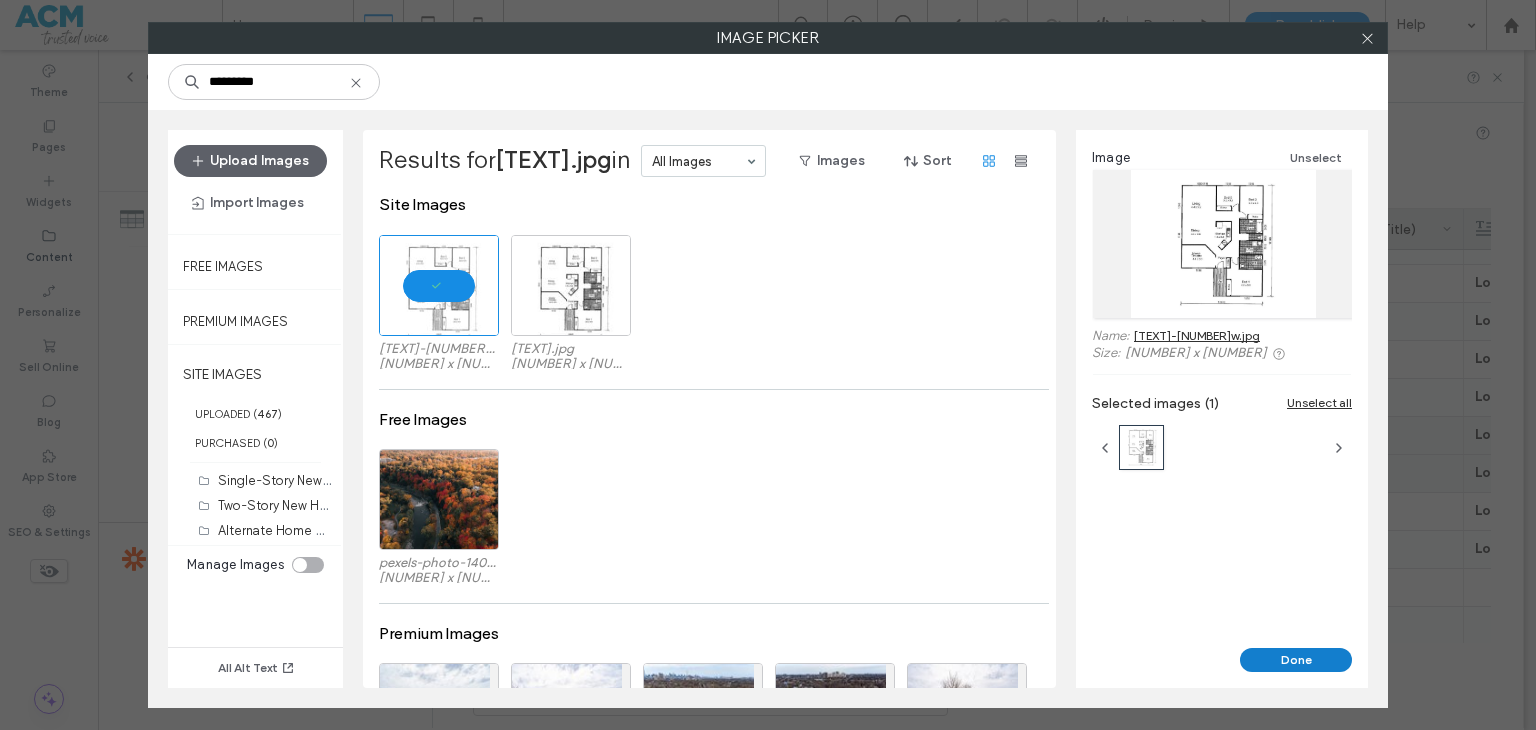 click on "Done" at bounding box center (1296, 660) 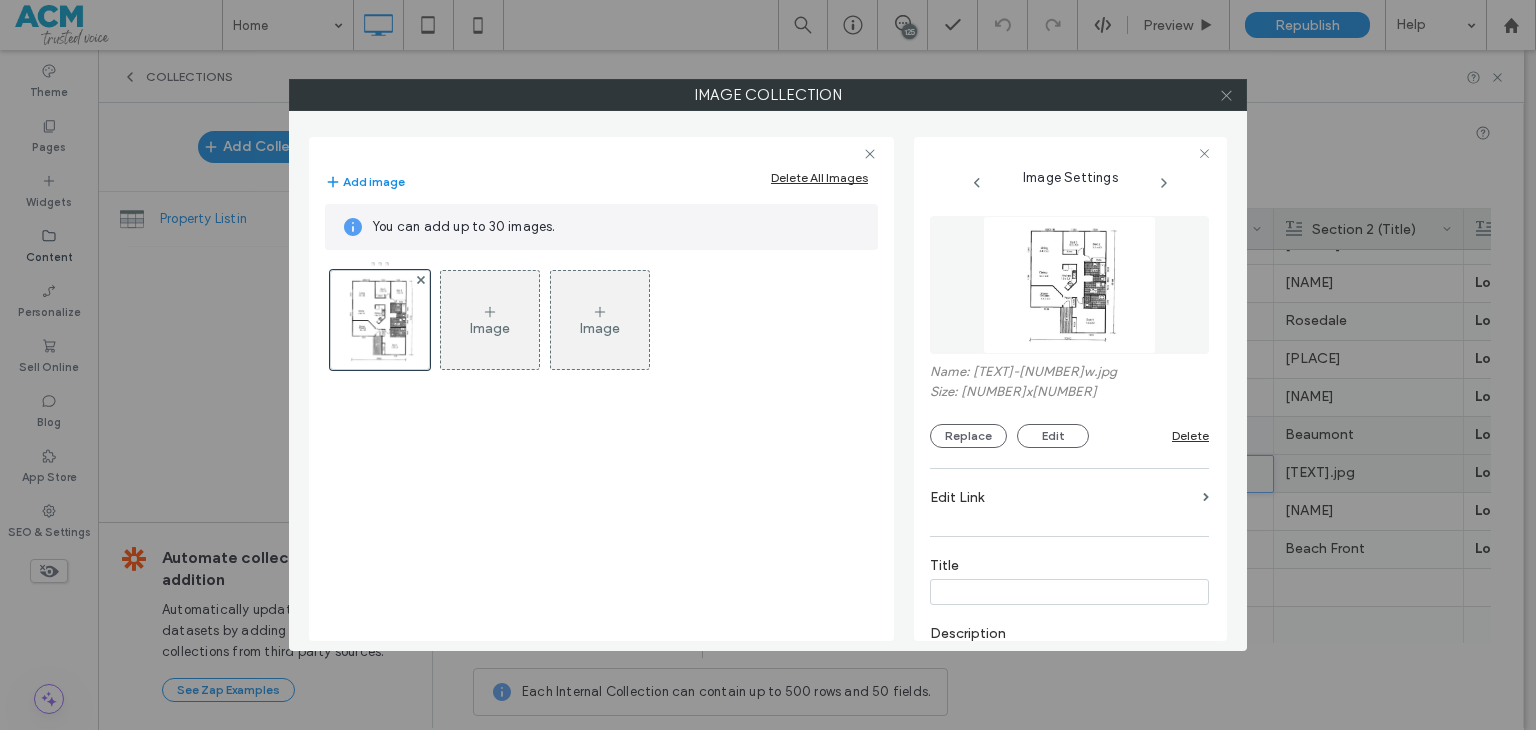 click 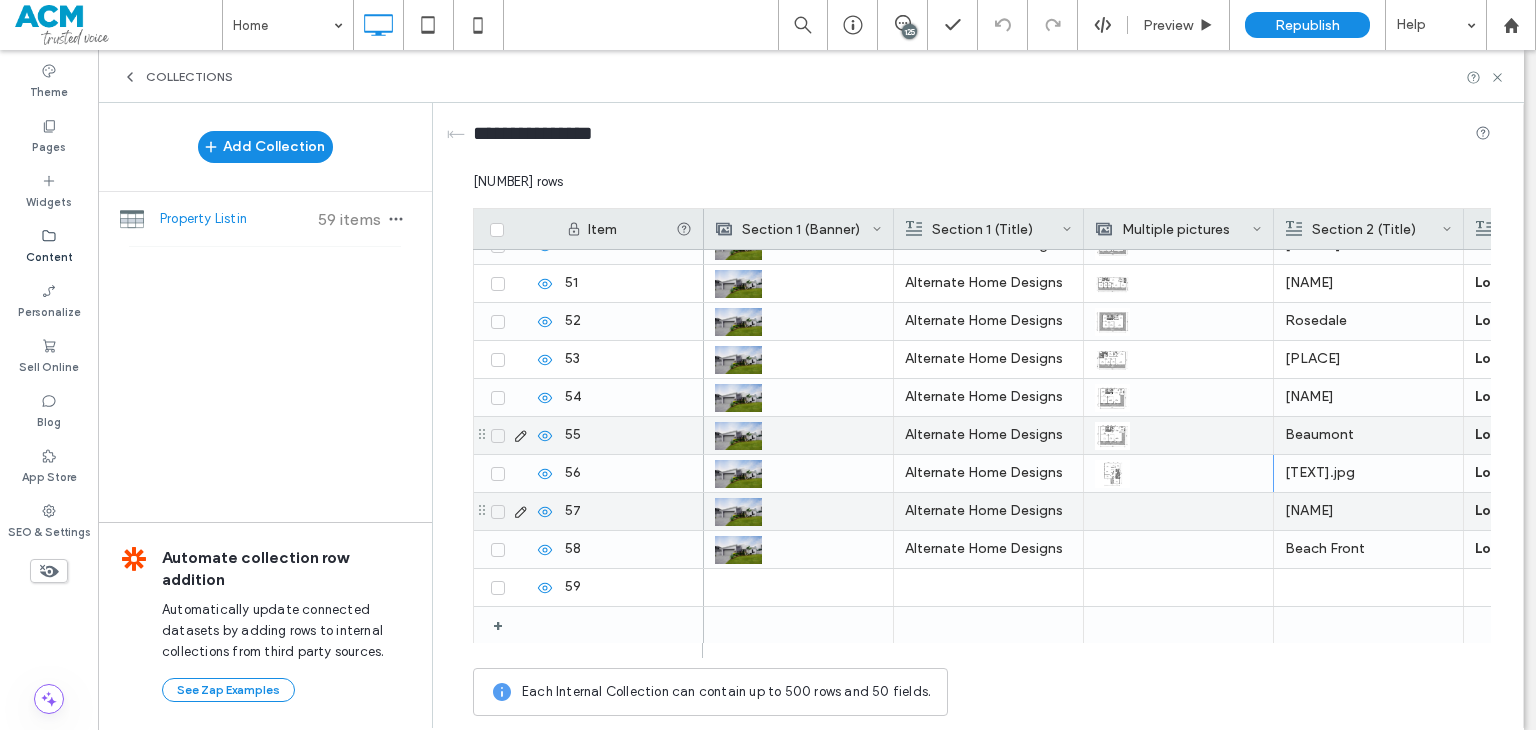 click at bounding box center (1178, 511) 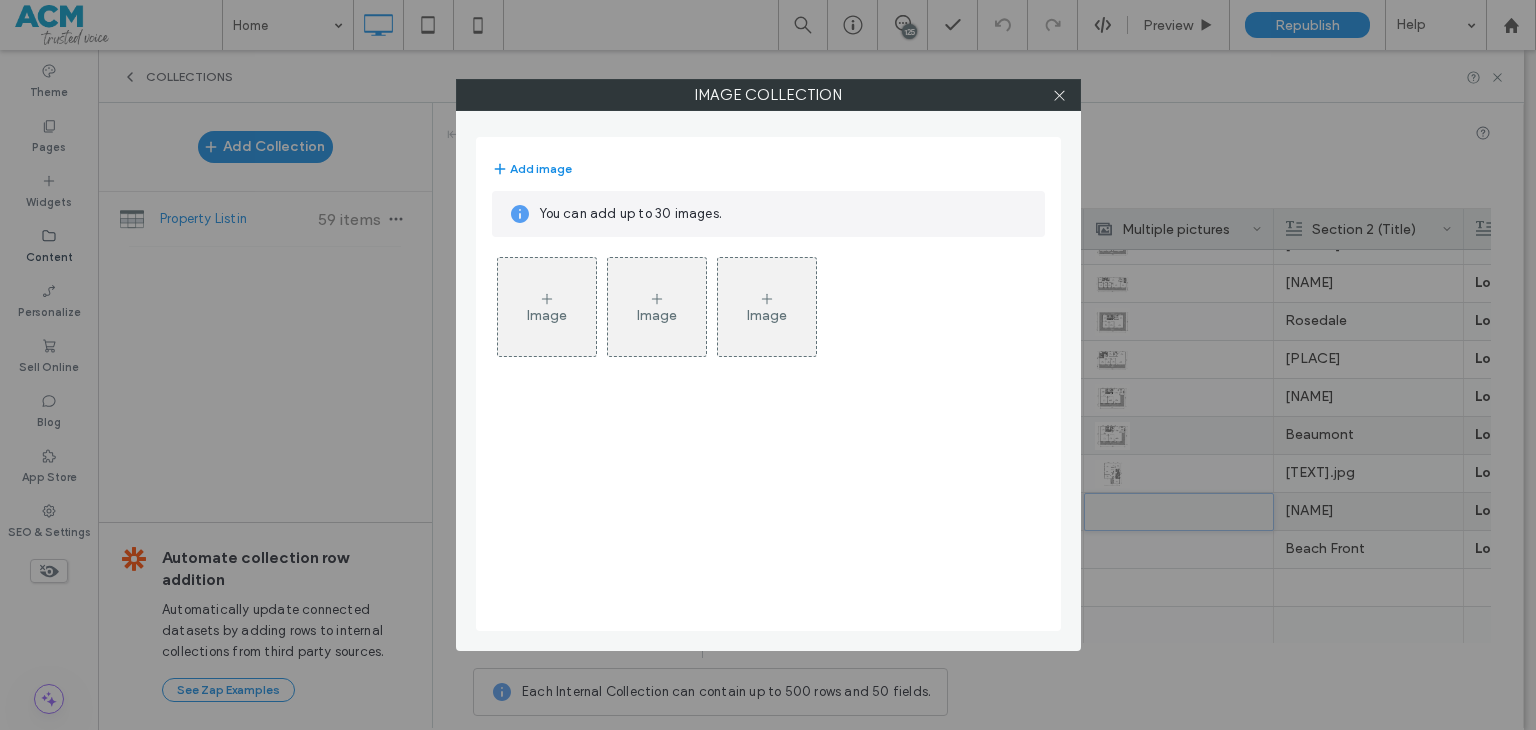 click on "Image" at bounding box center (547, 307) 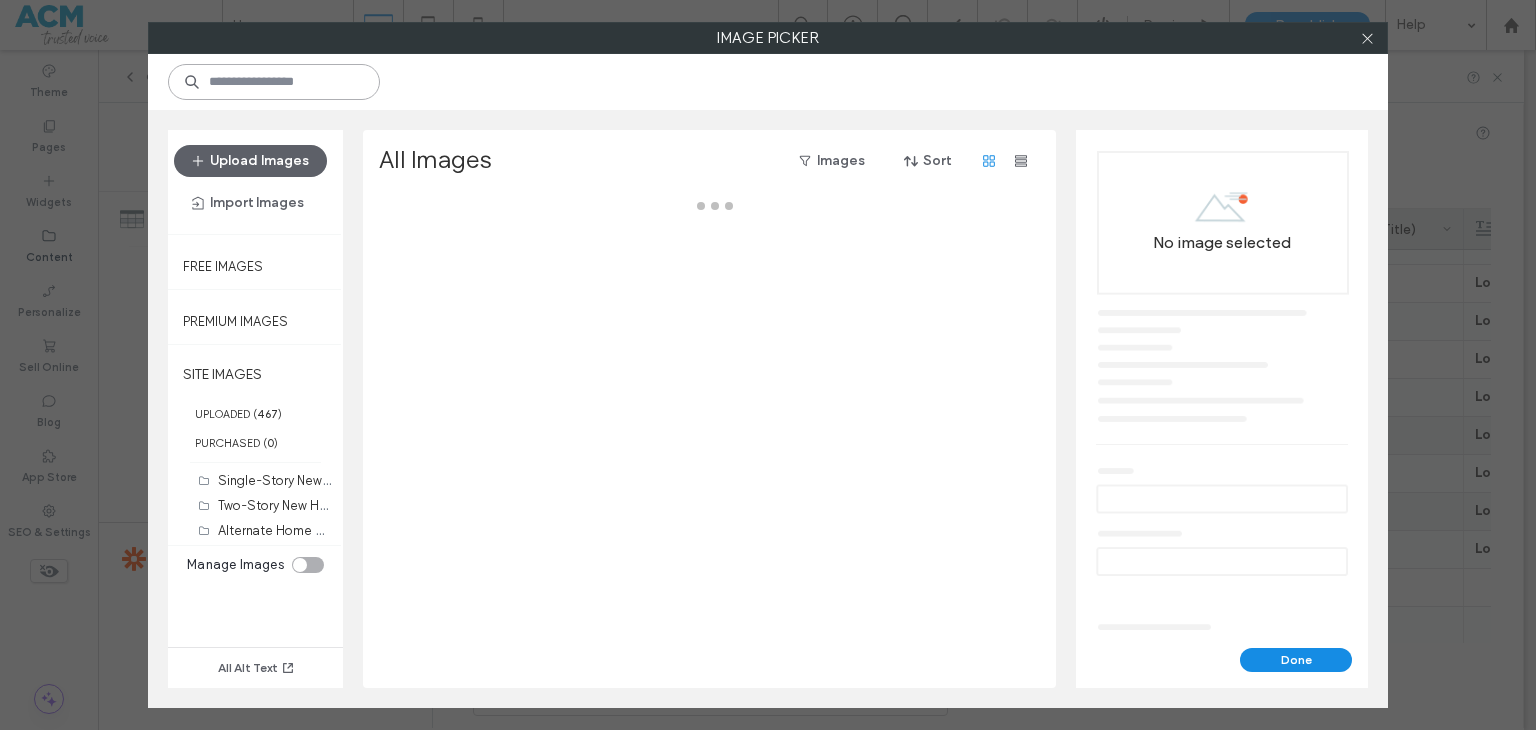 click at bounding box center [274, 82] 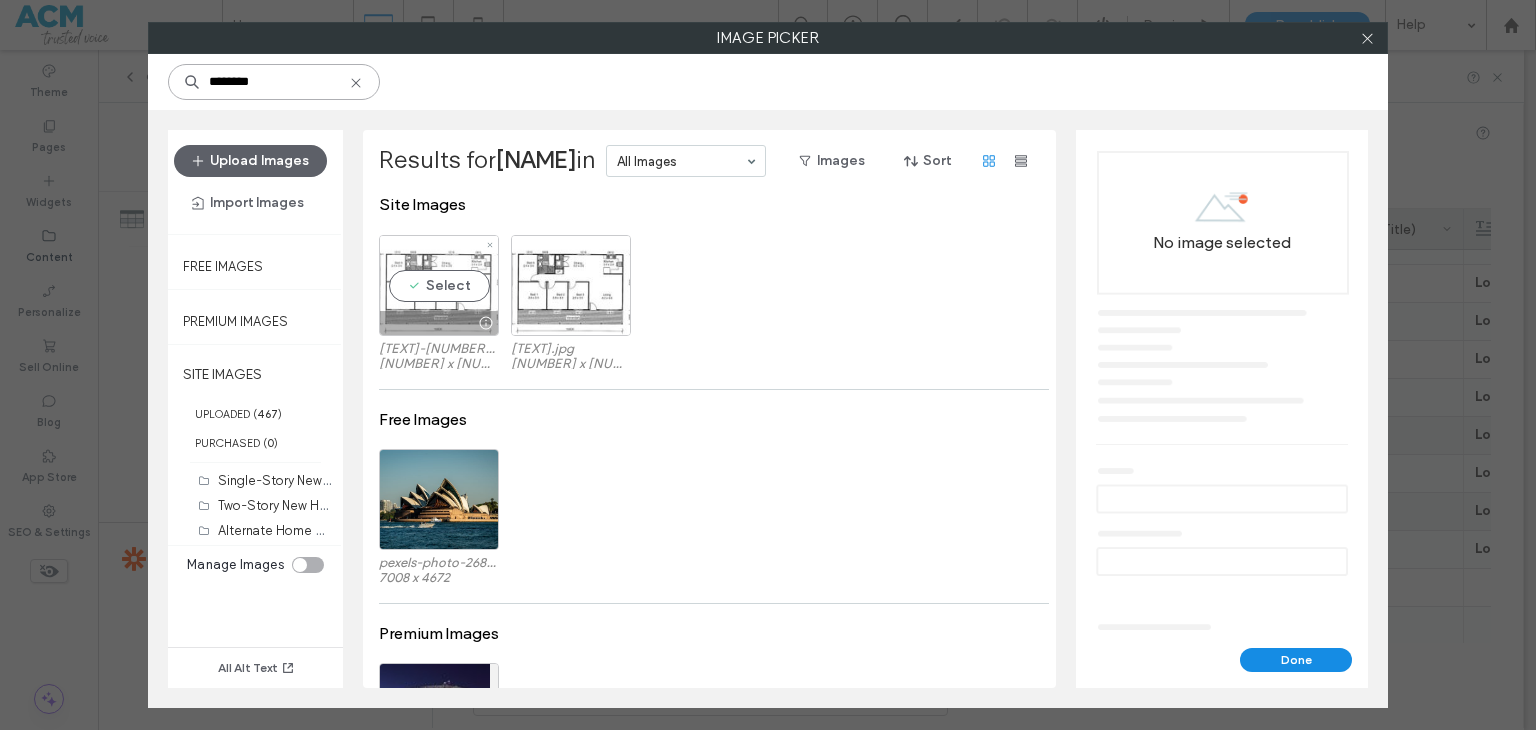 type on "********" 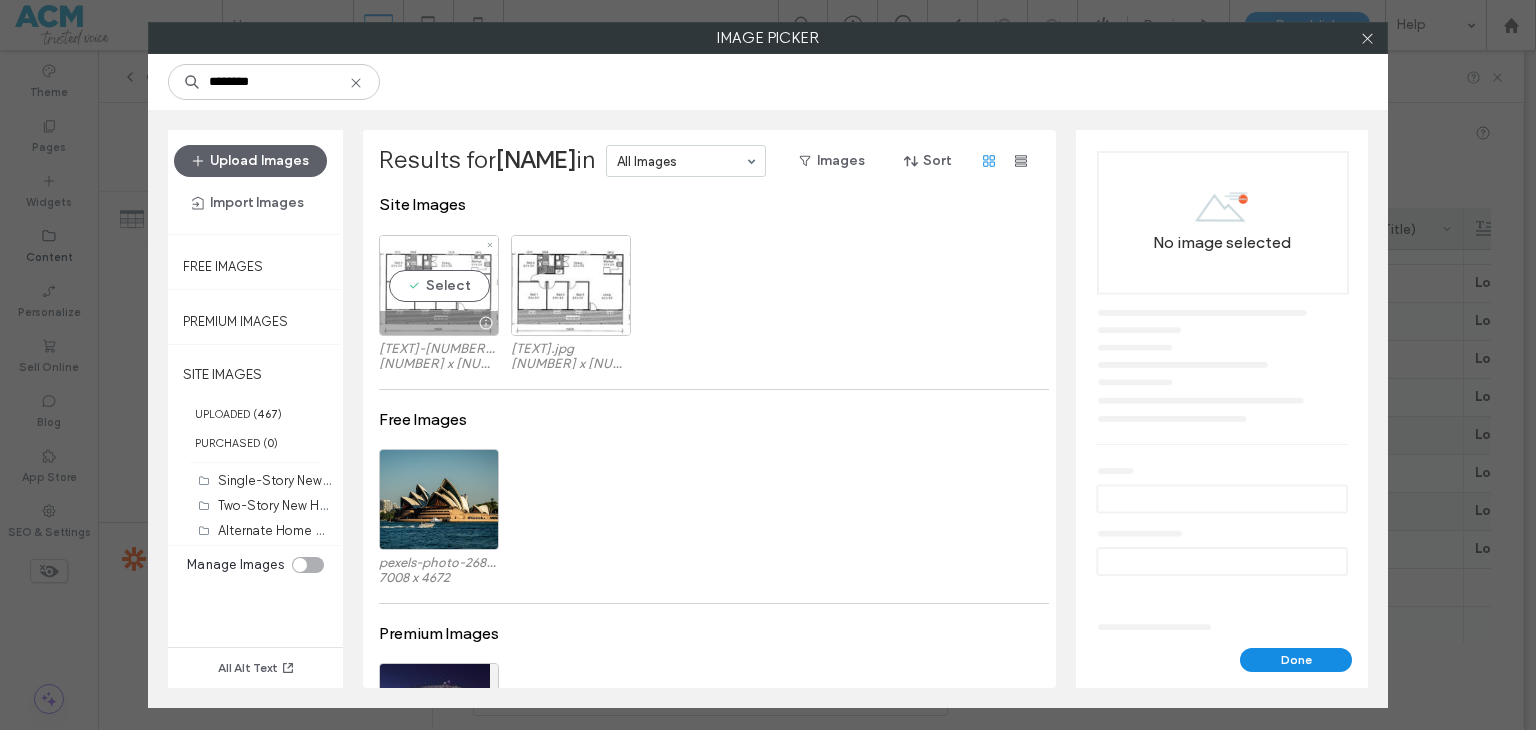 click on "Select" at bounding box center (439, 285) 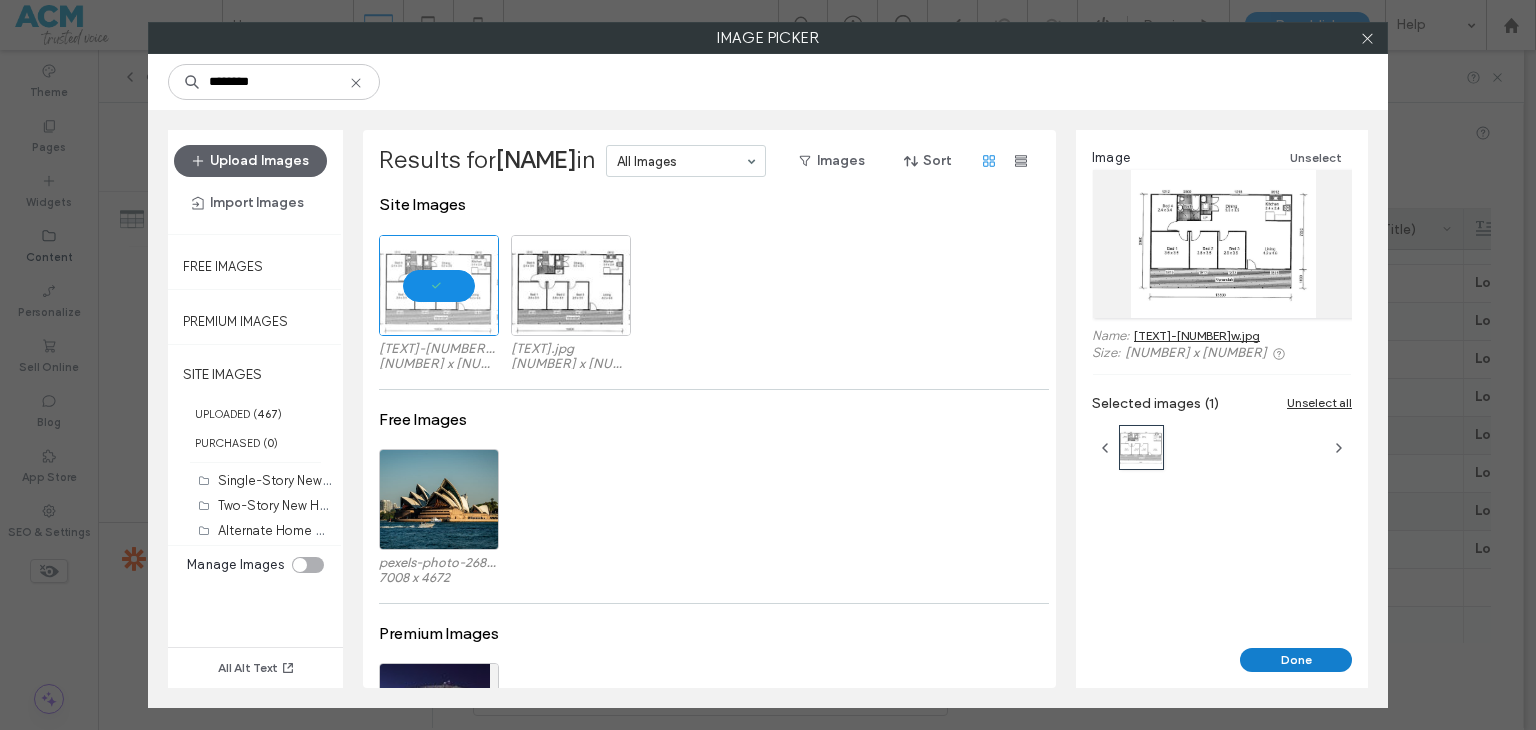 click on "Done" at bounding box center [1296, 660] 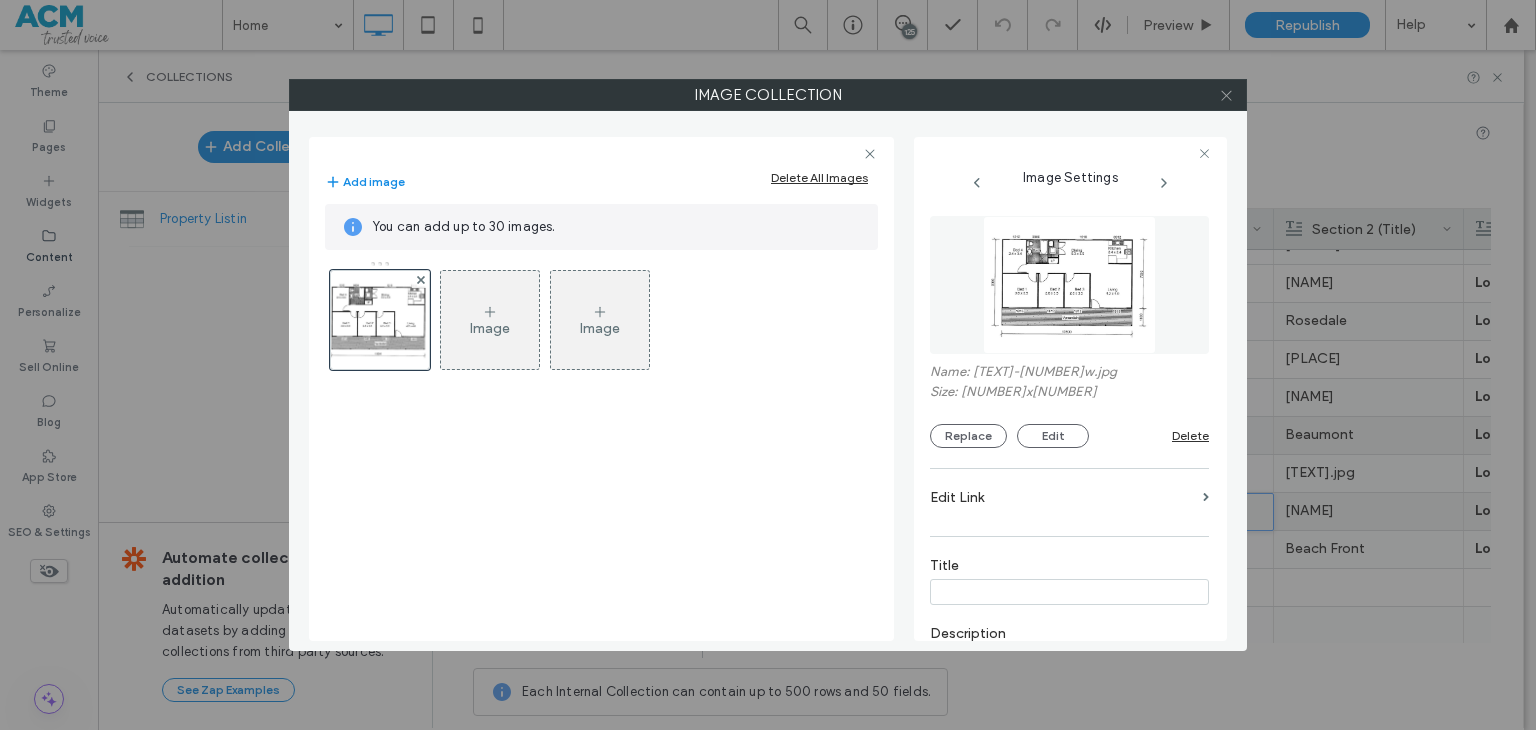 click 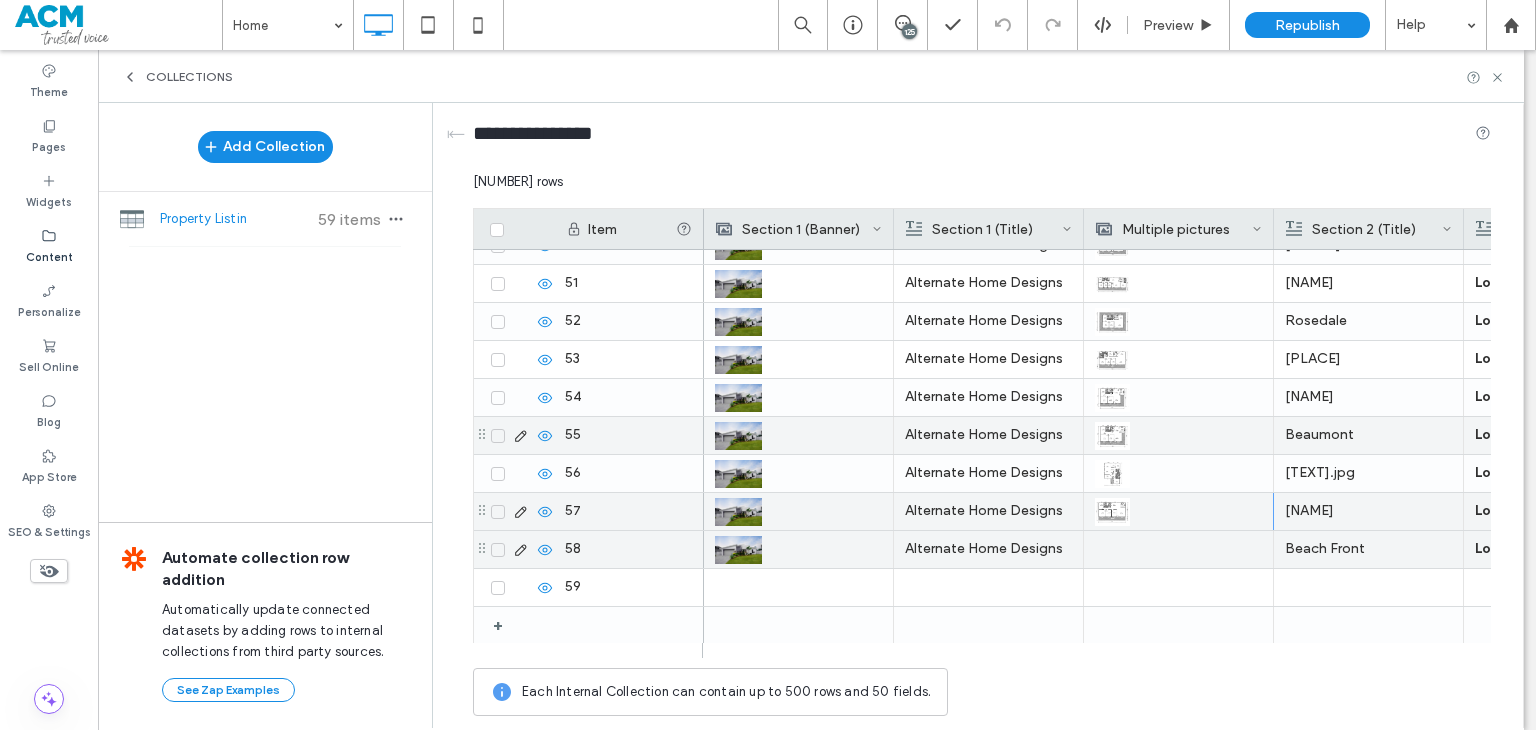 click at bounding box center [1178, 549] 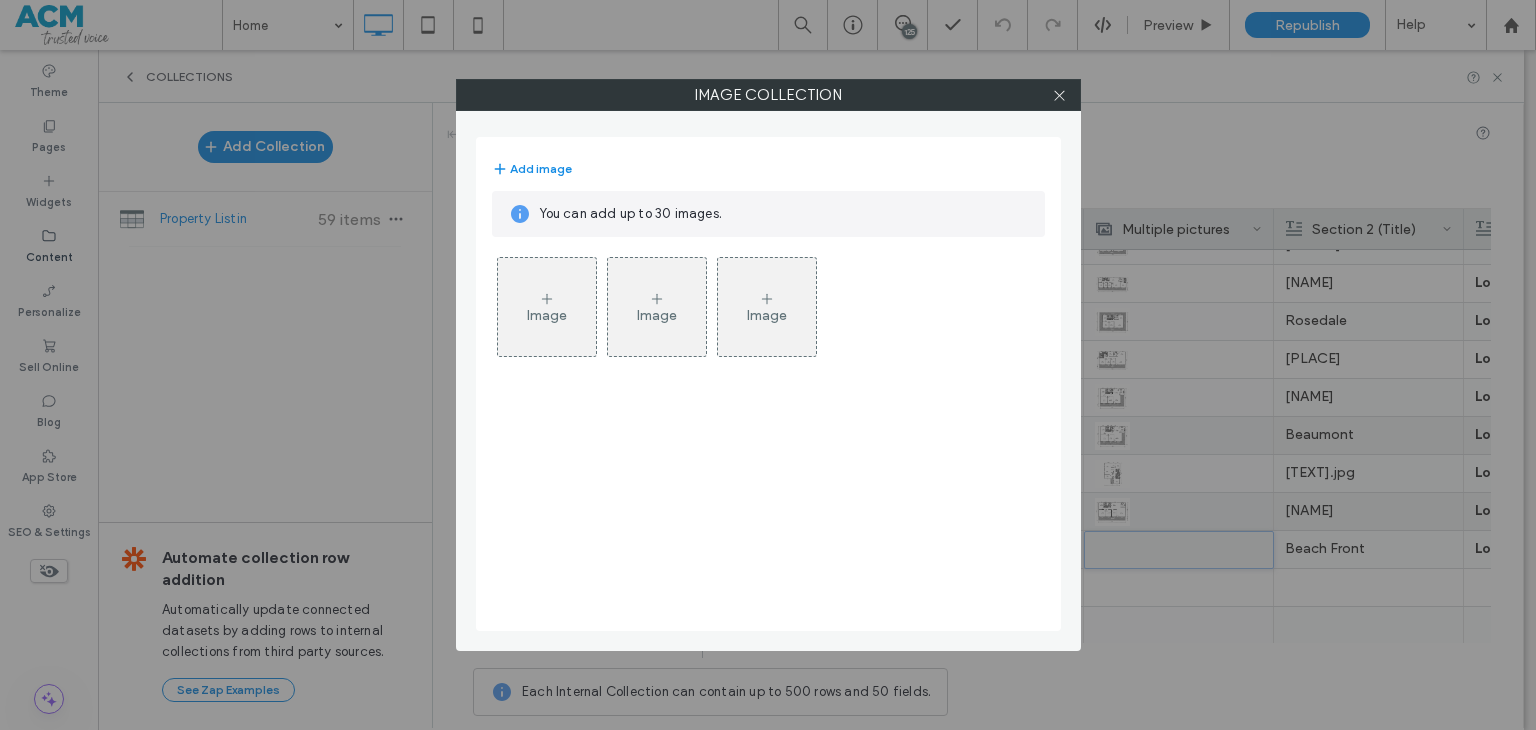 click on "Image" at bounding box center (547, 307) 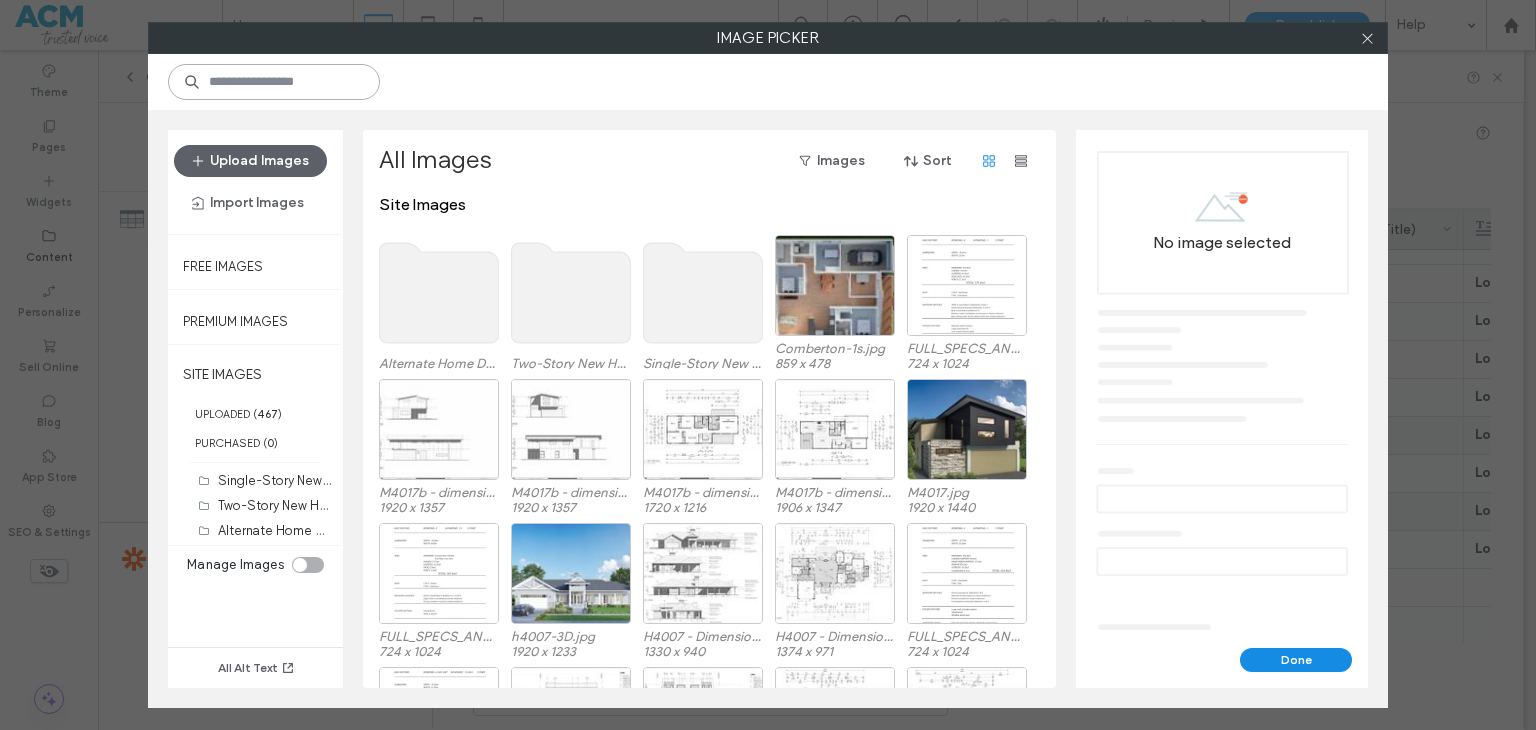 click at bounding box center (274, 82) 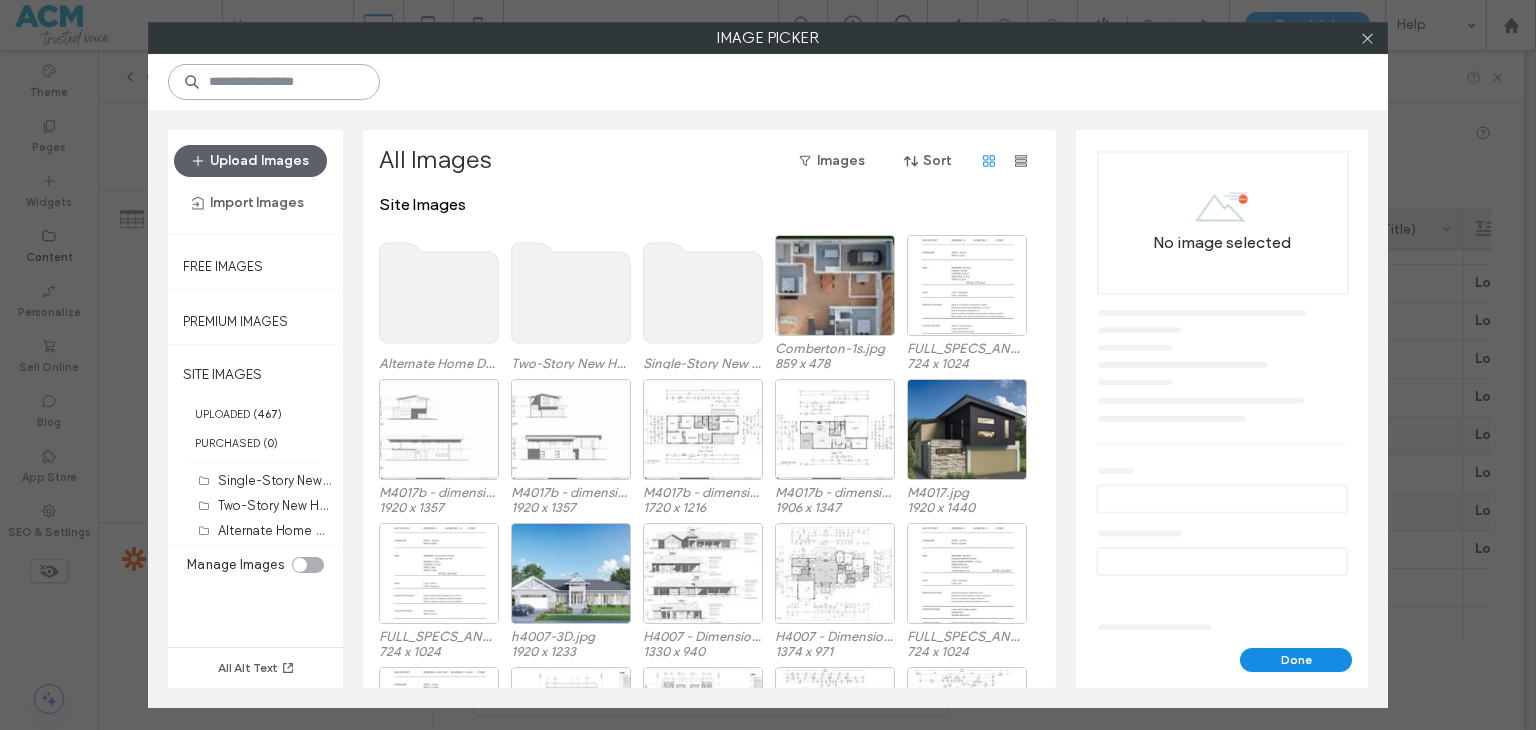 paste on "**********" 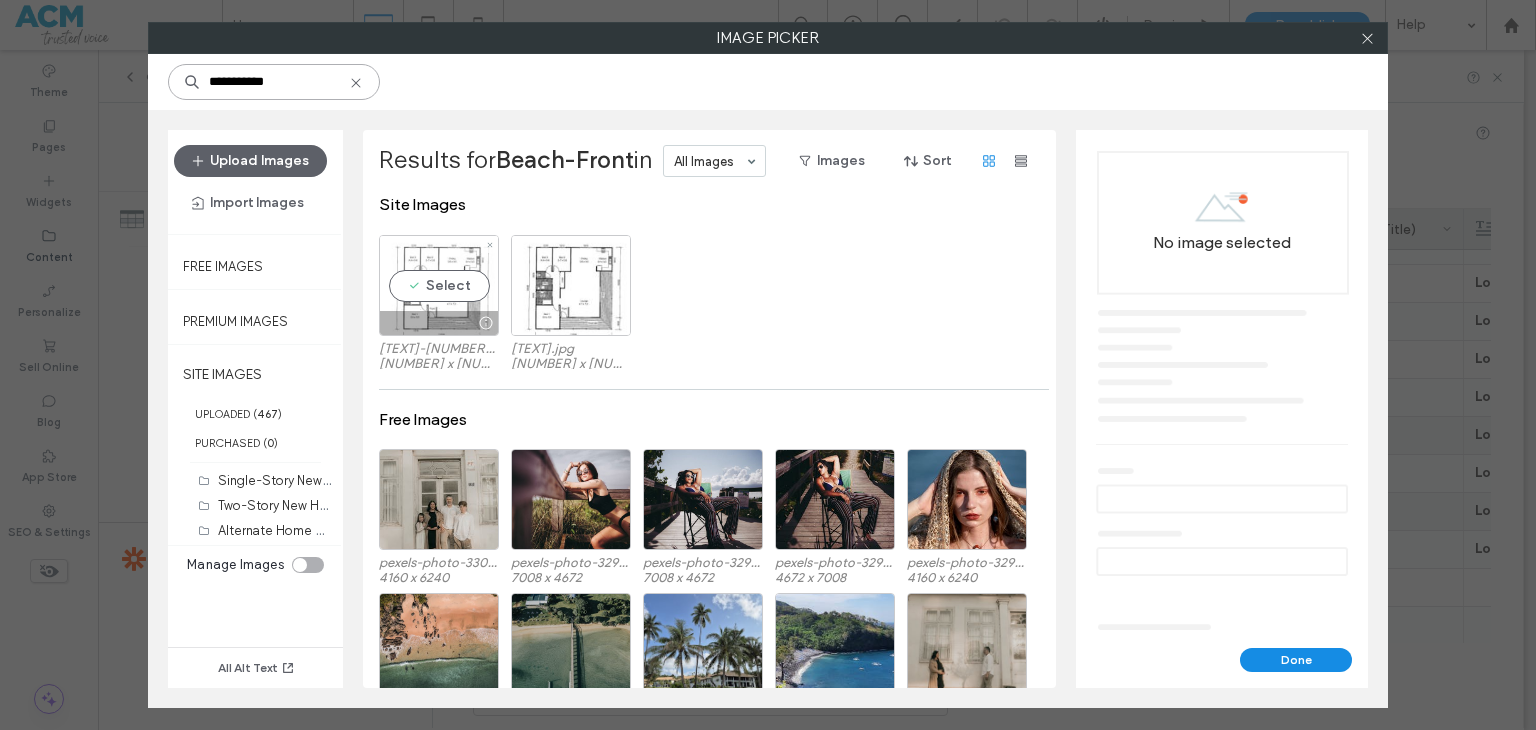 type on "**********" 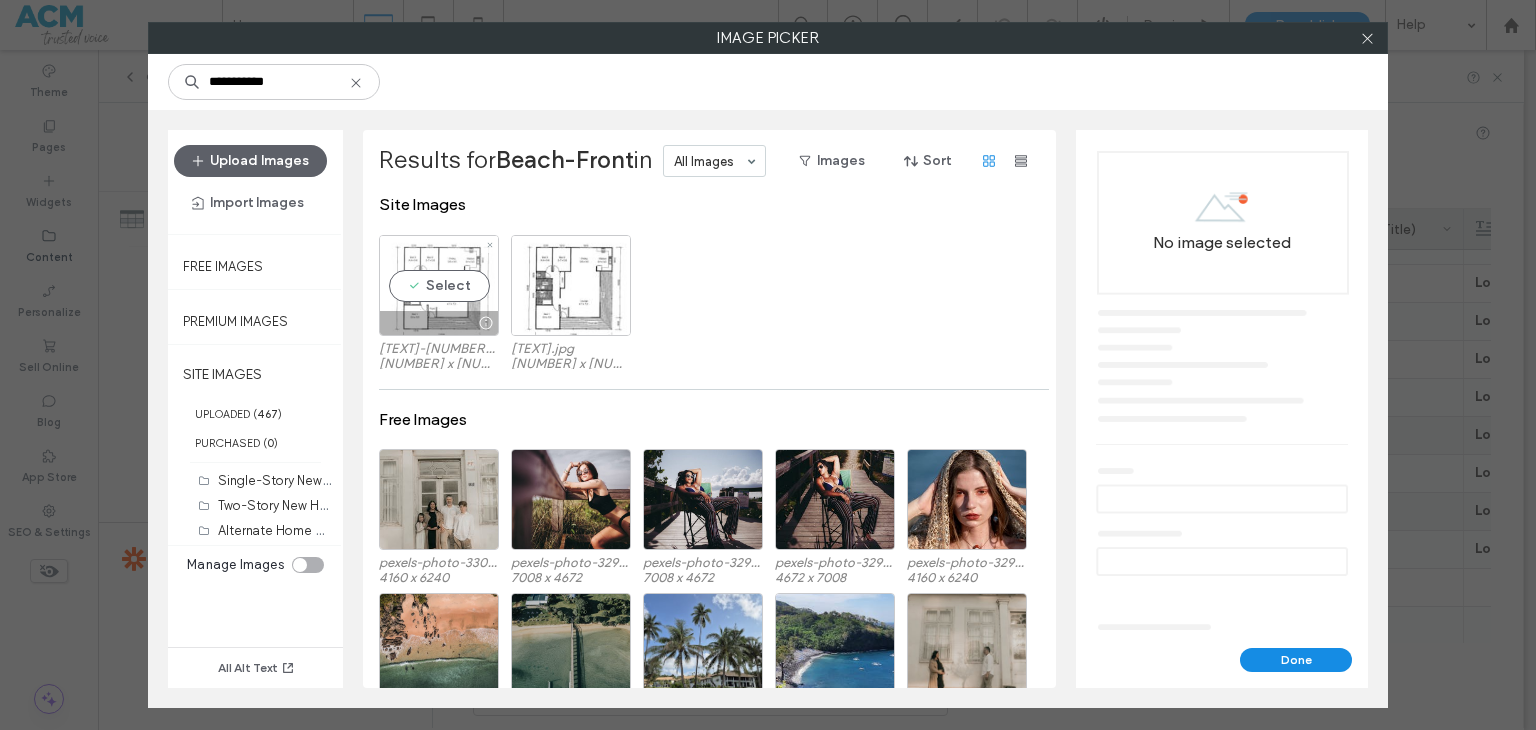 click on "Select" at bounding box center (439, 285) 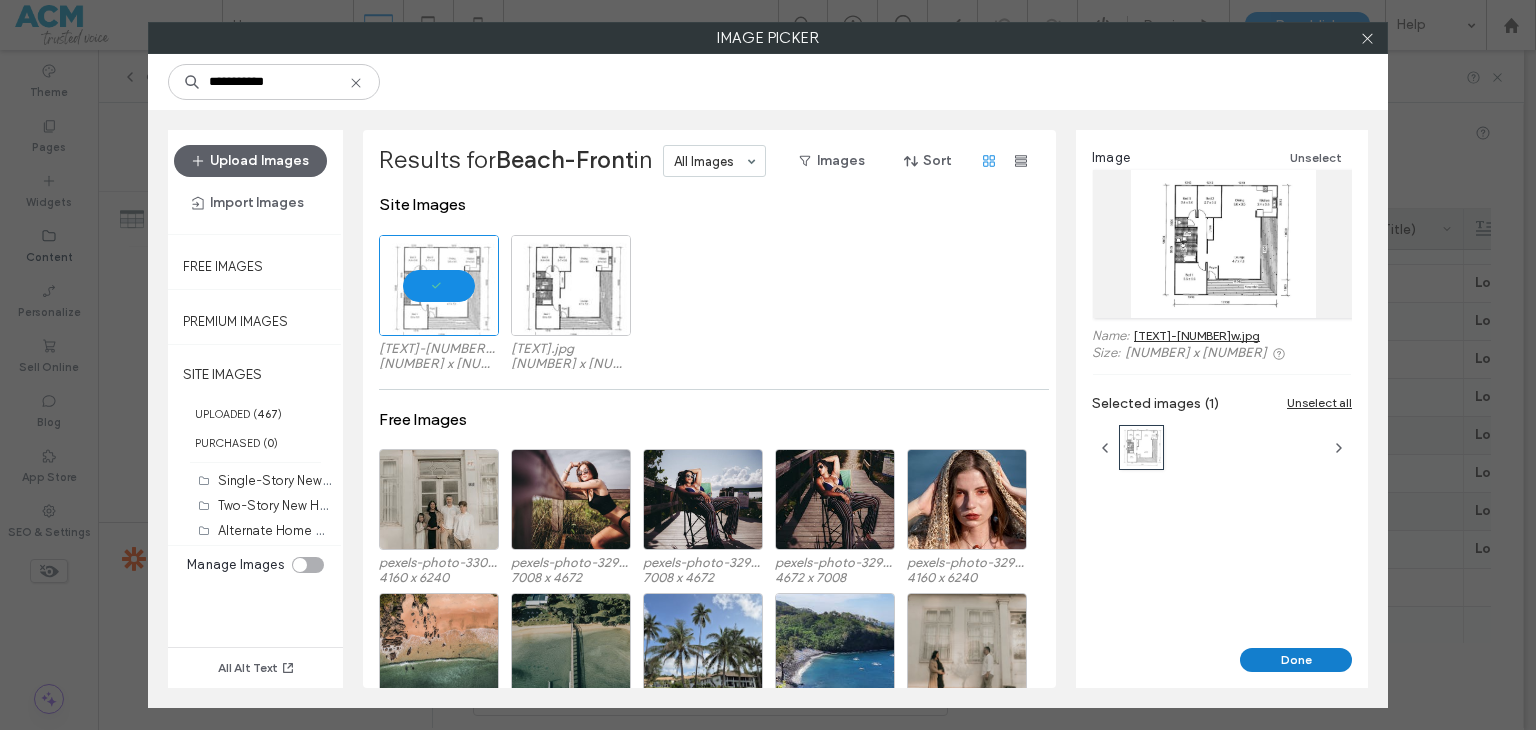 click on "Done" at bounding box center [1296, 660] 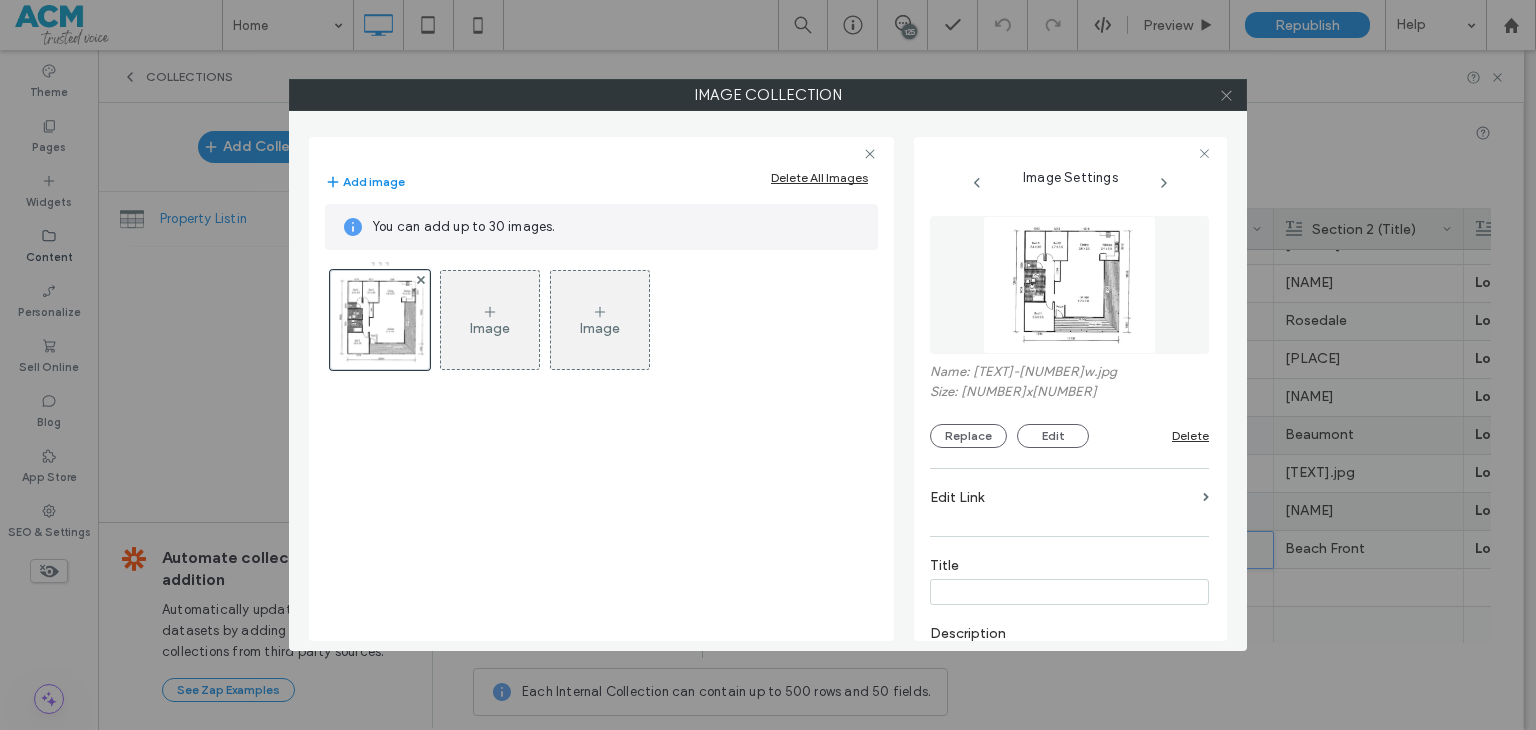 click 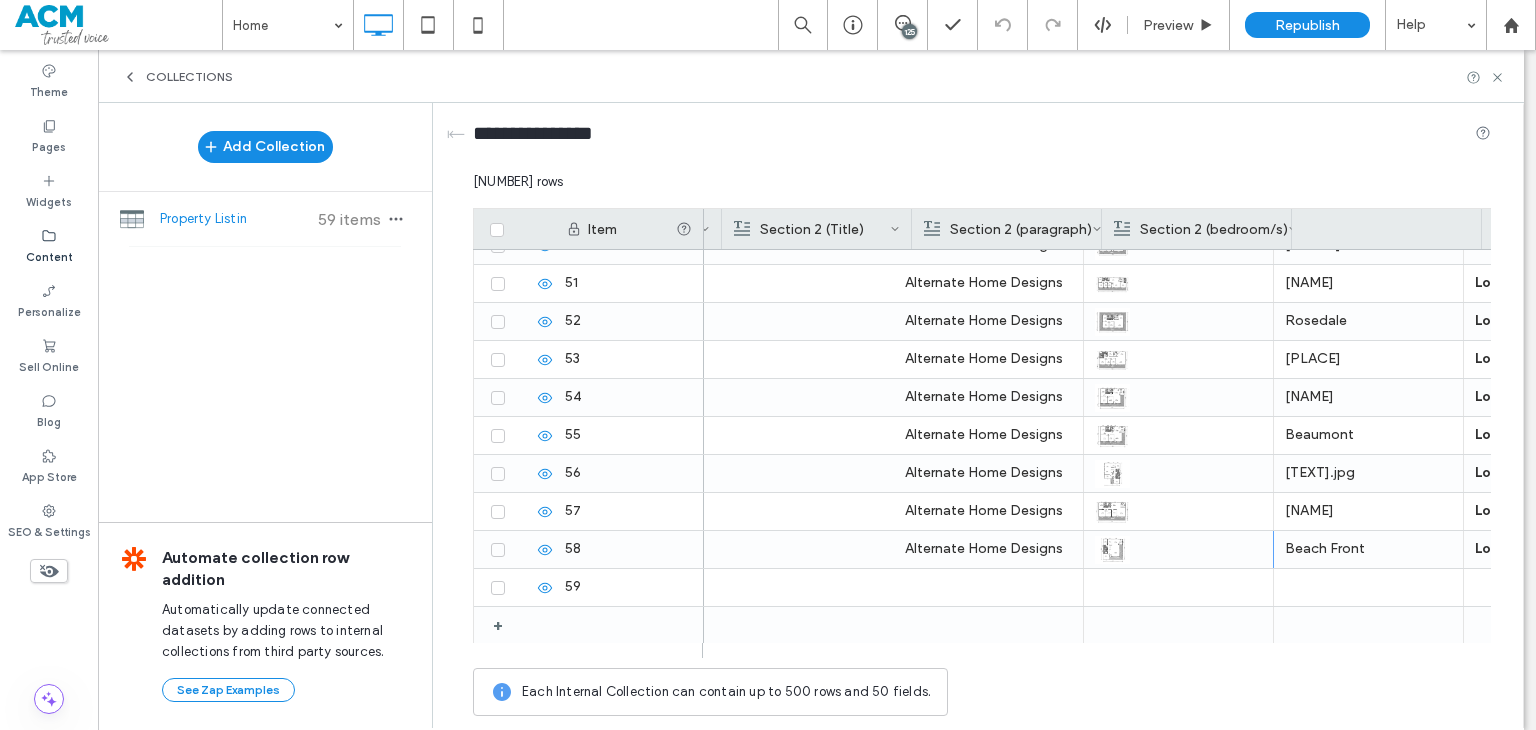 scroll, scrollTop: 0, scrollLeft: 552, axis: horizontal 